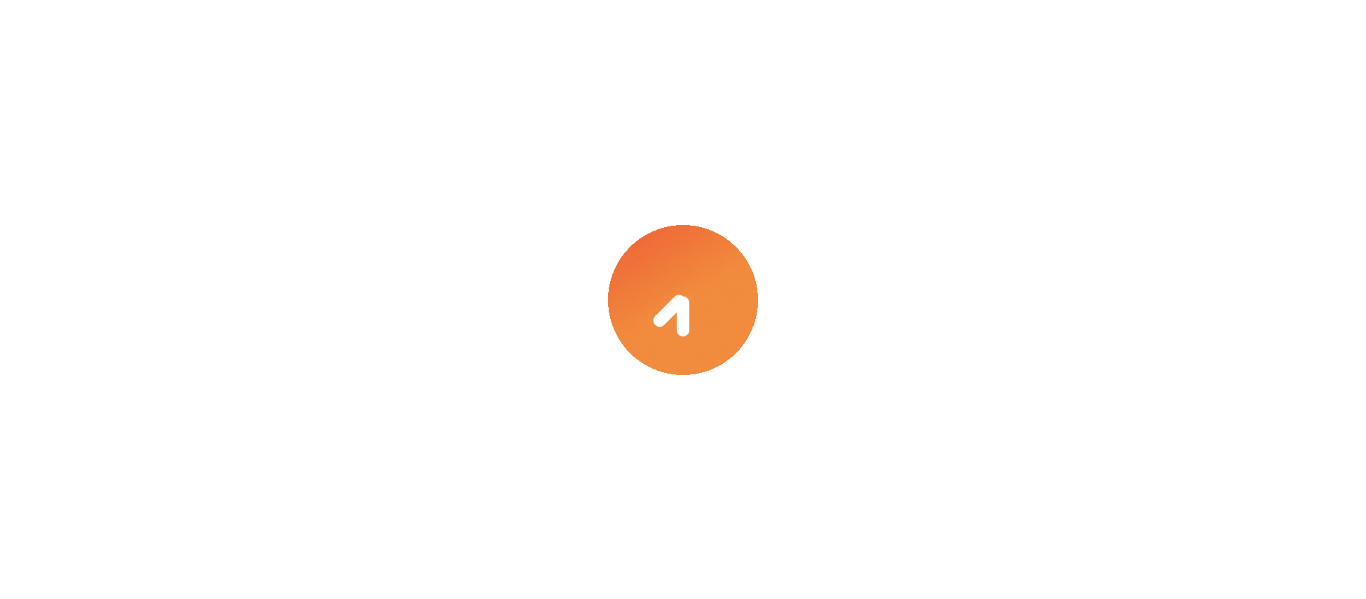 scroll, scrollTop: 0, scrollLeft: 0, axis: both 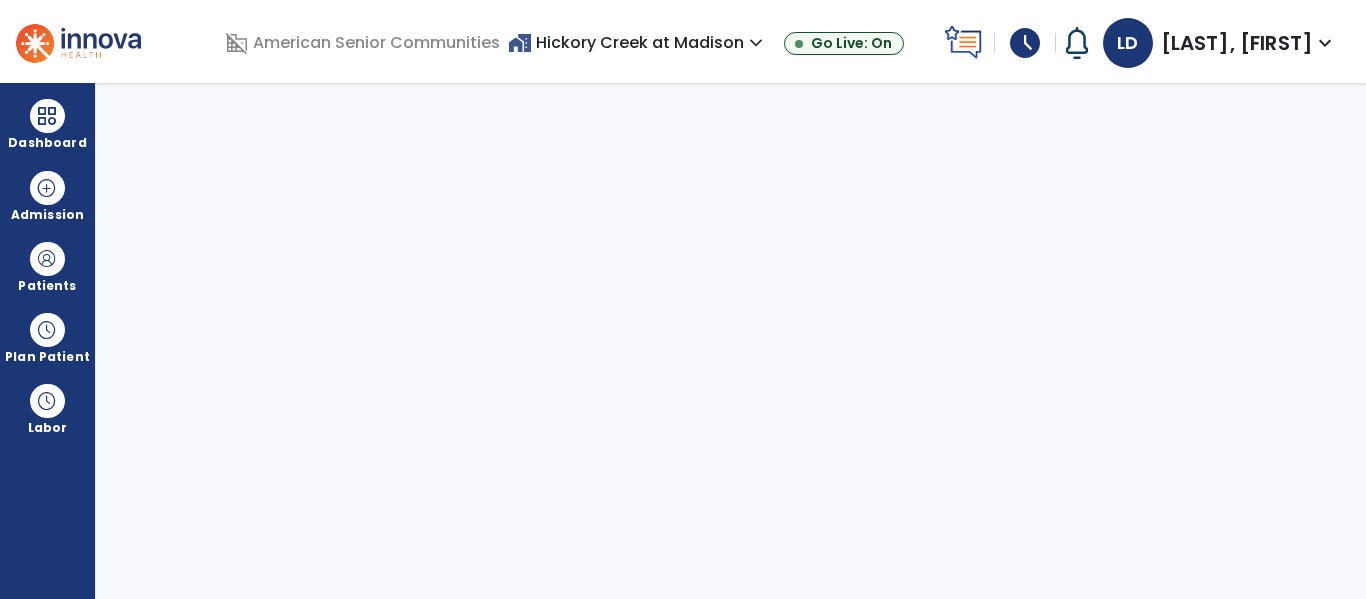 select on "****" 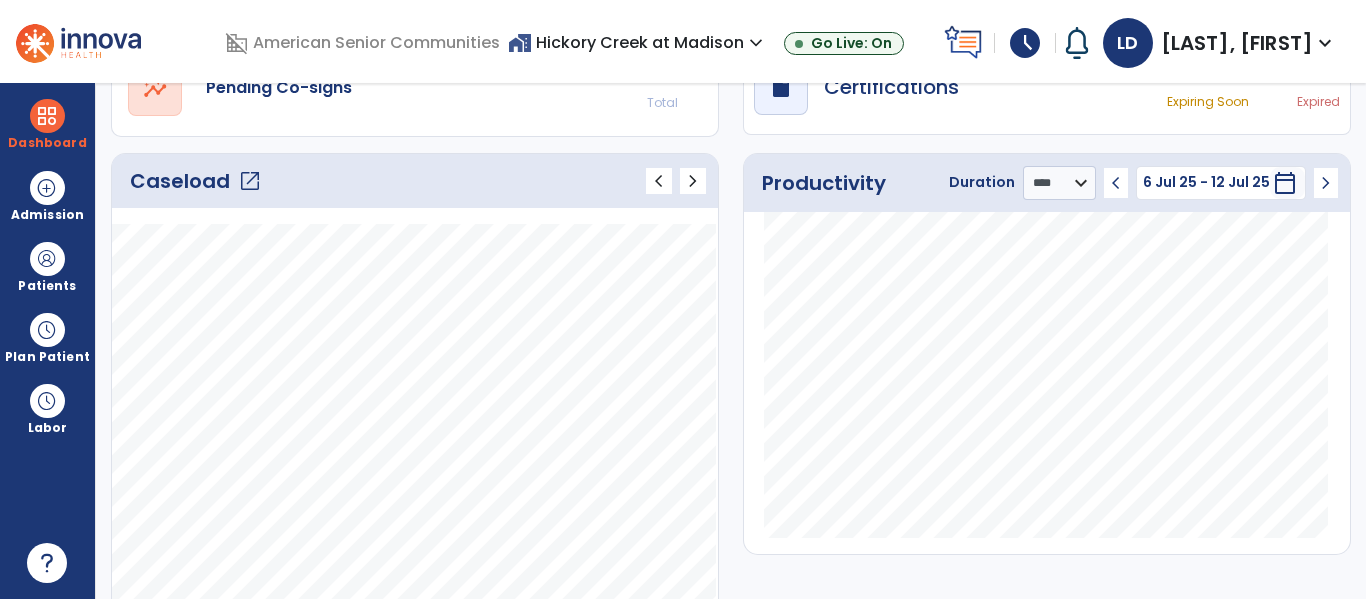scroll, scrollTop: 186, scrollLeft: 0, axis: vertical 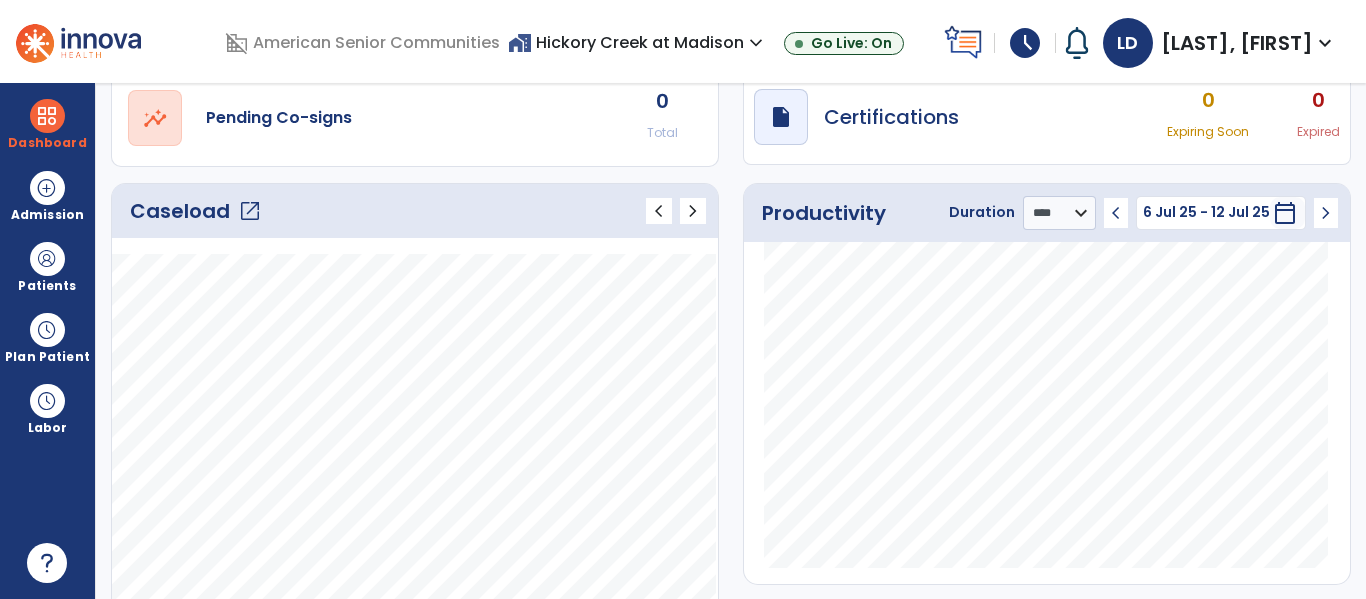 click on "open_in_new" 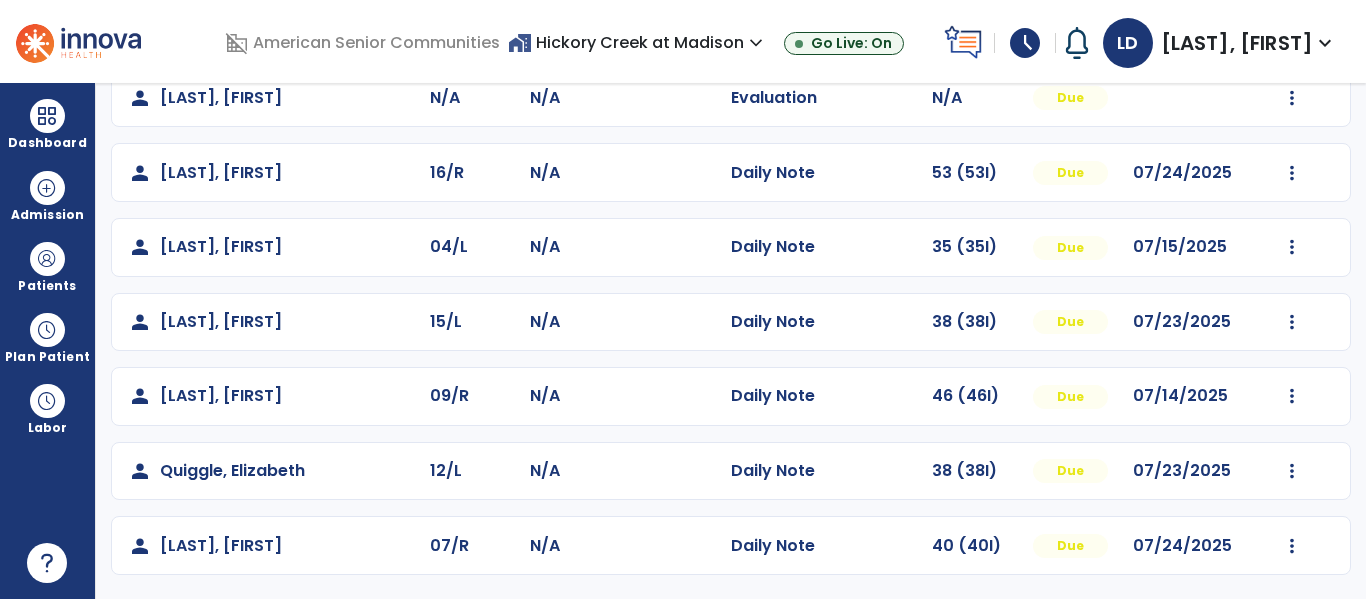 scroll, scrollTop: 0, scrollLeft: 0, axis: both 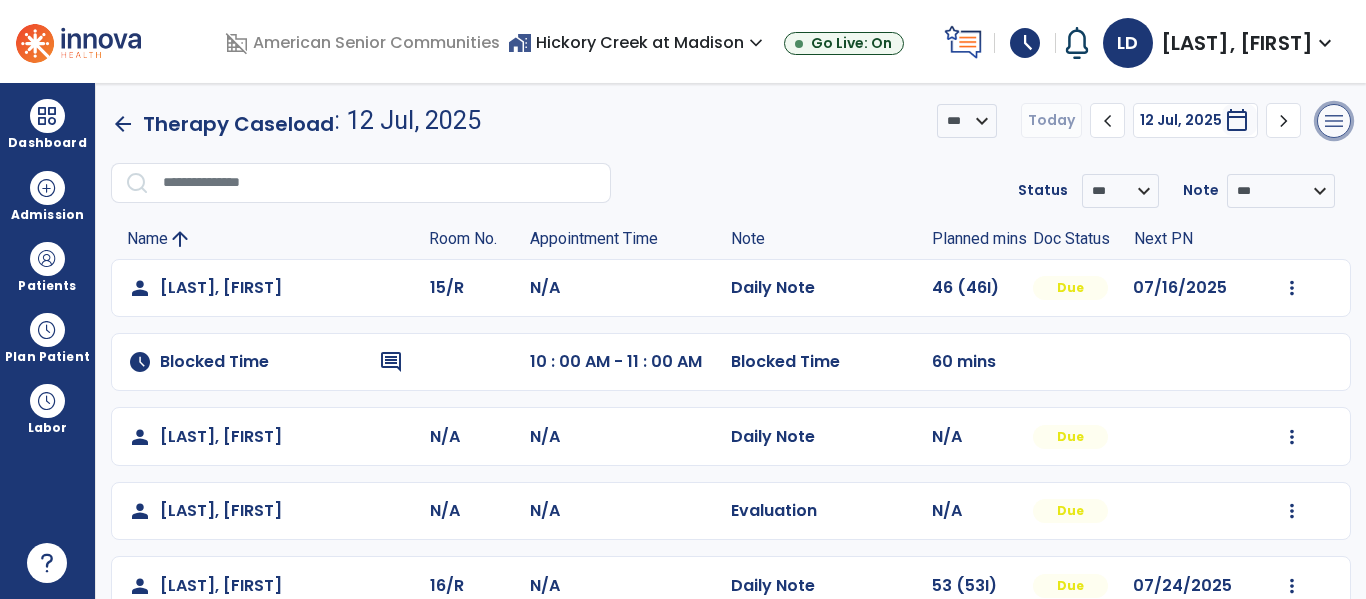 click on "menu" at bounding box center [1334, 121] 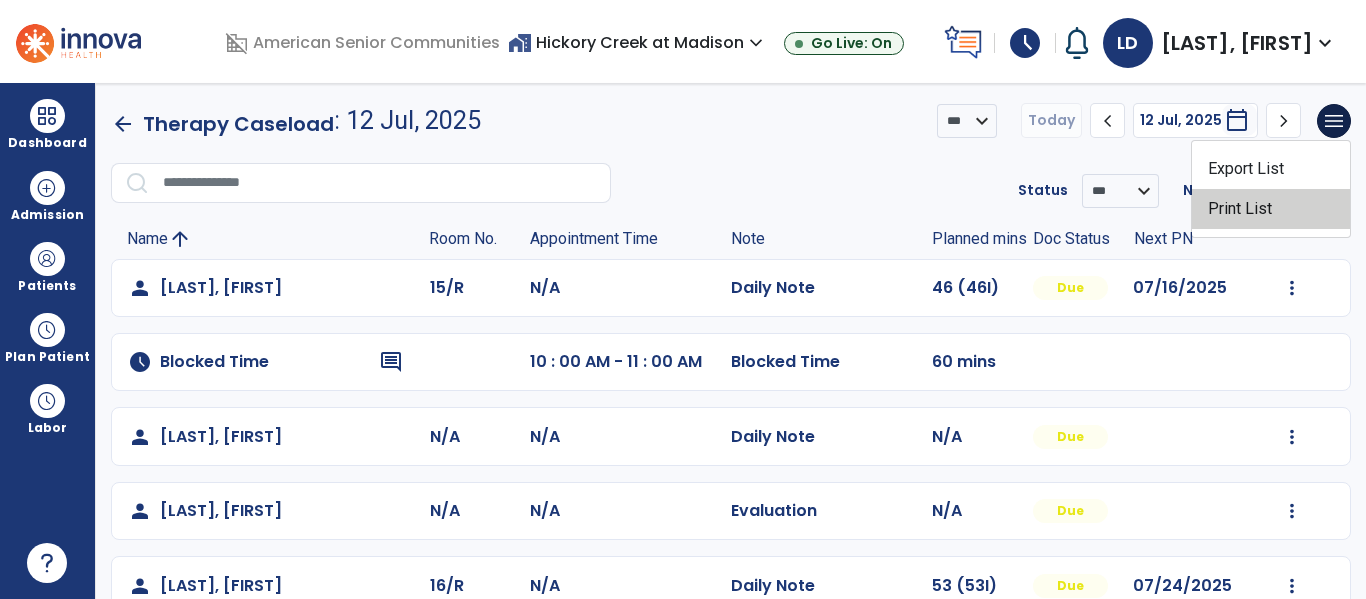 click on "Print List" 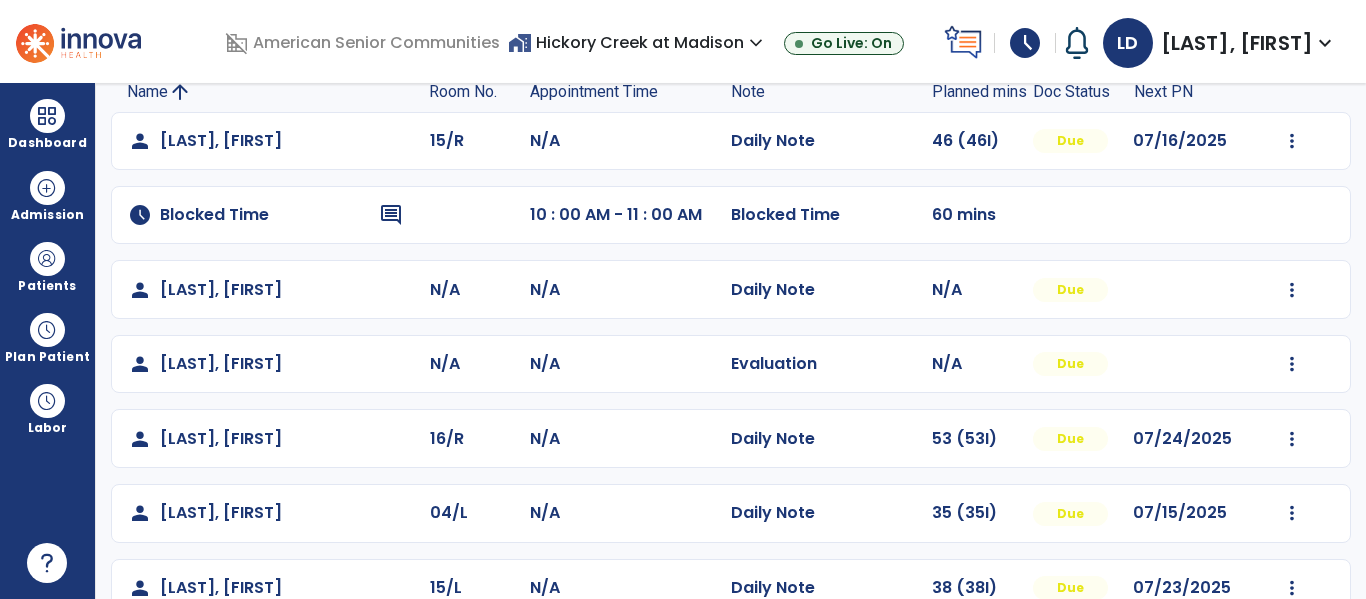 scroll, scrollTop: 158, scrollLeft: 0, axis: vertical 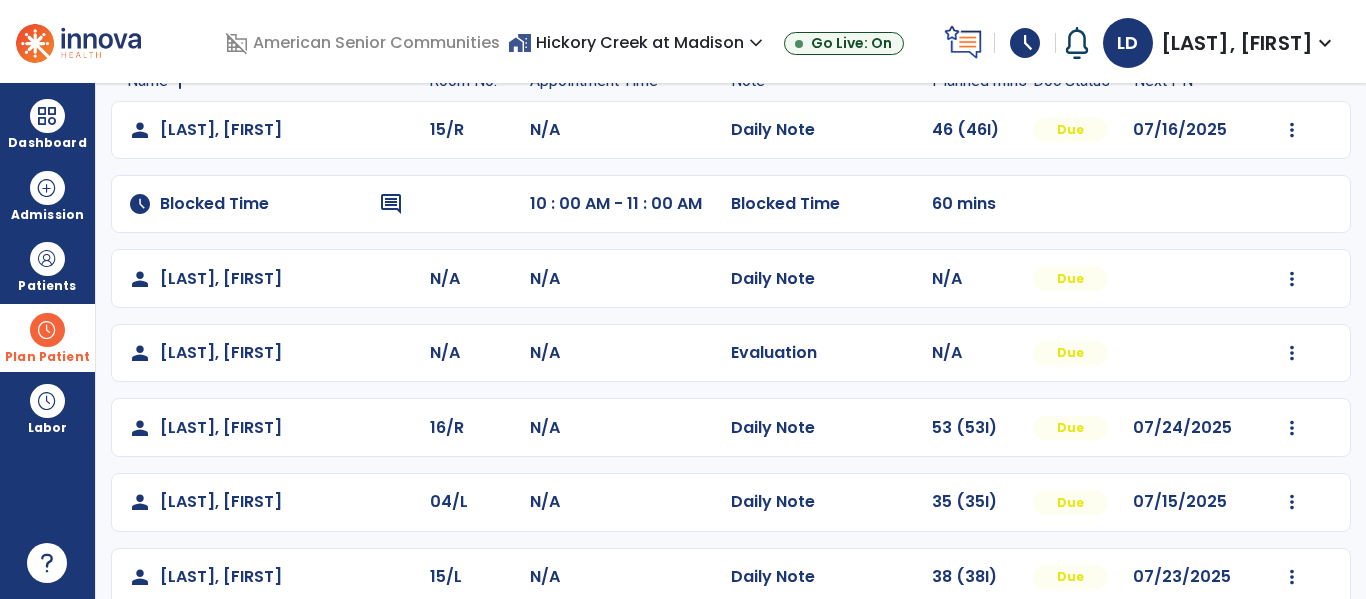 click on "Plan Patient  event_note  Planner  content_paste_go  Scheduler  content_paste_go  Whiteboard" at bounding box center (47, 337) 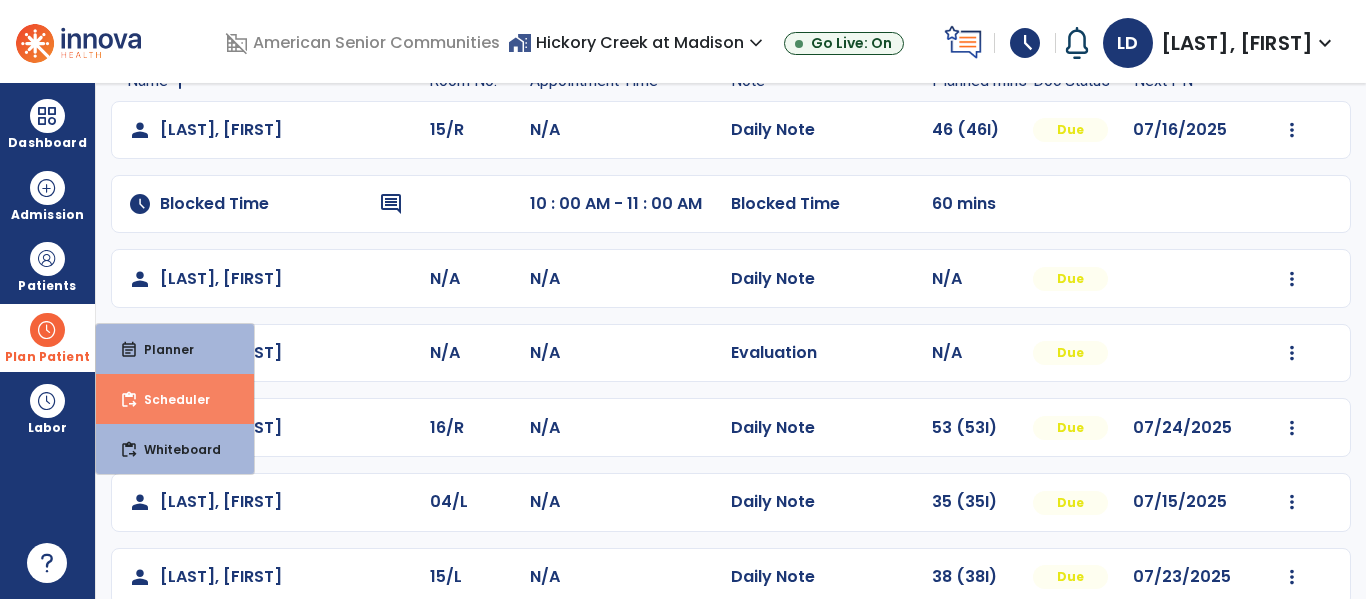 click on "Scheduler" at bounding box center [169, 399] 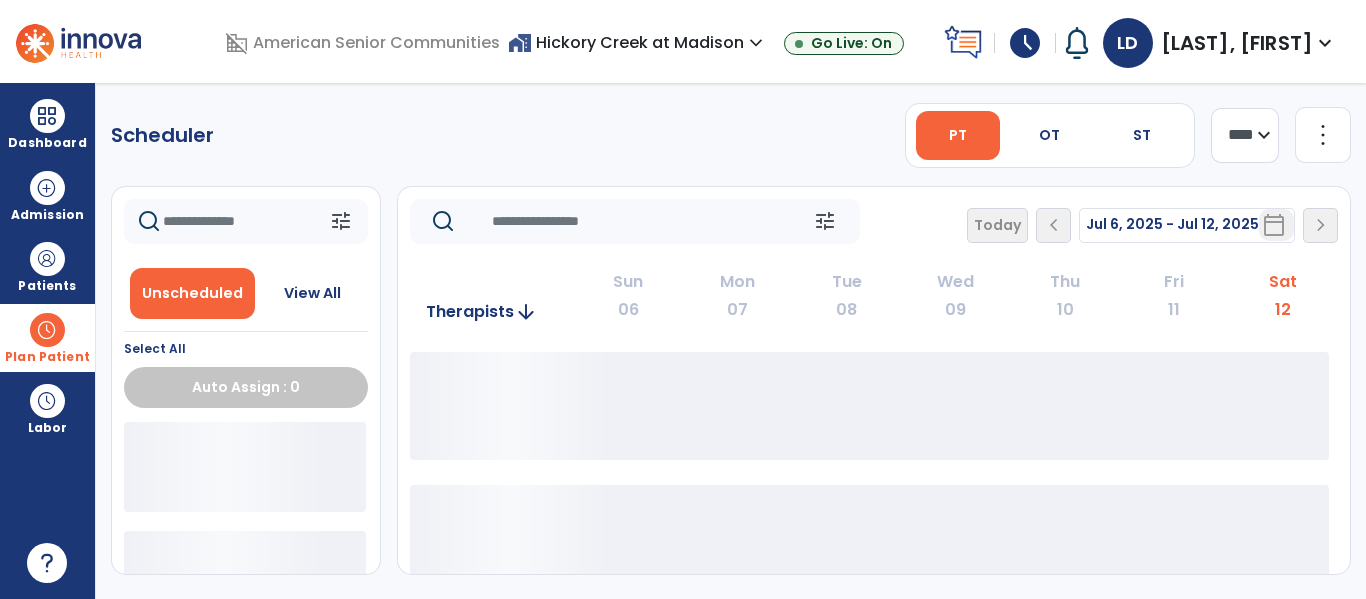 scroll, scrollTop: 0, scrollLeft: 0, axis: both 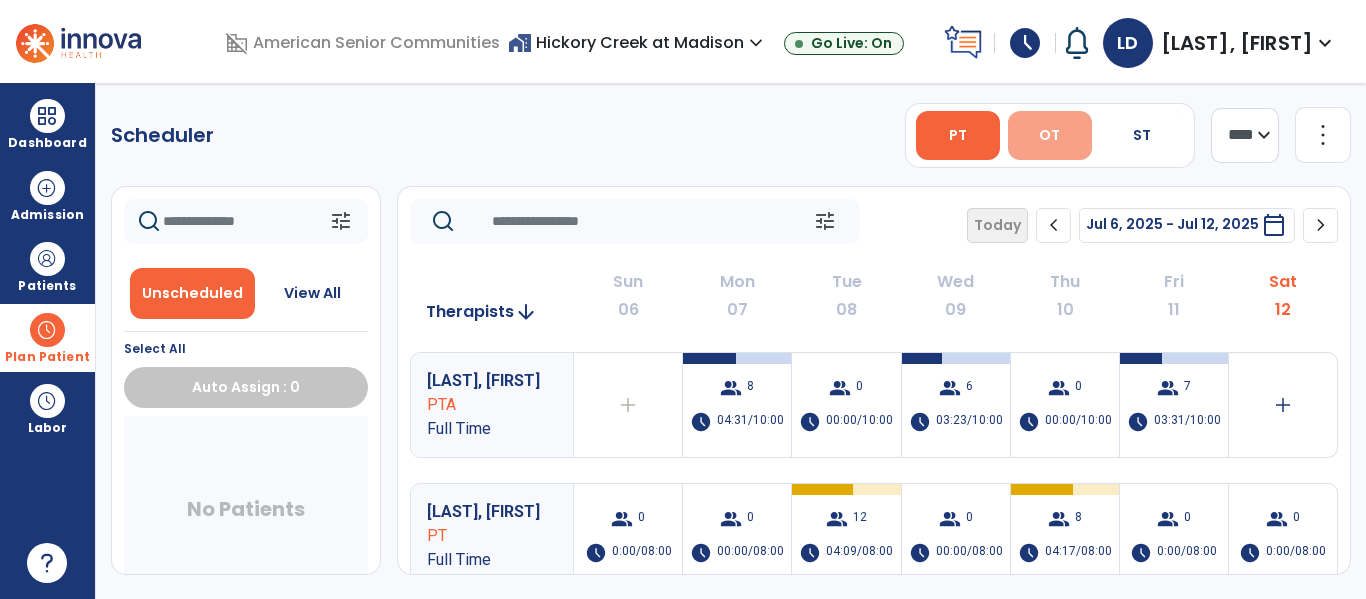 click on "OT" at bounding box center (1050, 135) 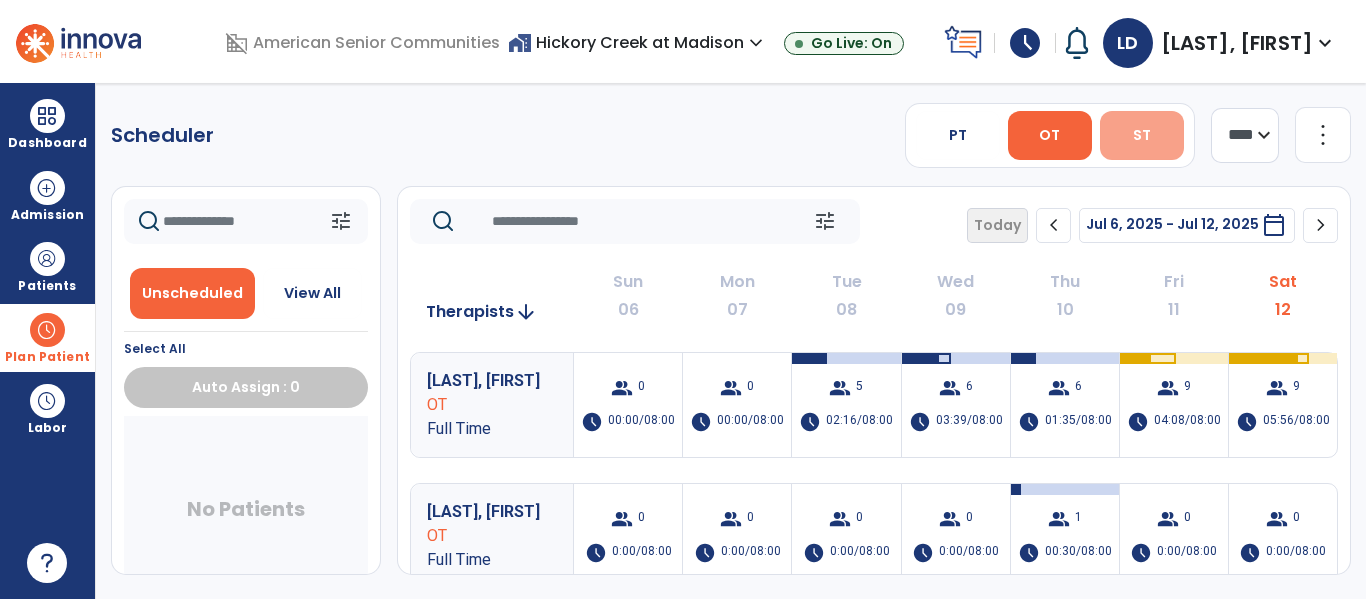 click on "ST" at bounding box center (1142, 135) 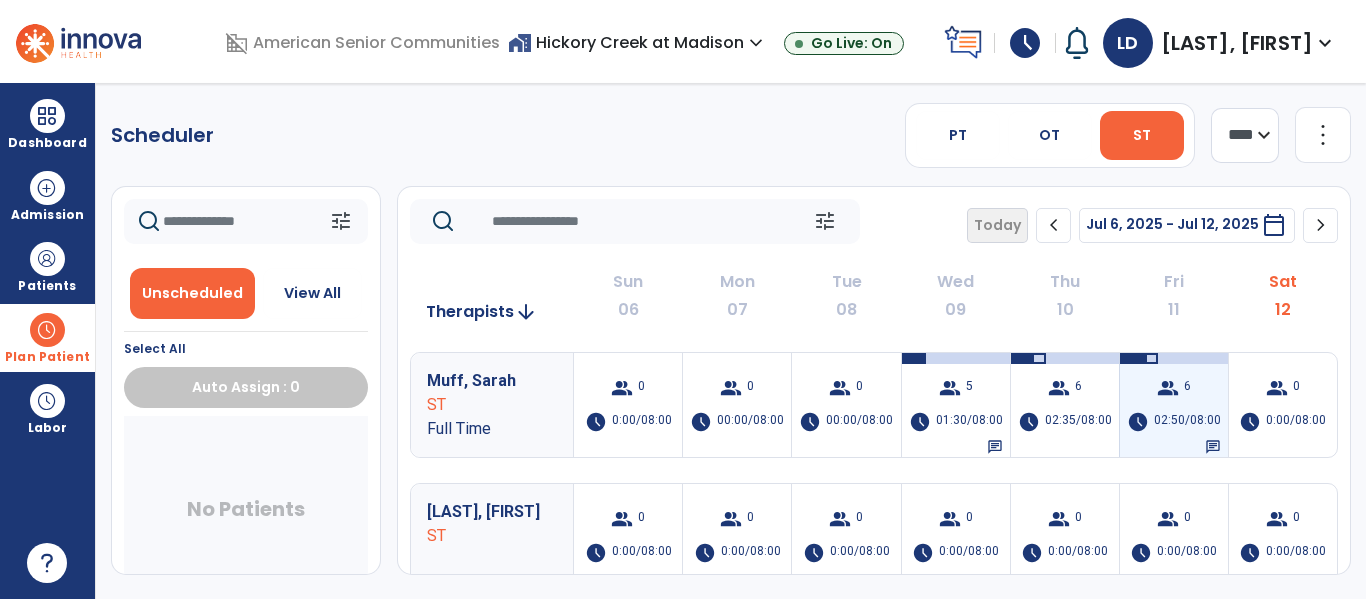 click on "02:50/08:00" at bounding box center (1187, 422) 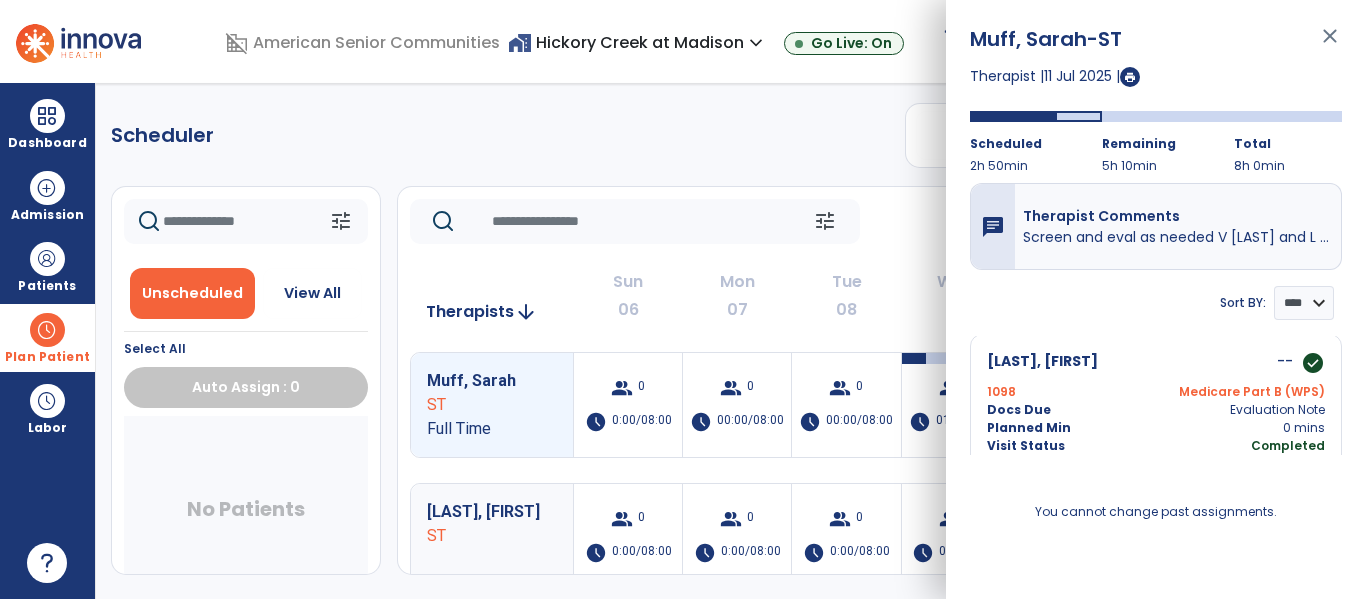 scroll, scrollTop: 852, scrollLeft: 0, axis: vertical 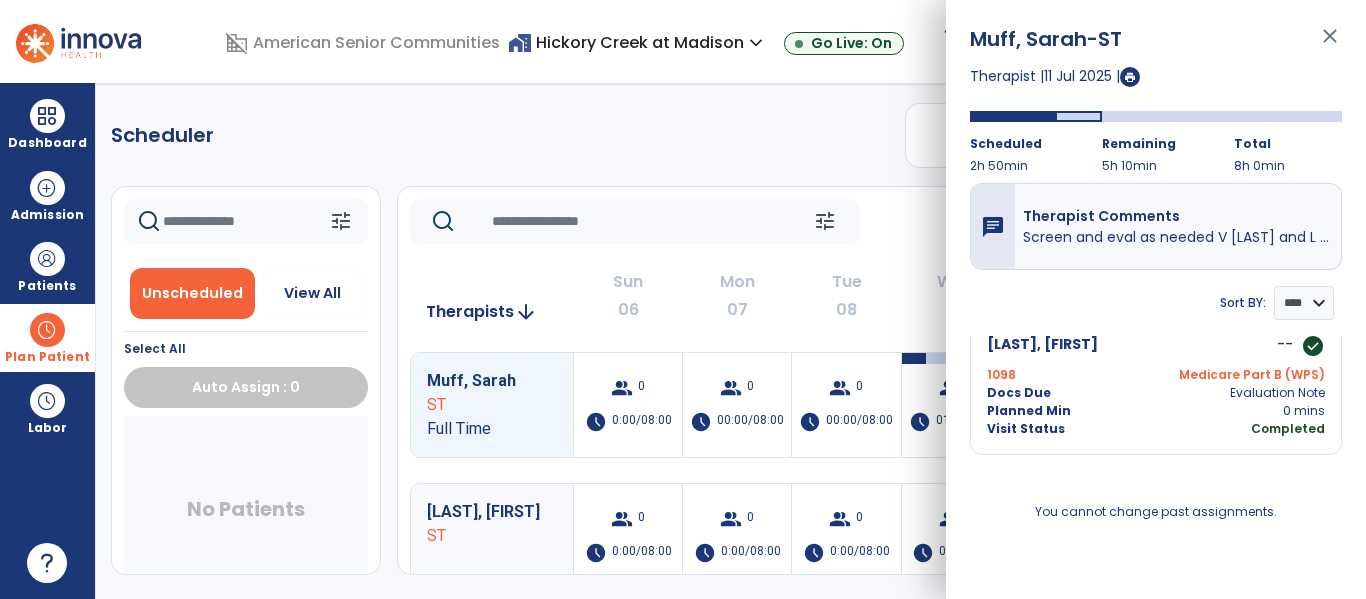click on "close" at bounding box center (1330, 45) 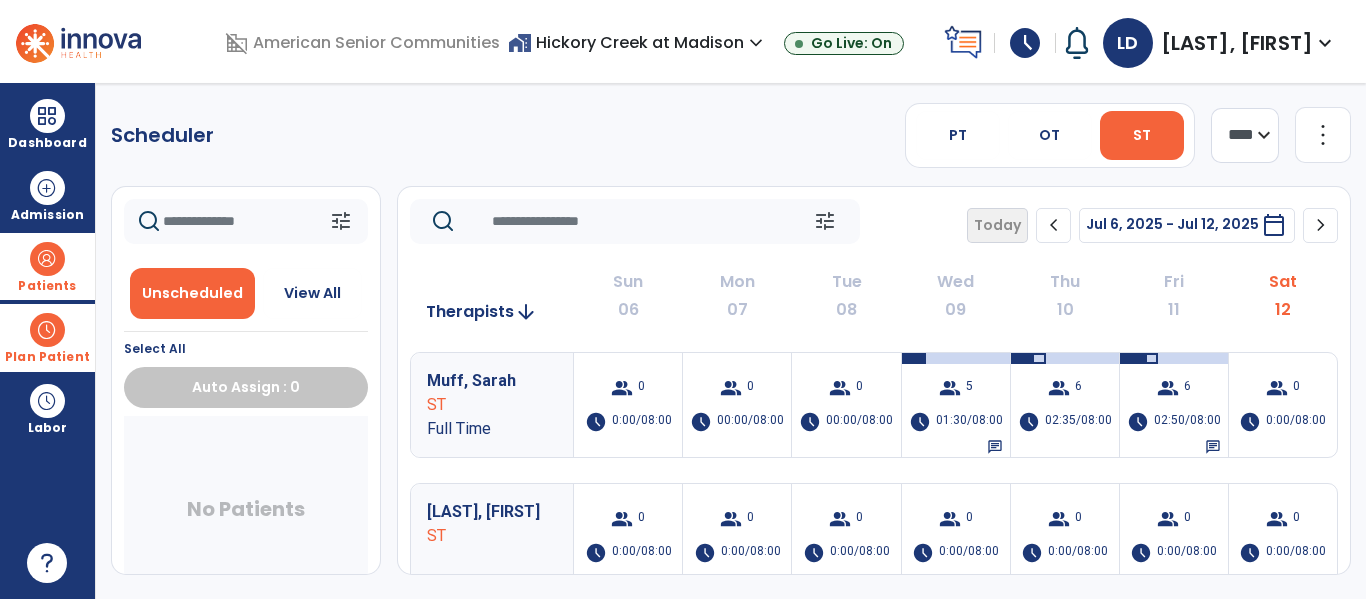 click on "Patients" at bounding box center (47, 286) 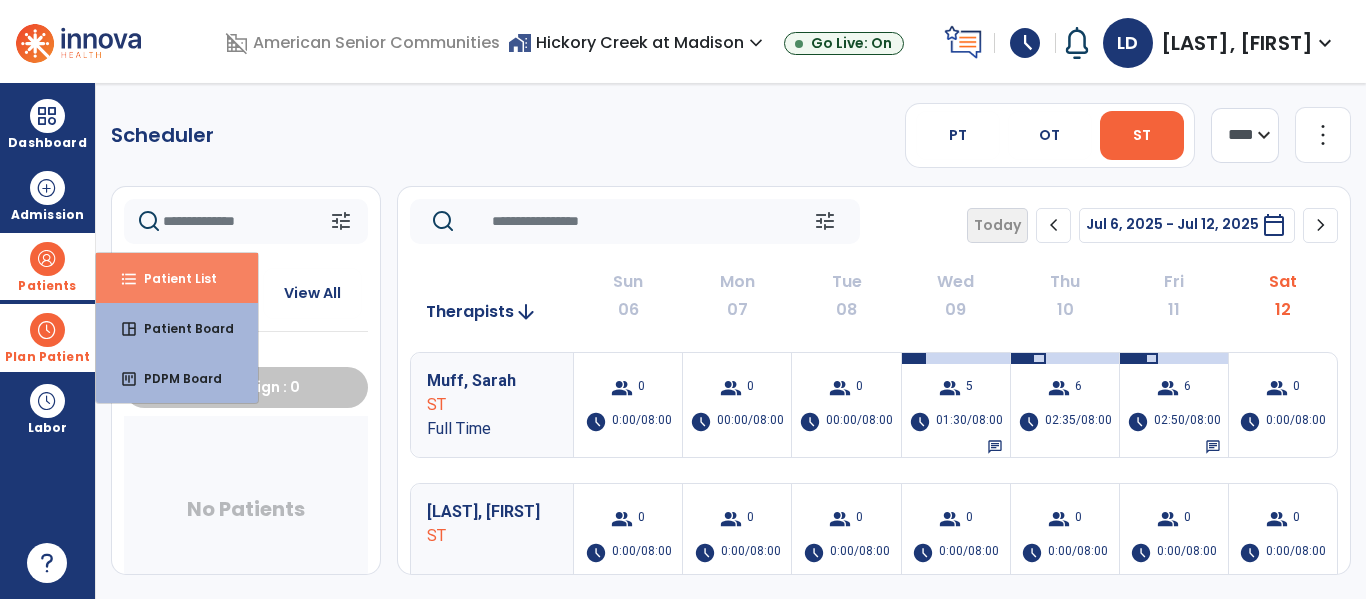 click on "format_list_bulleted  Patient List" at bounding box center [177, 278] 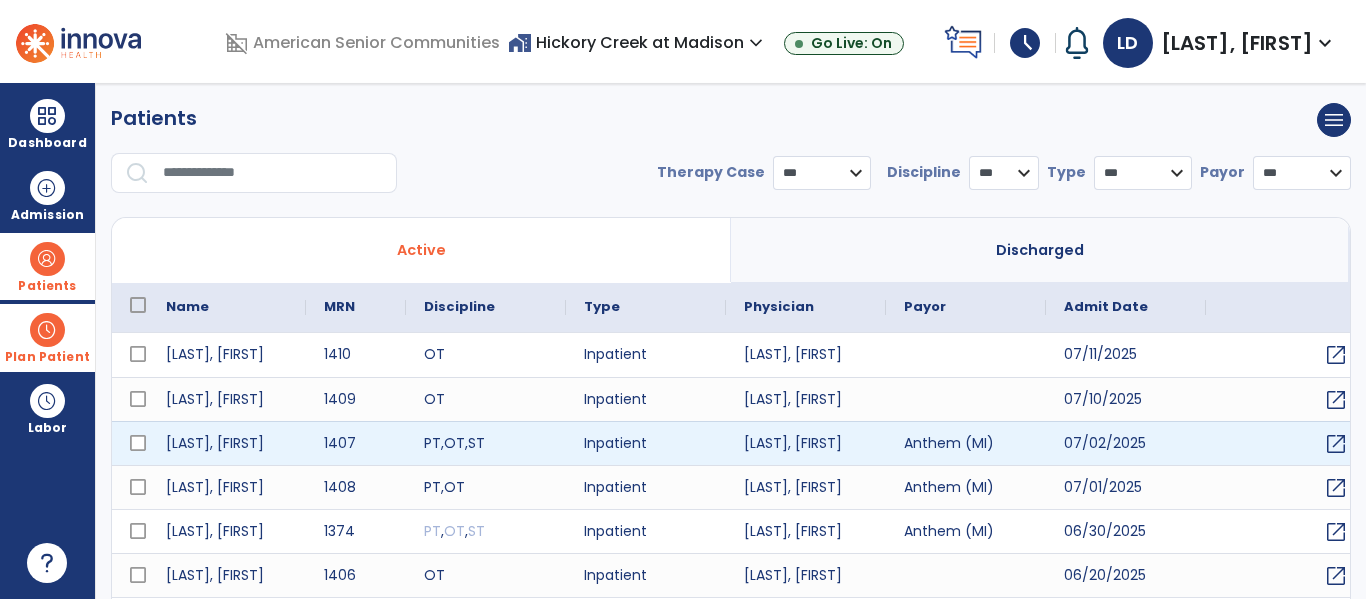 select on "***" 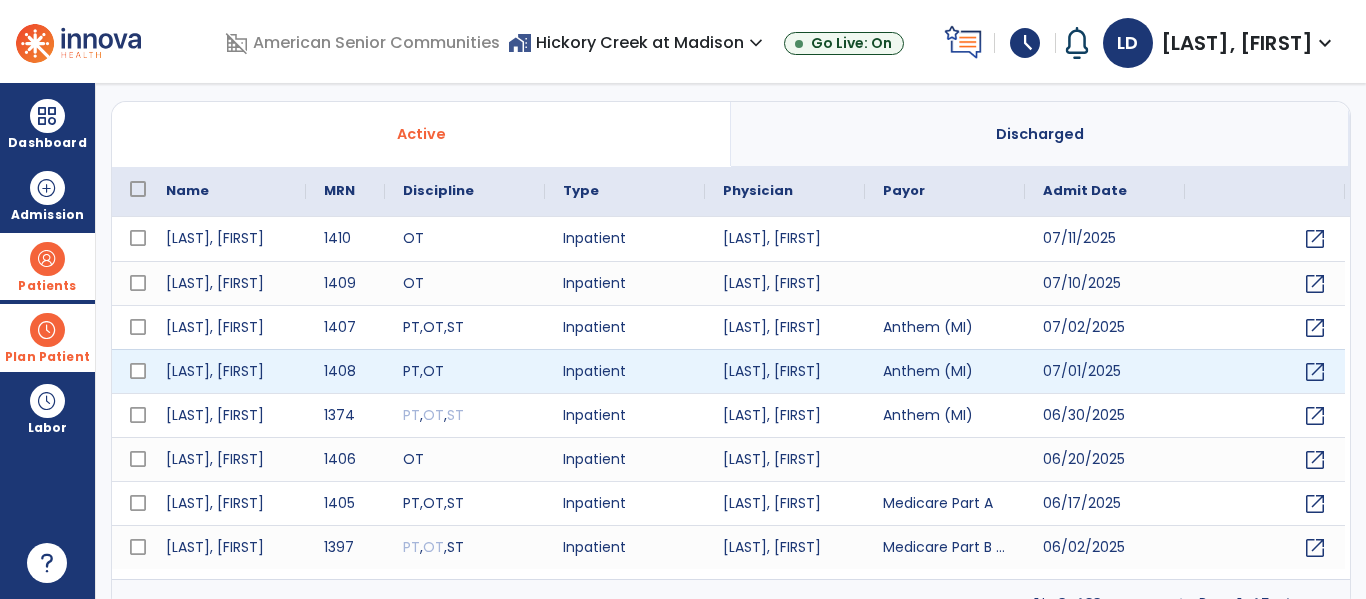 scroll, scrollTop: 144, scrollLeft: 0, axis: vertical 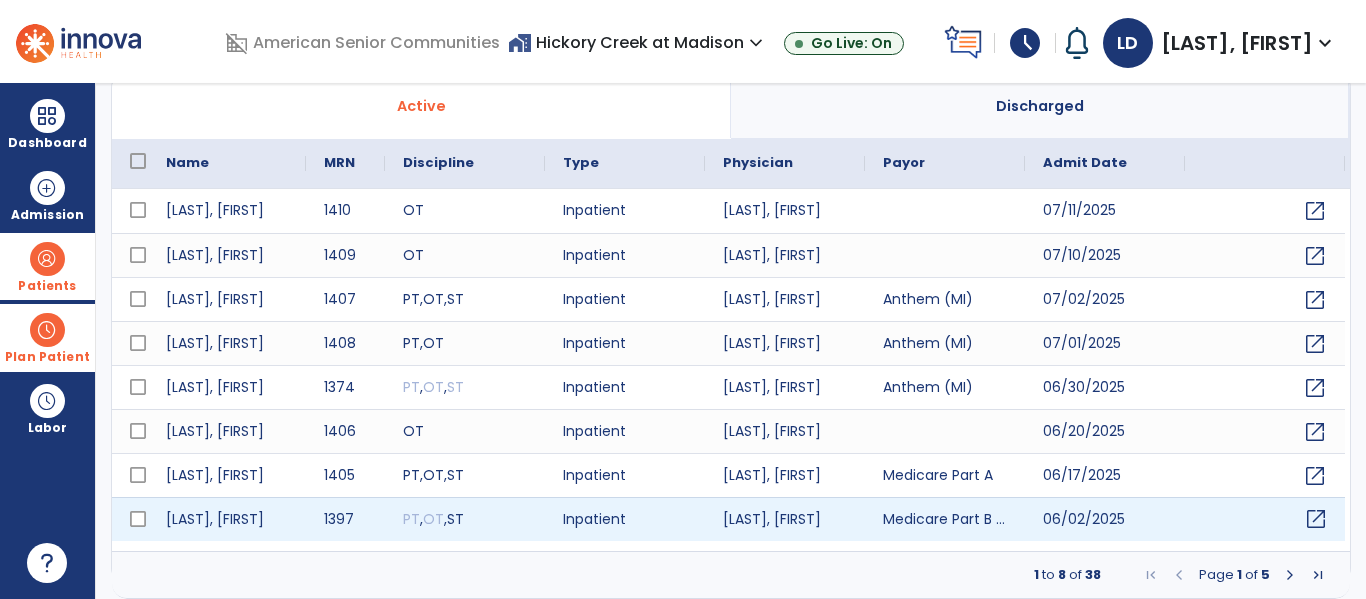click on "open_in_new" at bounding box center [1316, 519] 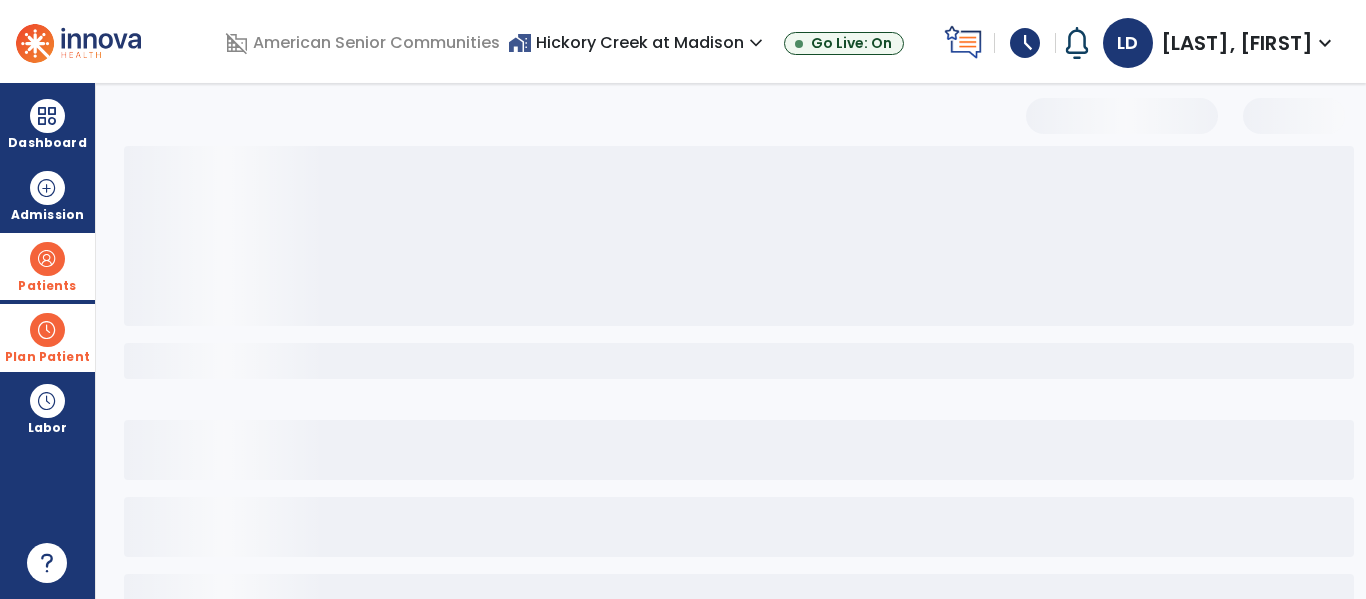 click at bounding box center (739, 527) 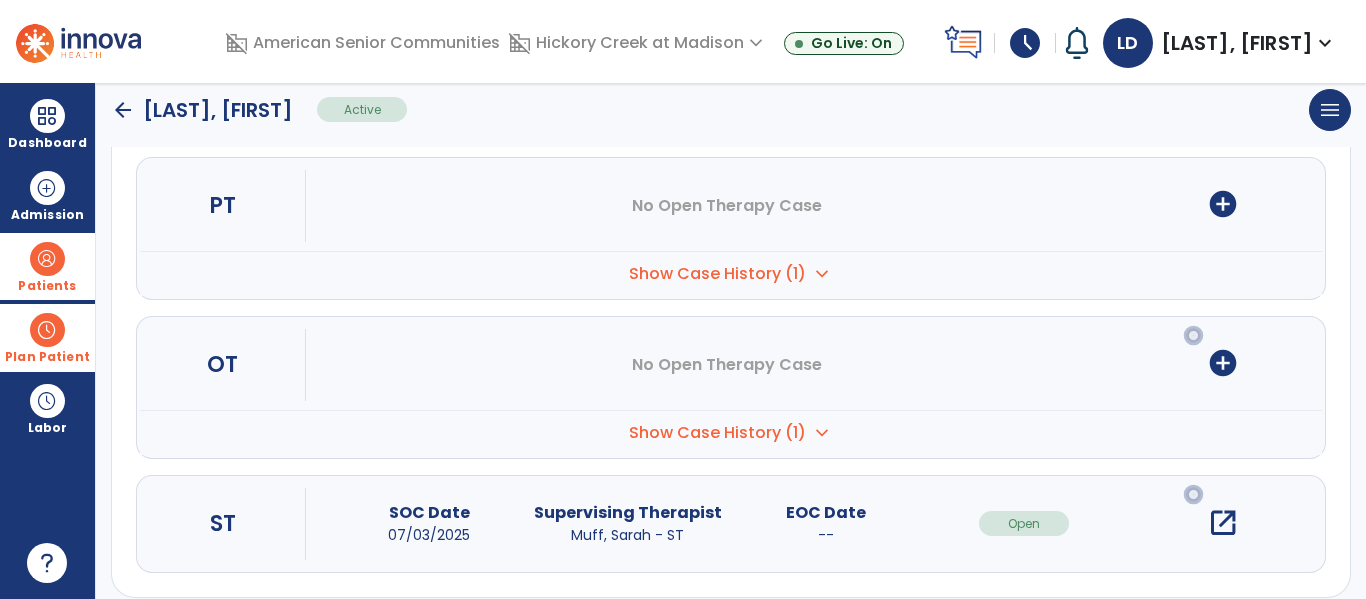 scroll, scrollTop: 252, scrollLeft: 0, axis: vertical 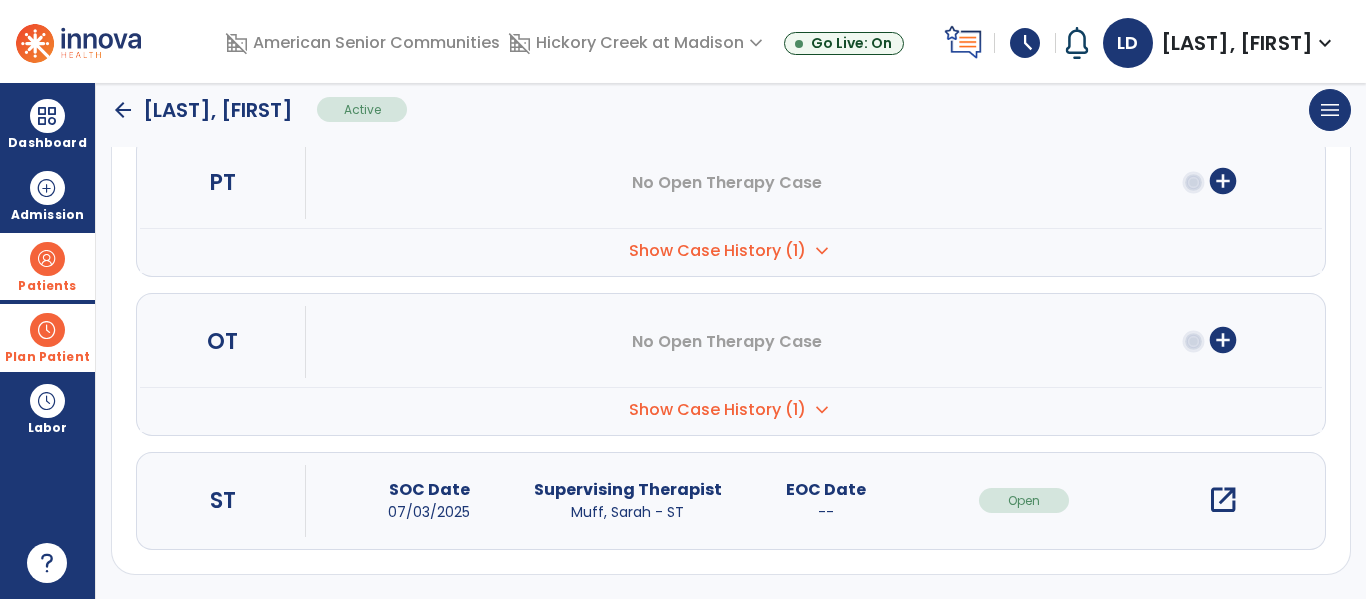 click on "open_in_new" at bounding box center [1223, 500] 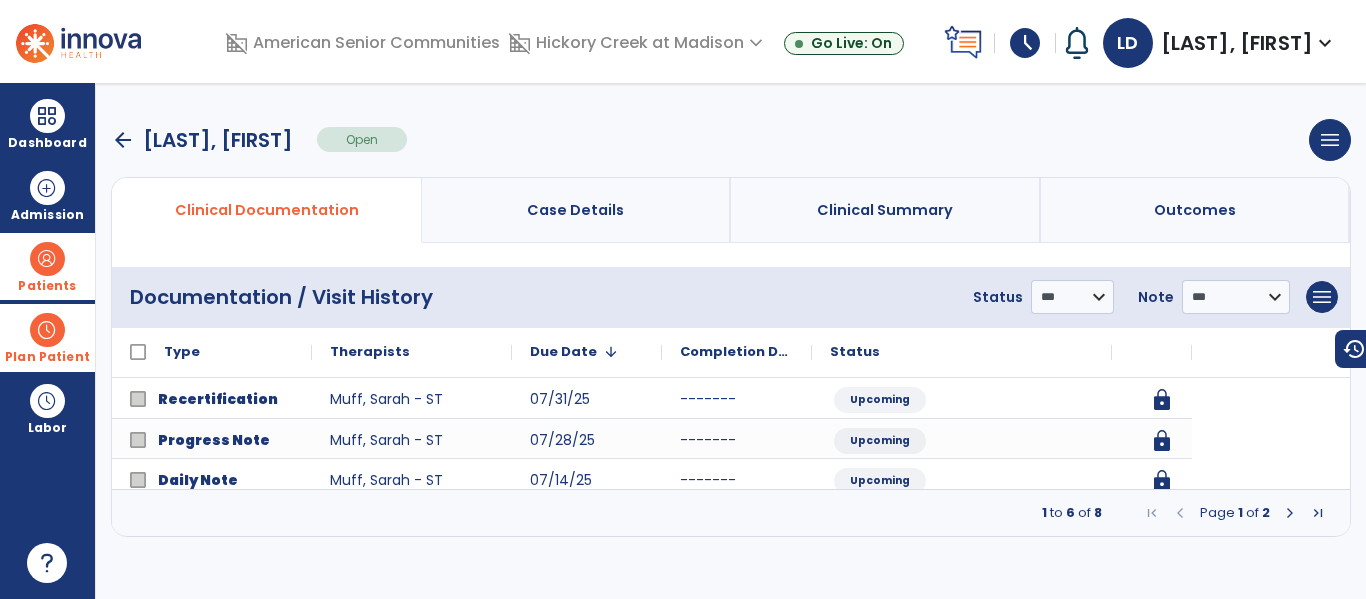 scroll, scrollTop: 0, scrollLeft: 0, axis: both 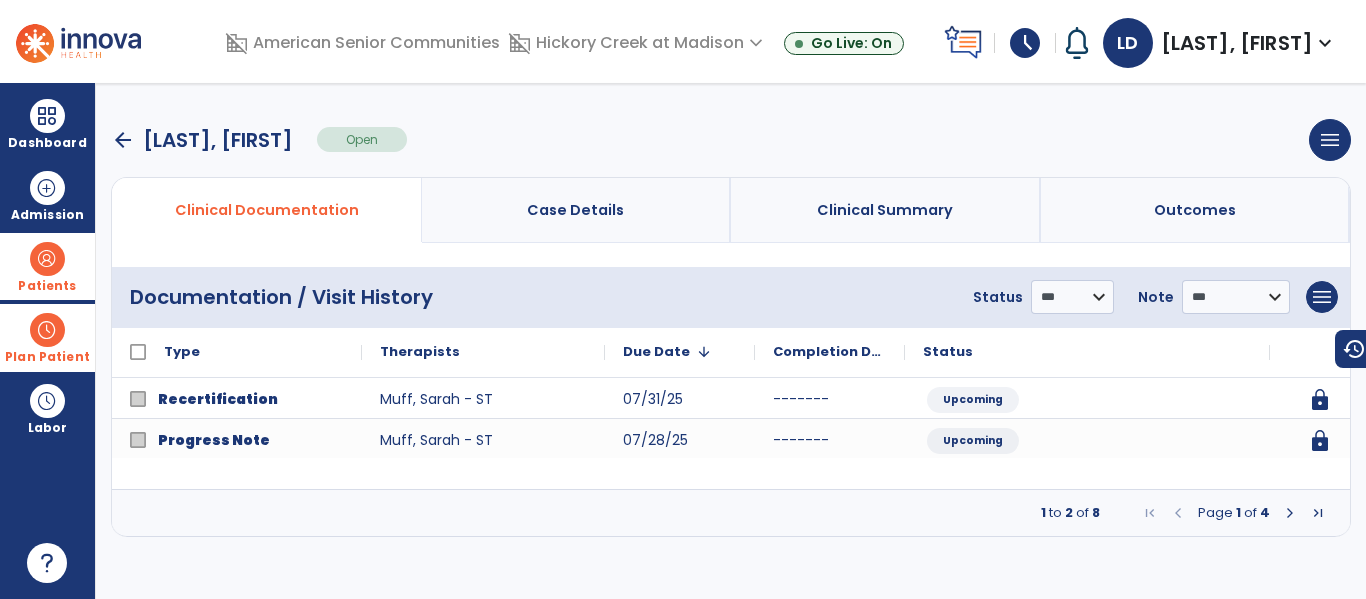 click at bounding box center [1290, 513] 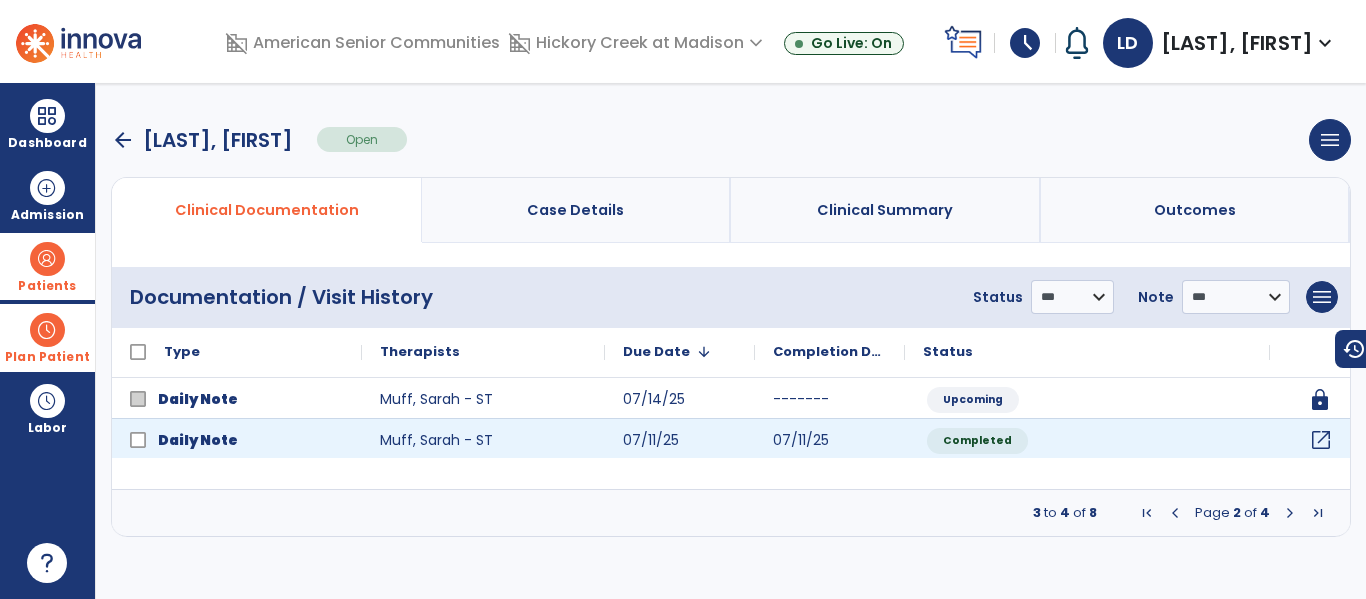 click on "open_in_new" 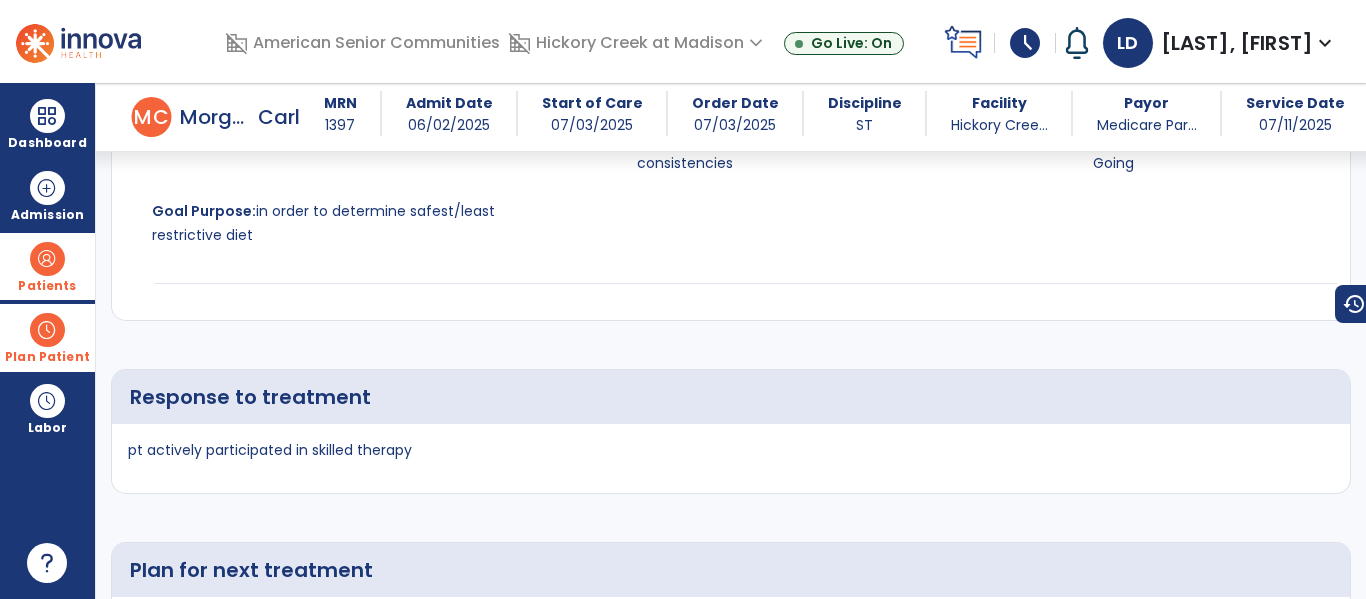scroll, scrollTop: 0, scrollLeft: 0, axis: both 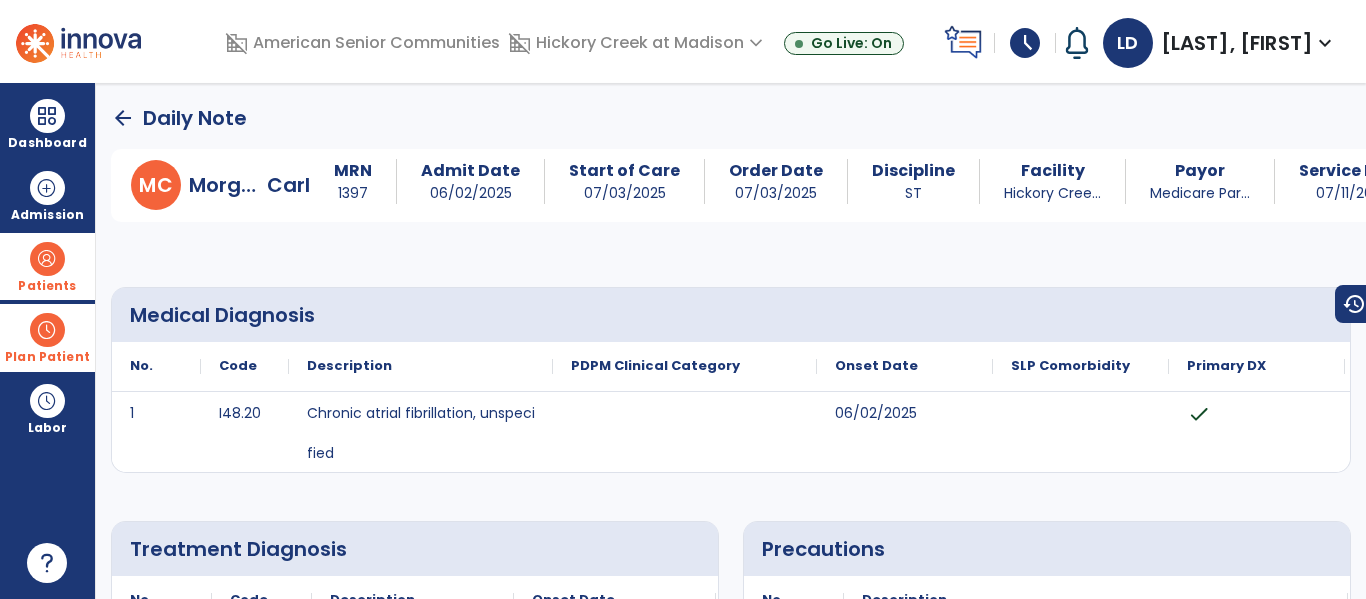 click on "arrow_back" 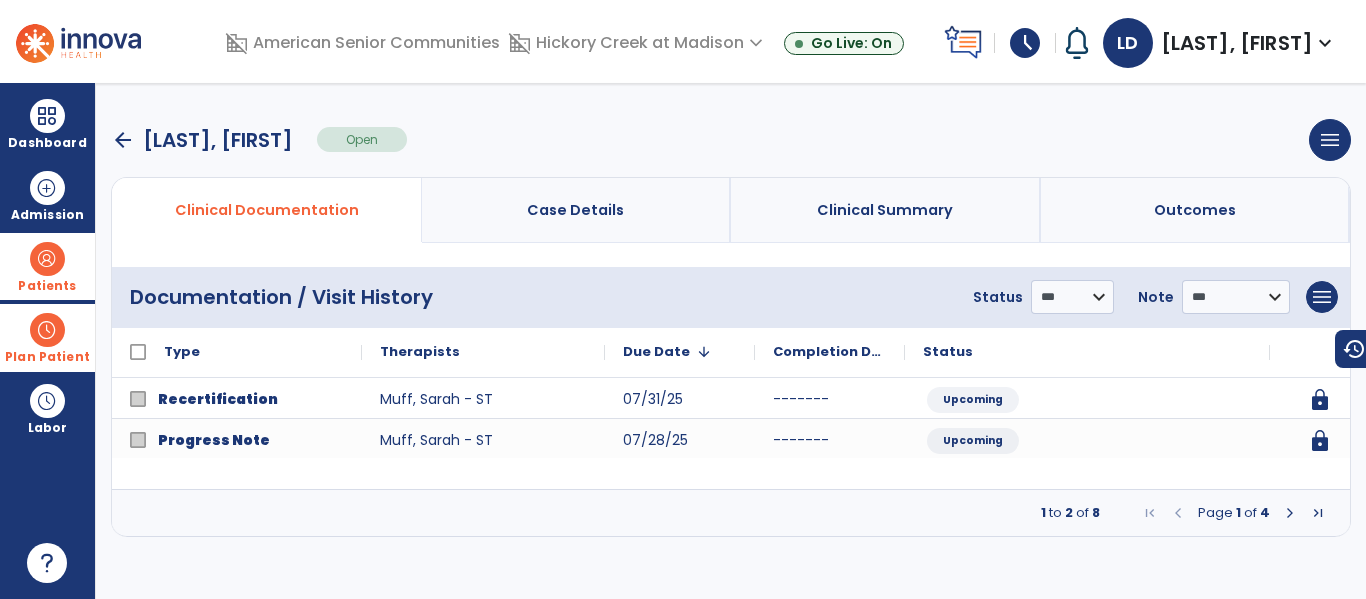 click on "arrow_back" at bounding box center [123, 140] 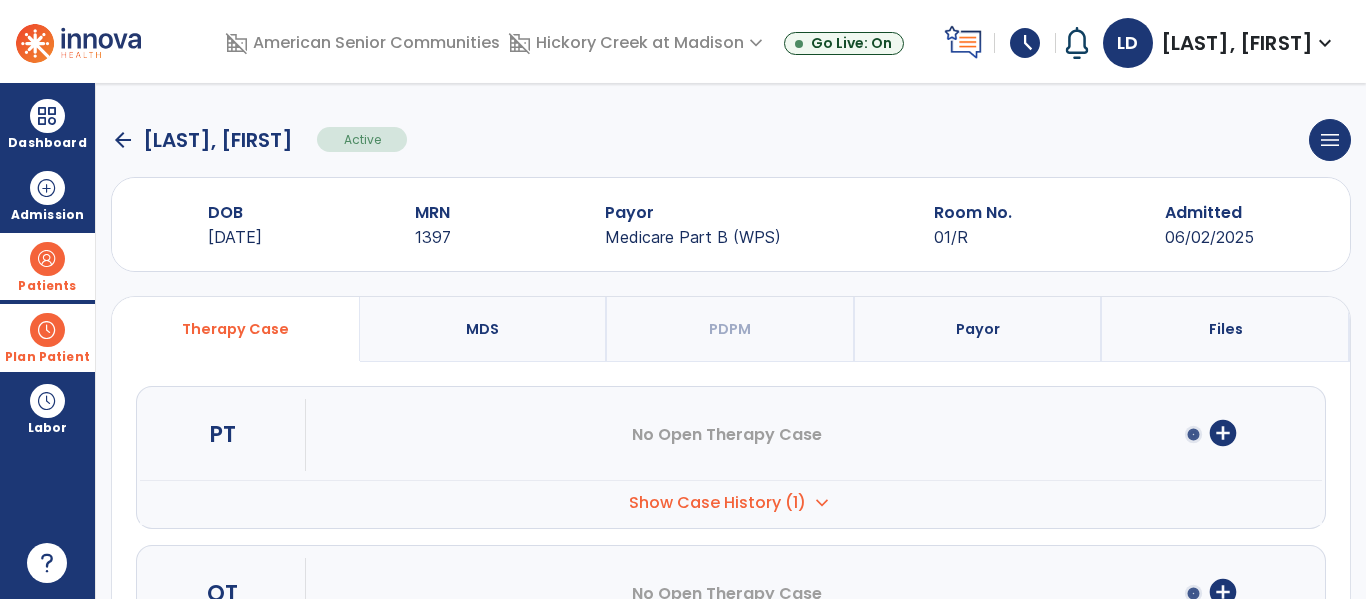 click on "arrow_back" 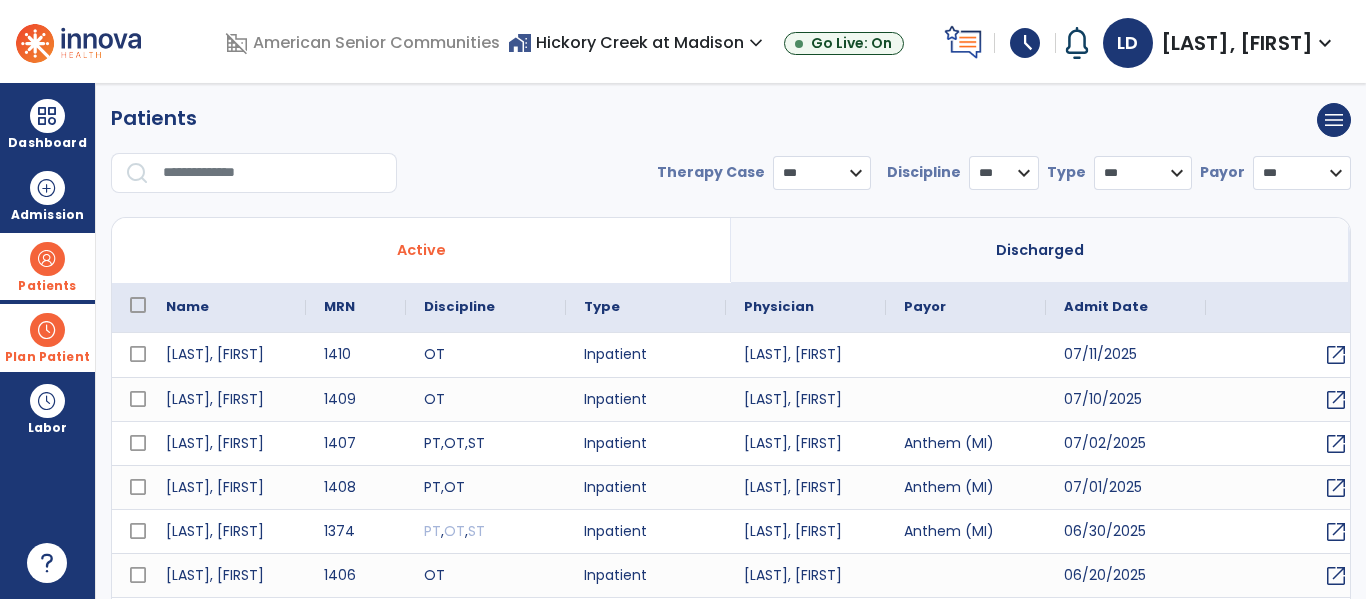 select on "***" 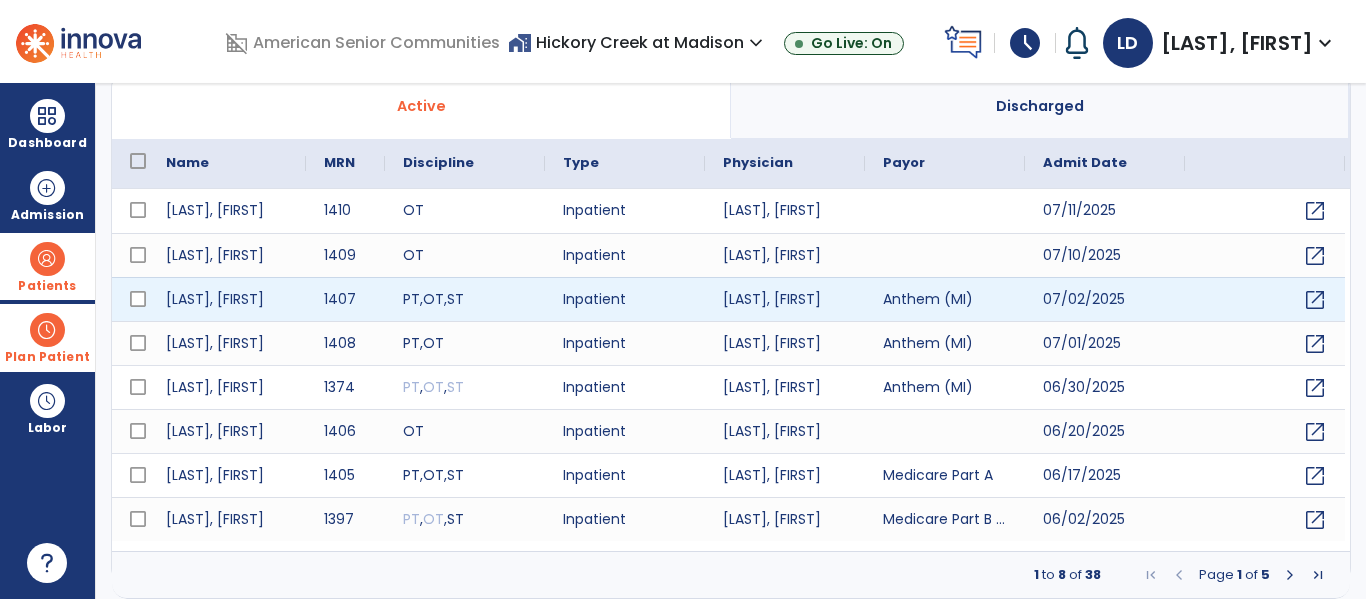 scroll, scrollTop: 0, scrollLeft: 0, axis: both 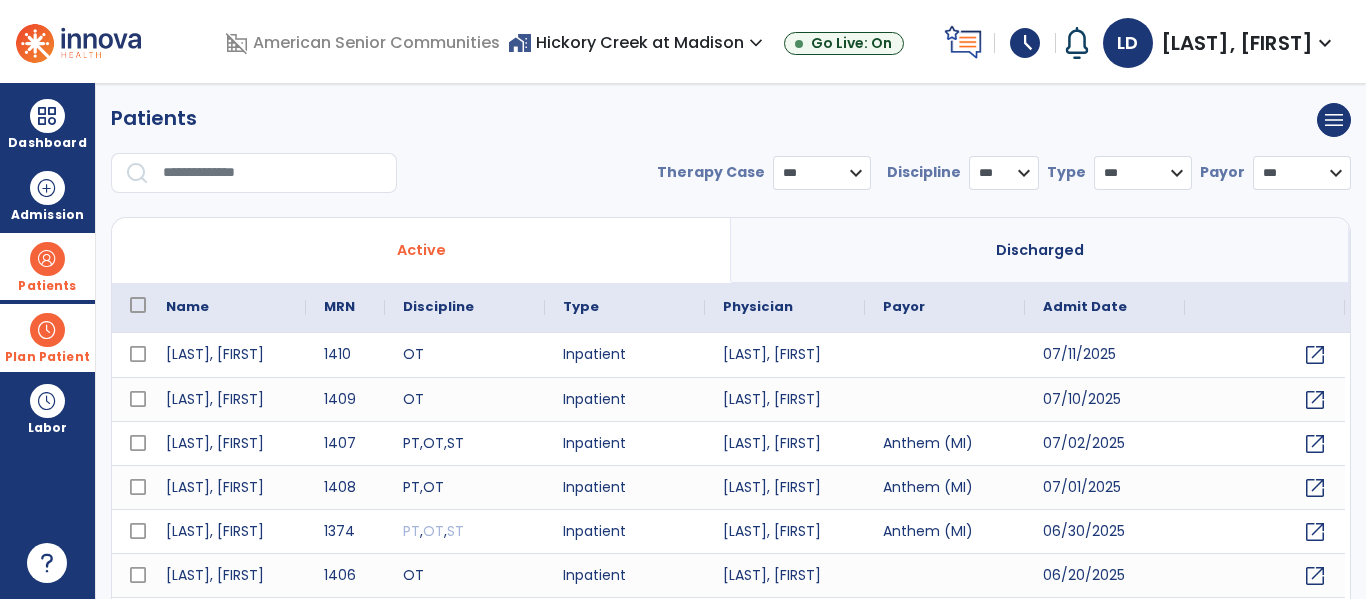 click at bounding box center (273, 173) 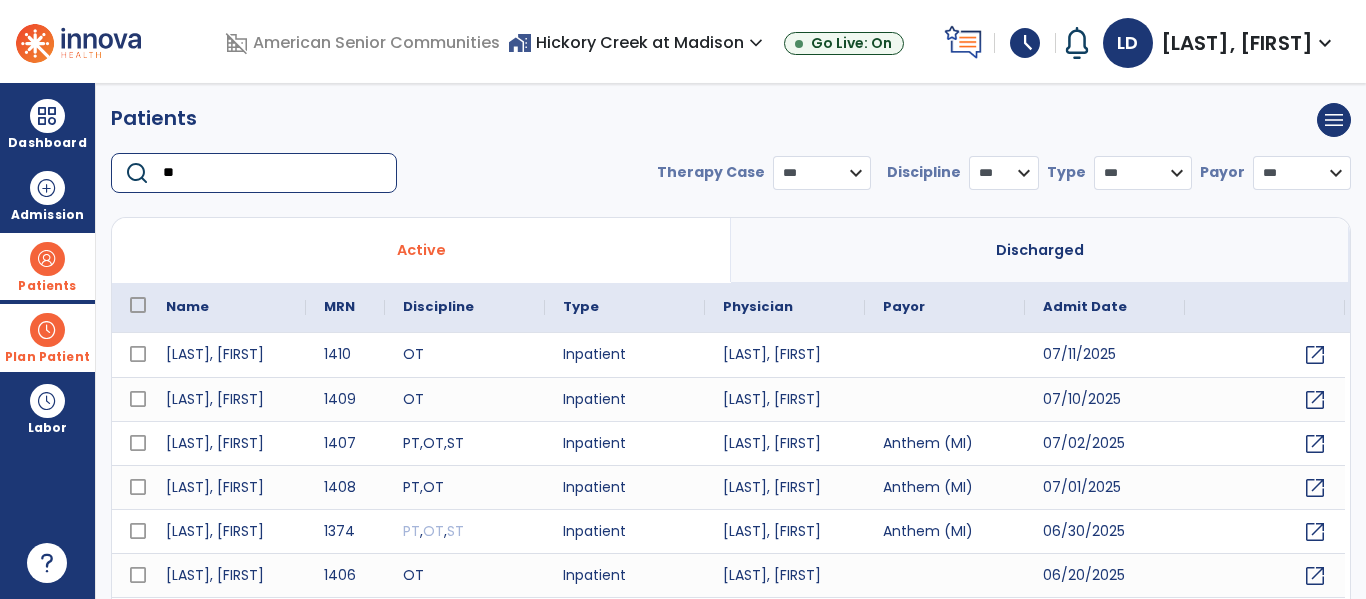 type on "*" 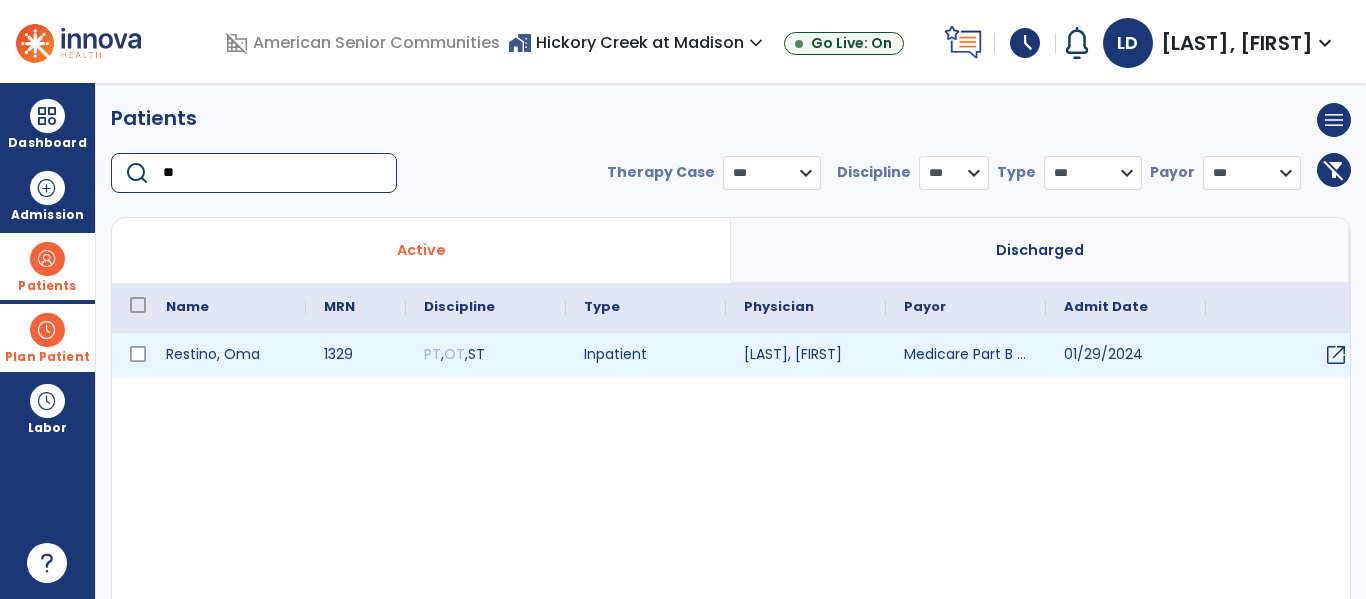 type on "**" 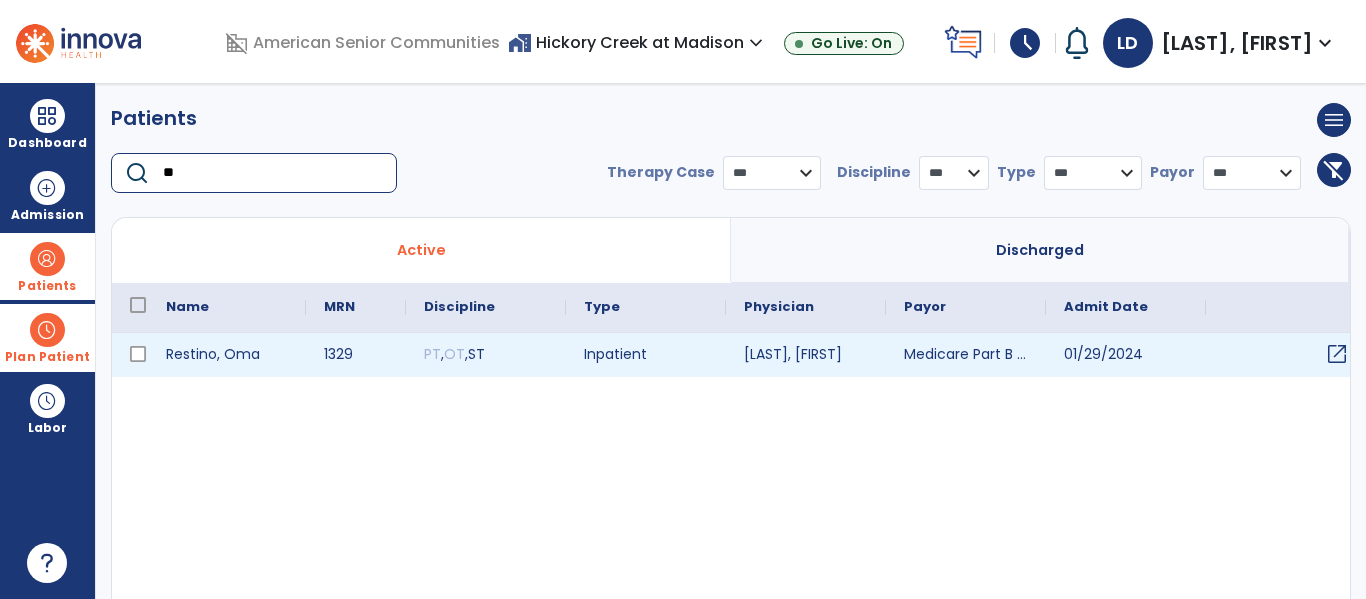 click on "open_in_new" at bounding box center (1337, 354) 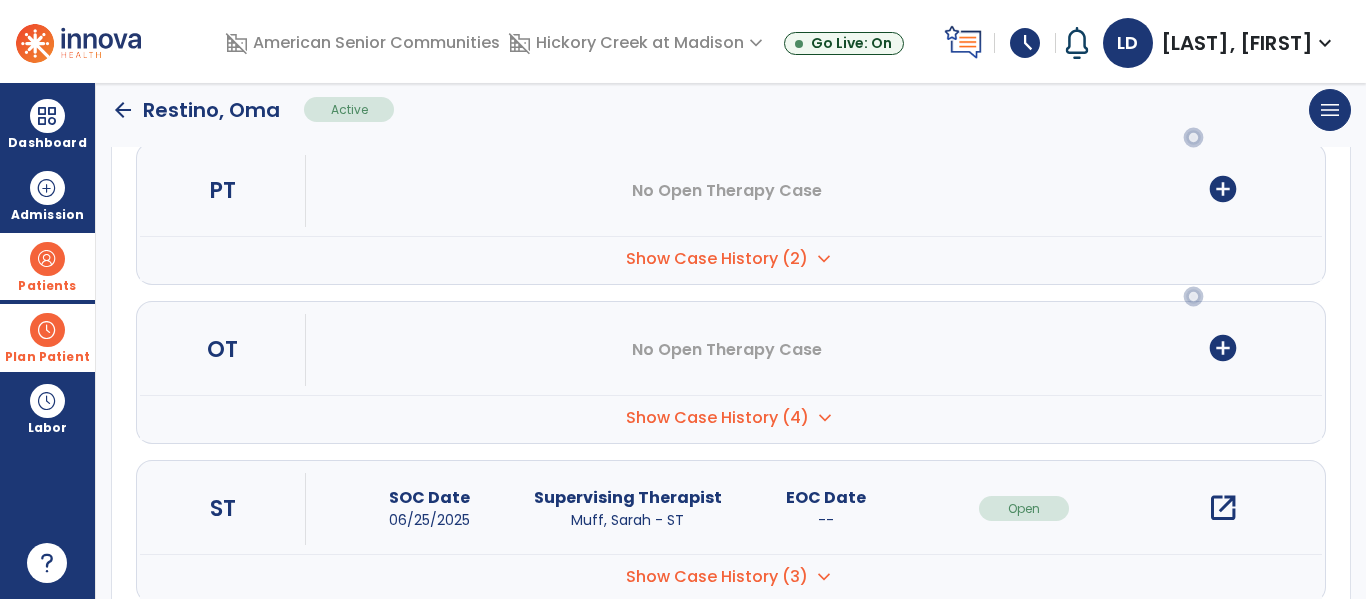 scroll, scrollTop: 297, scrollLeft: 0, axis: vertical 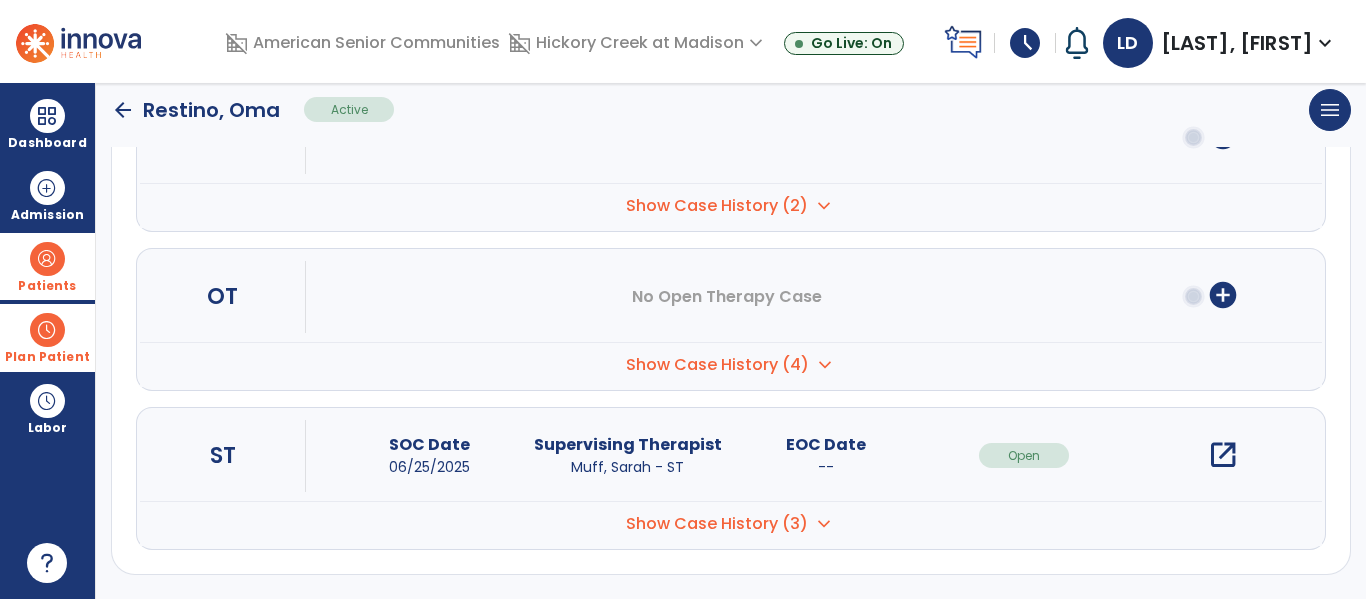click on "open_in_new" at bounding box center (1223, 455) 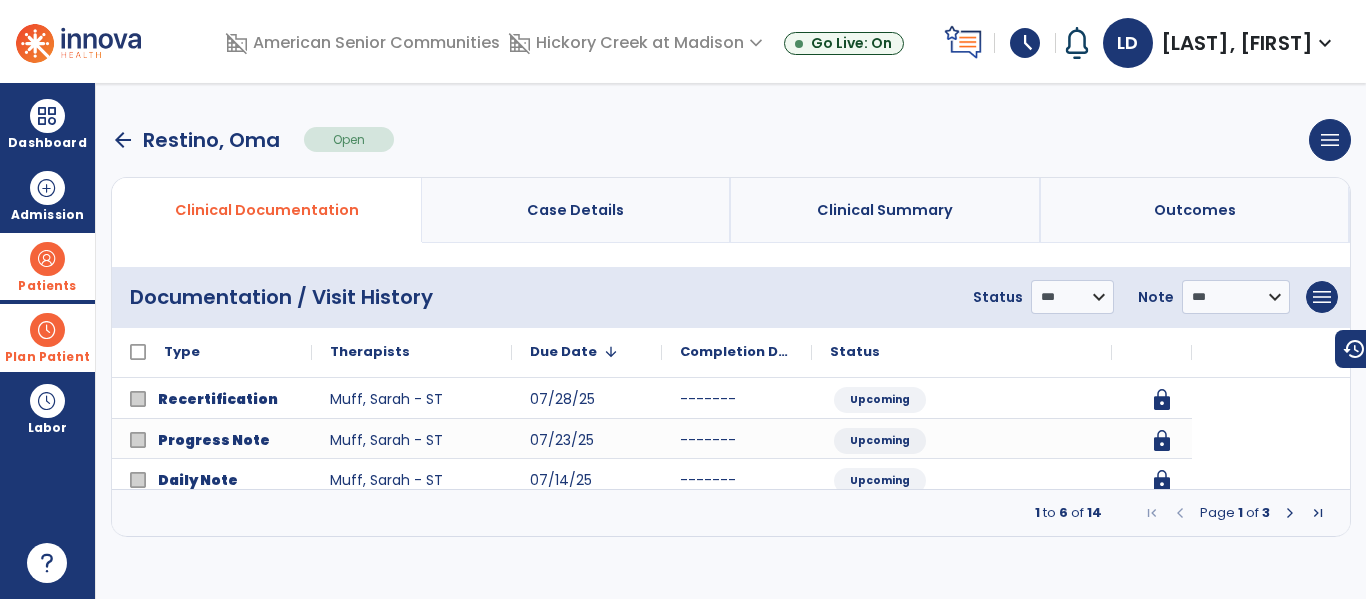 scroll, scrollTop: 0, scrollLeft: 0, axis: both 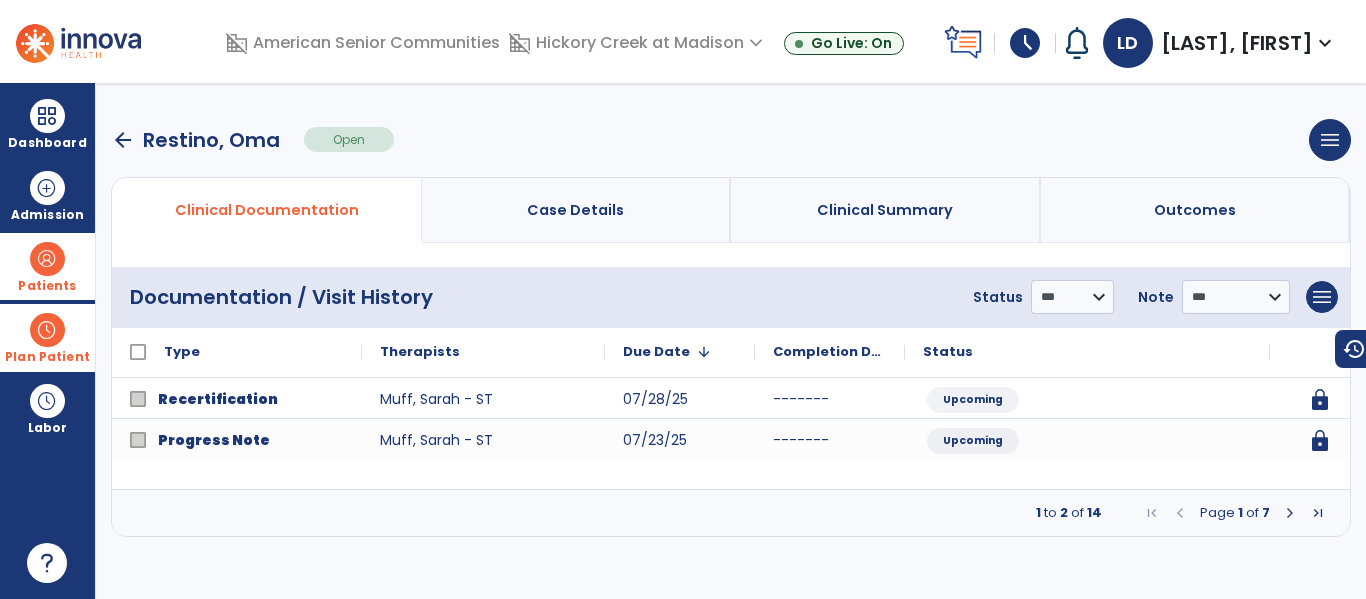 click at bounding box center [1290, 513] 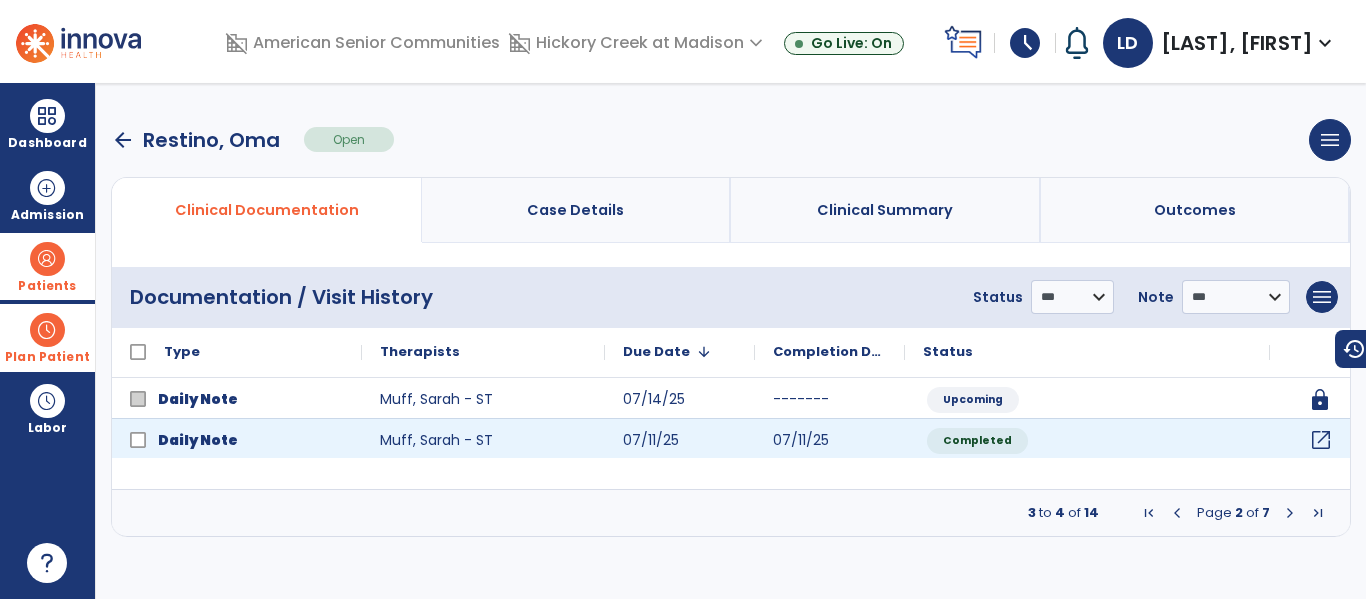 click on "open_in_new" 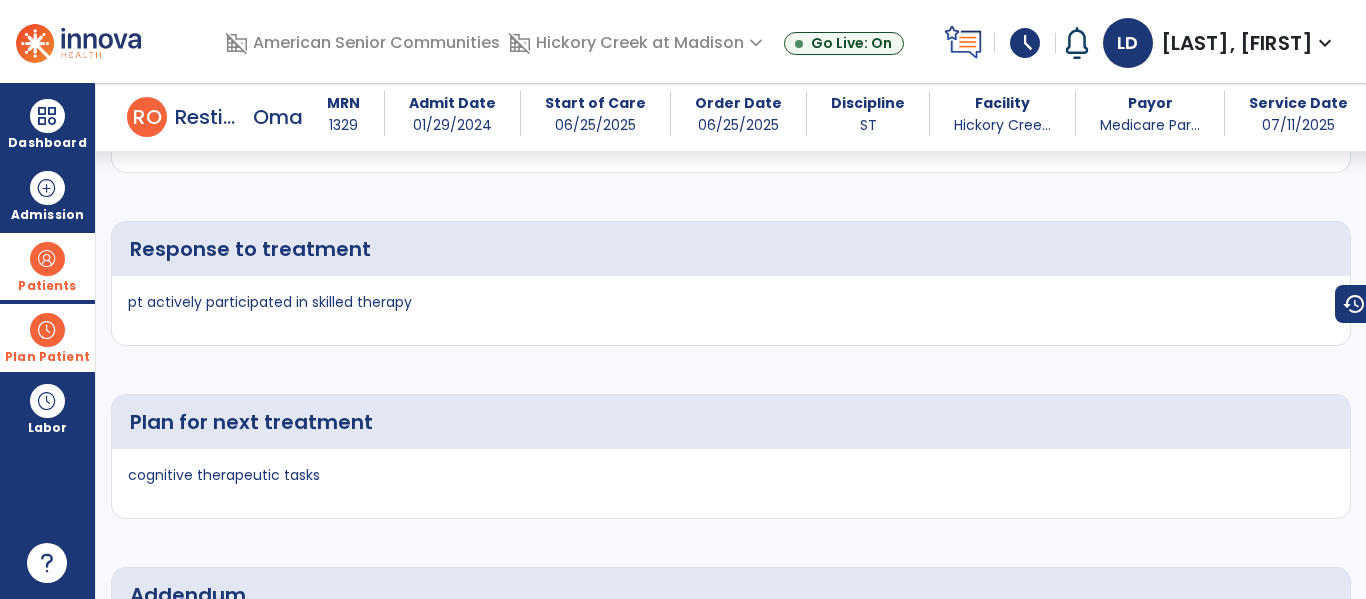 scroll, scrollTop: 0, scrollLeft: 0, axis: both 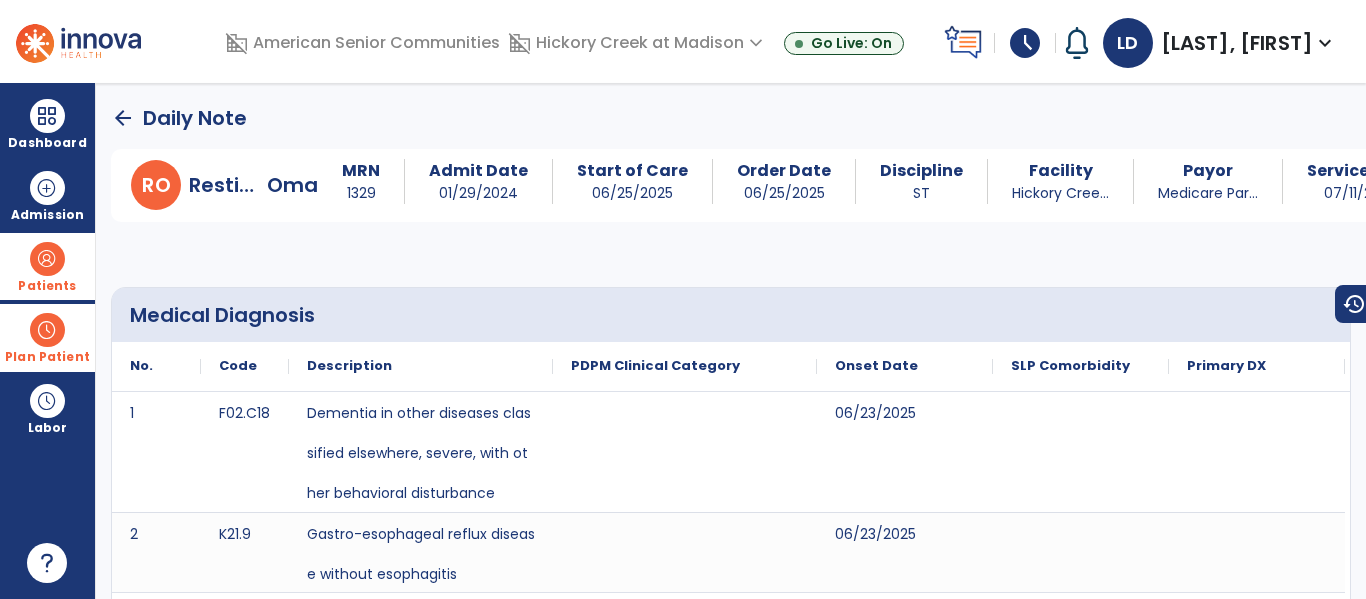 click on "arrow_back" 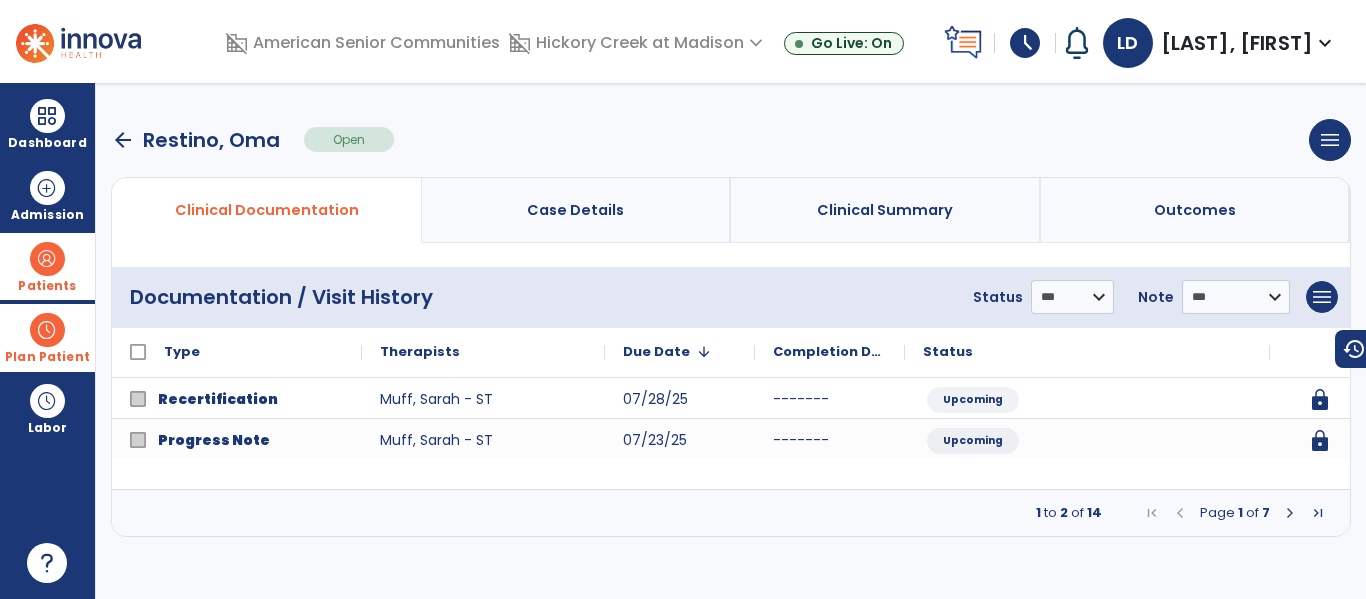 click at bounding box center (1290, 513) 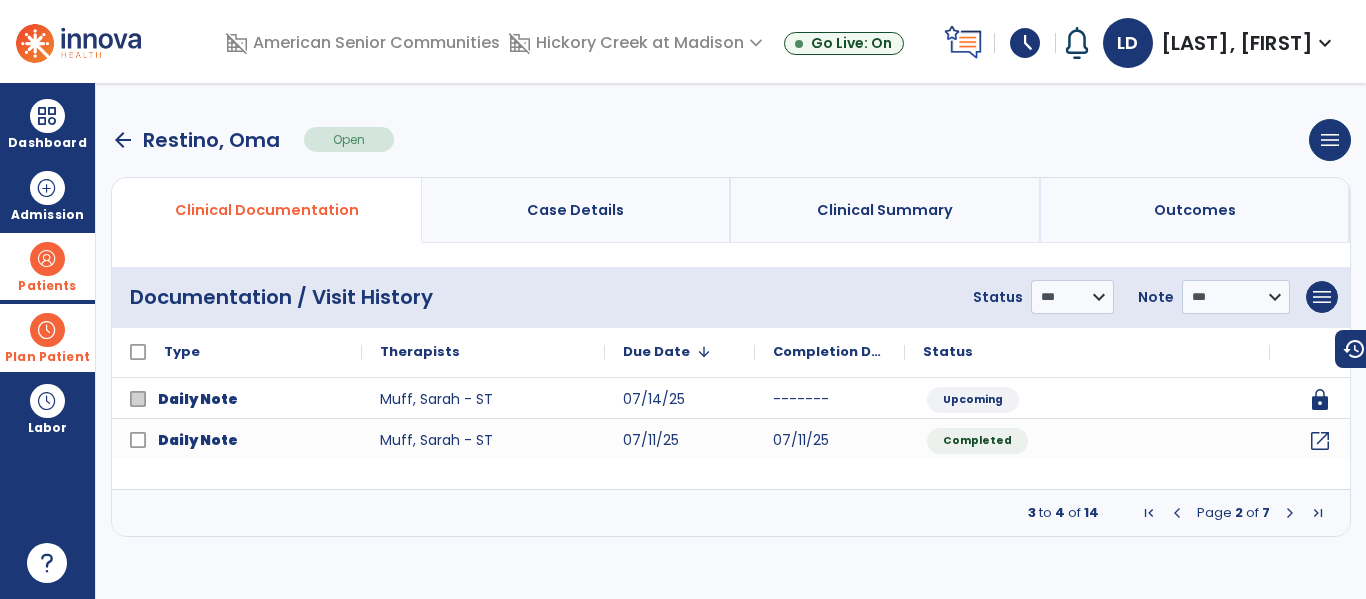 click at bounding box center (1290, 513) 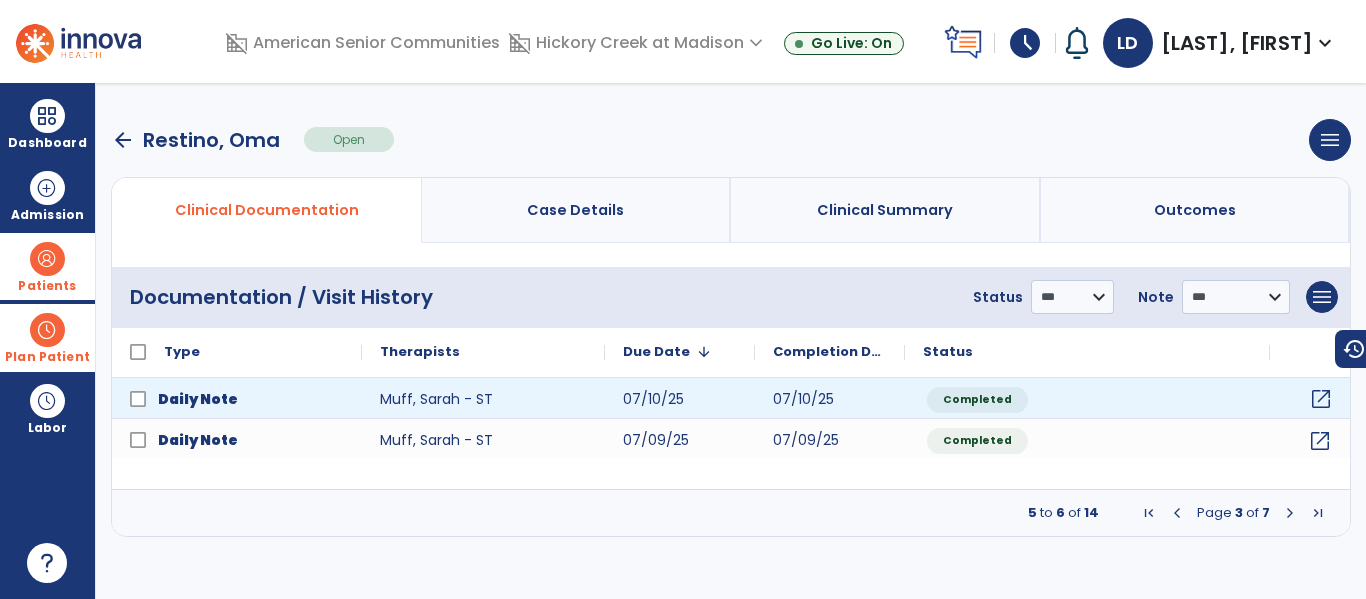 click on "open_in_new" 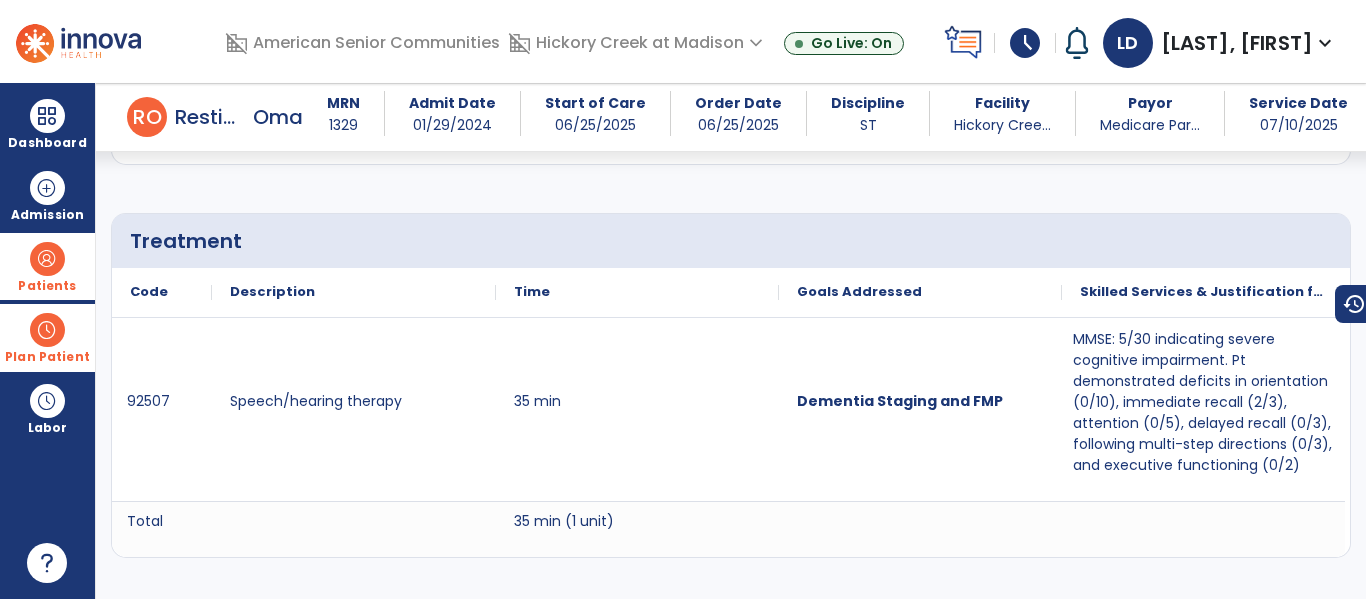 scroll, scrollTop: 0, scrollLeft: 0, axis: both 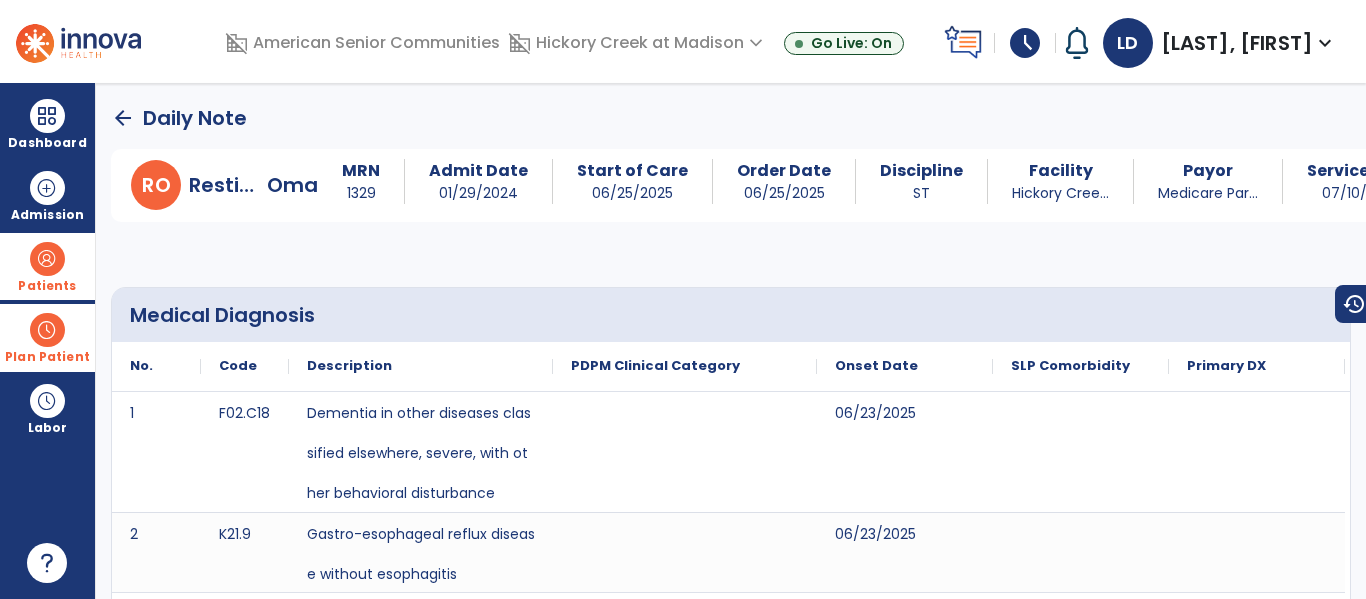 click on "arrow_back" 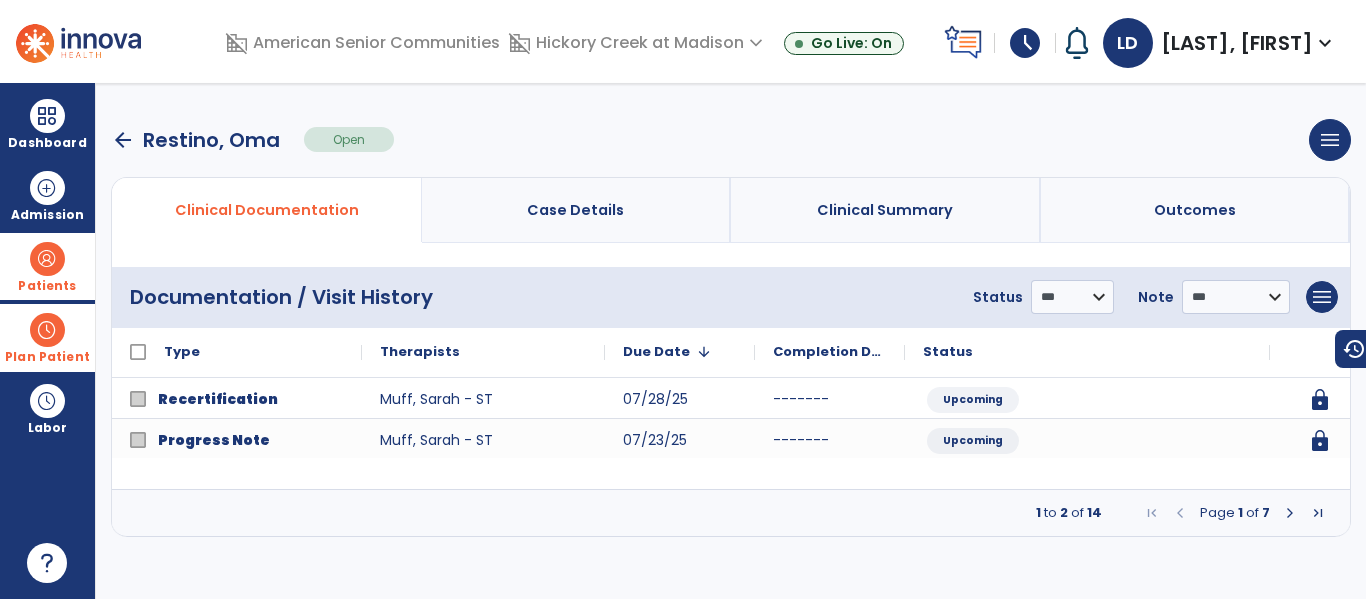click on "arrow_back" at bounding box center (123, 140) 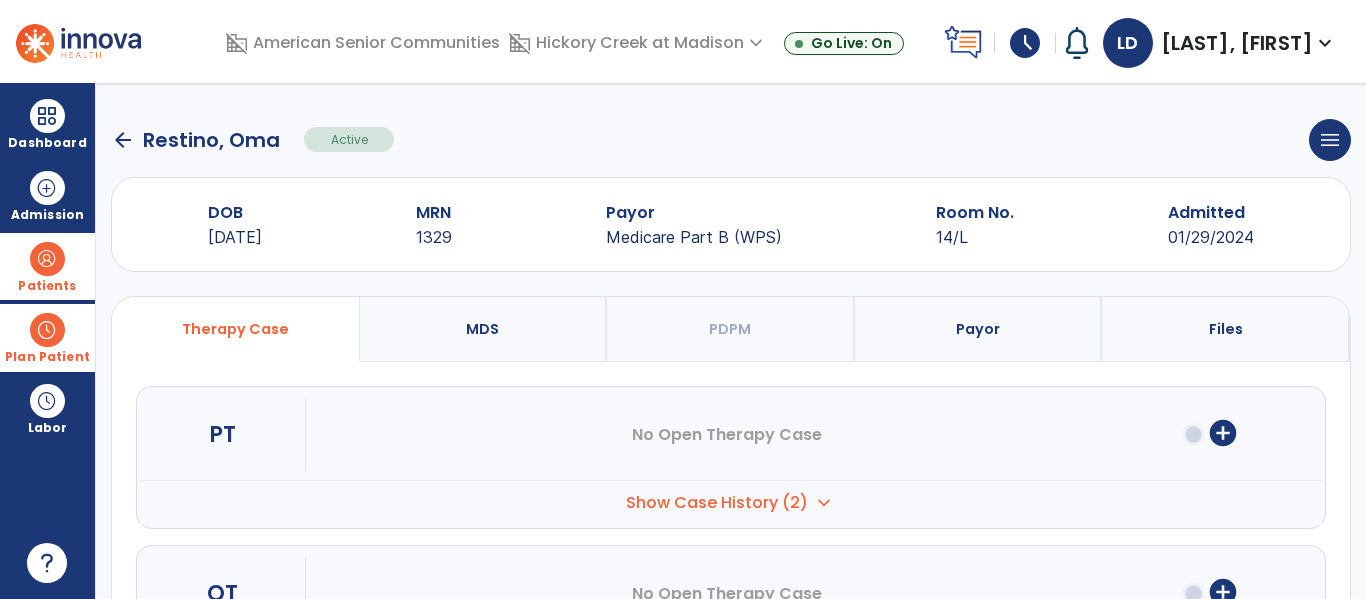 click on "arrow_back" 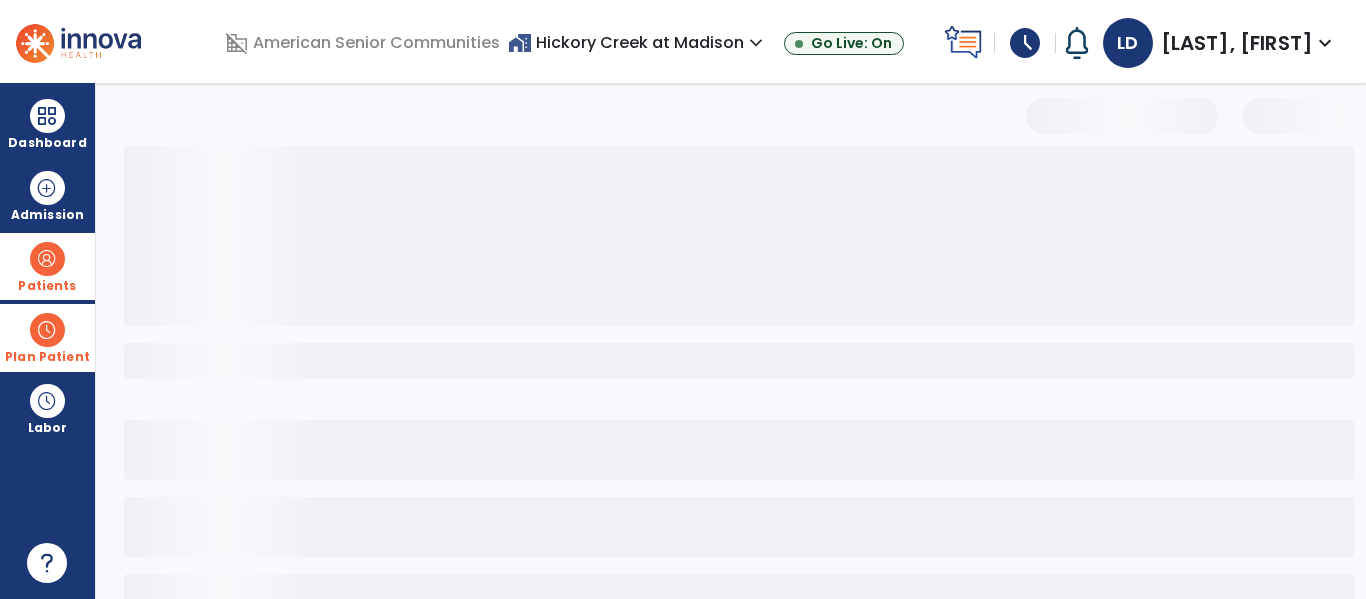 select on "***" 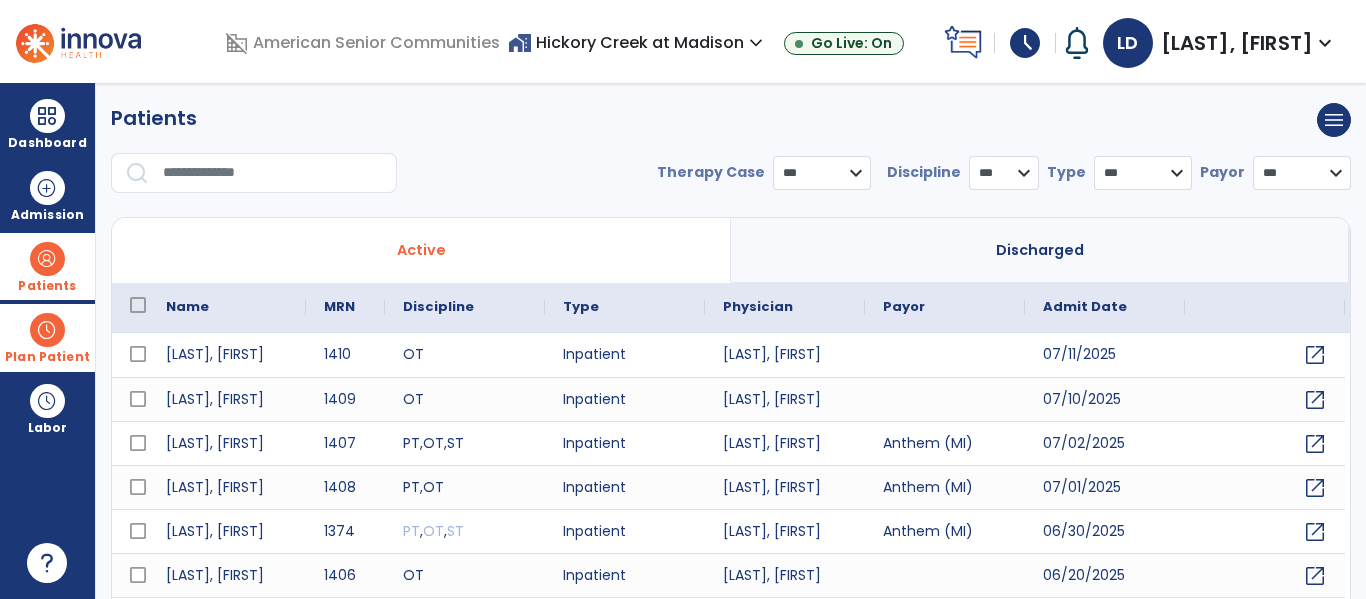 click at bounding box center [273, 173] 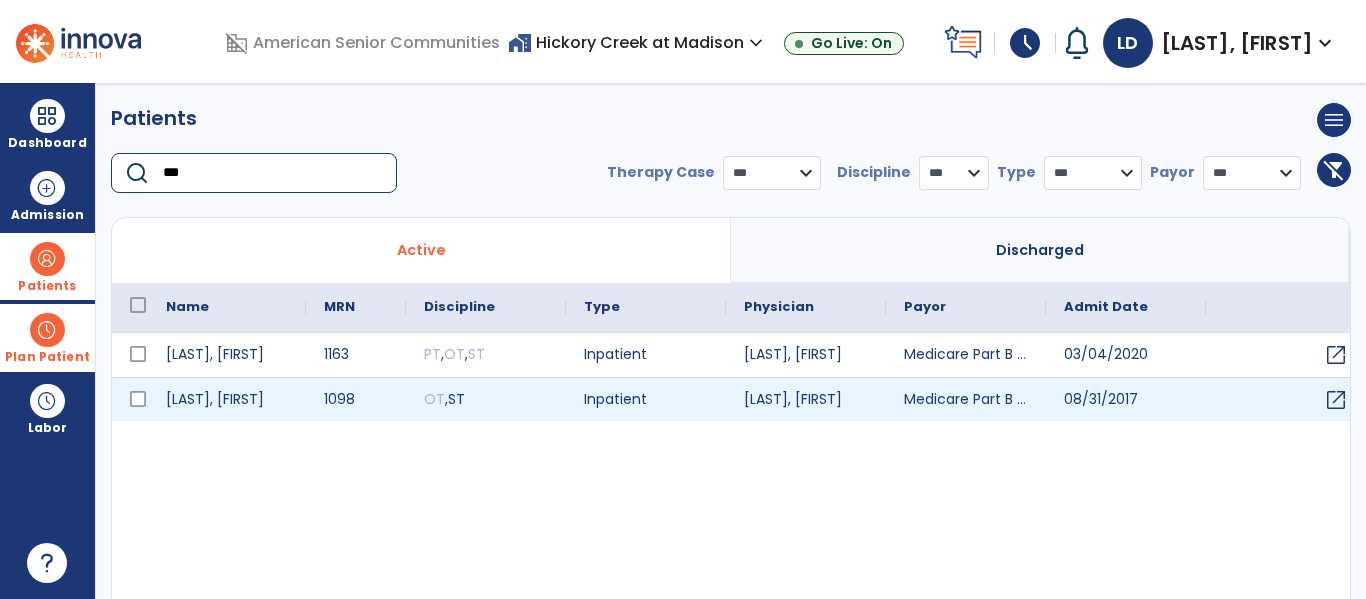 type on "***" 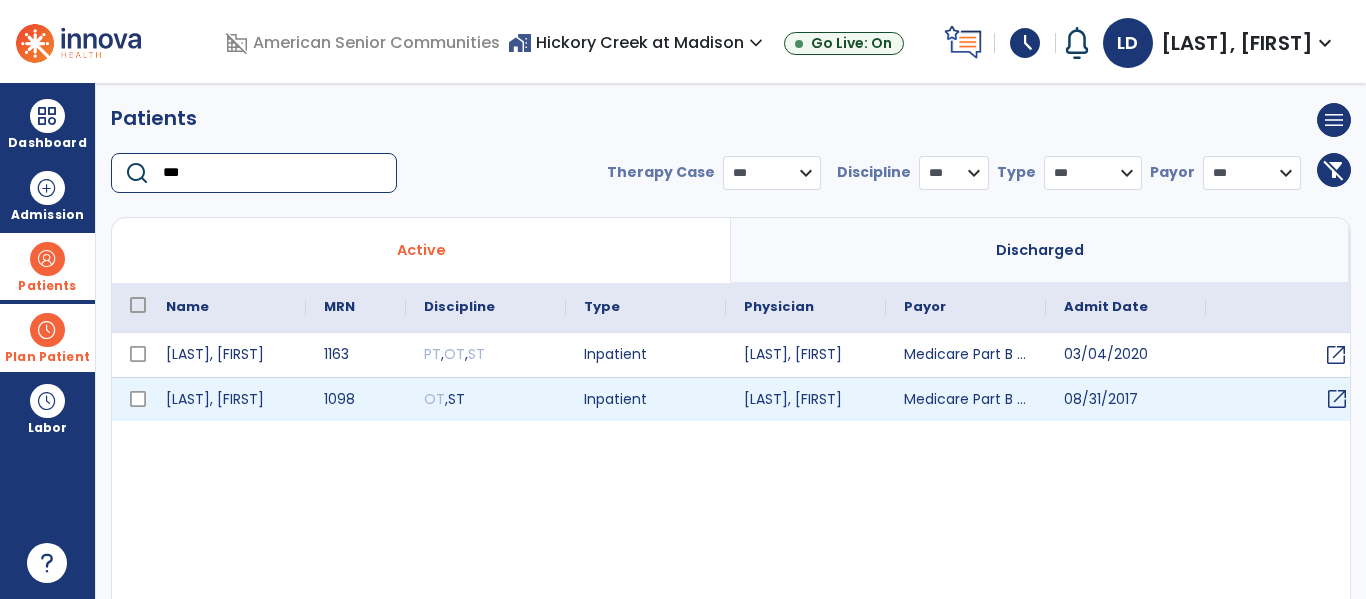 click on "open_in_new" at bounding box center (1337, 399) 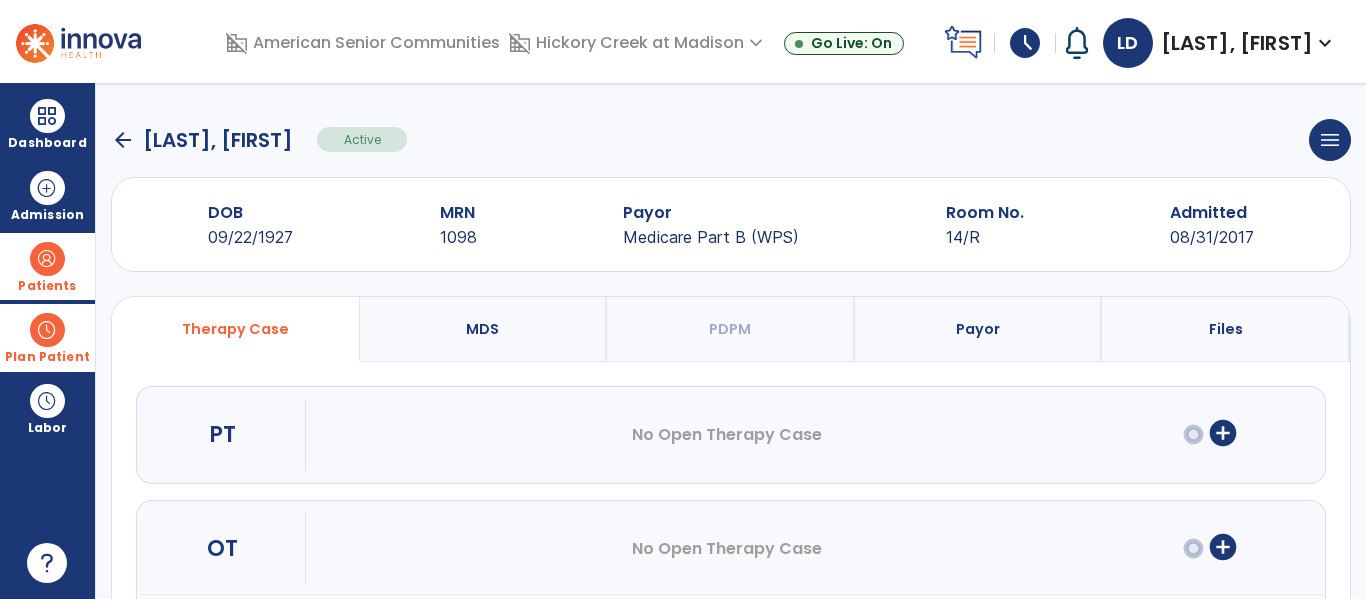 scroll, scrollTop: 252, scrollLeft: 0, axis: vertical 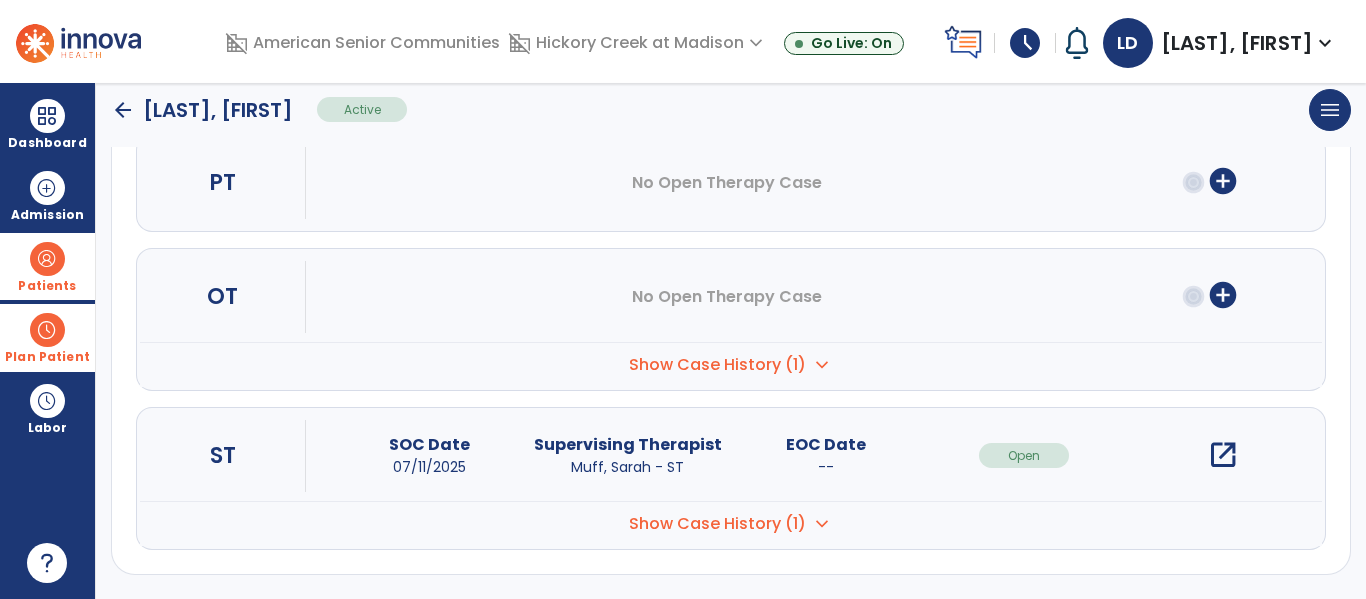 click on "open_in_new" at bounding box center [1223, 455] 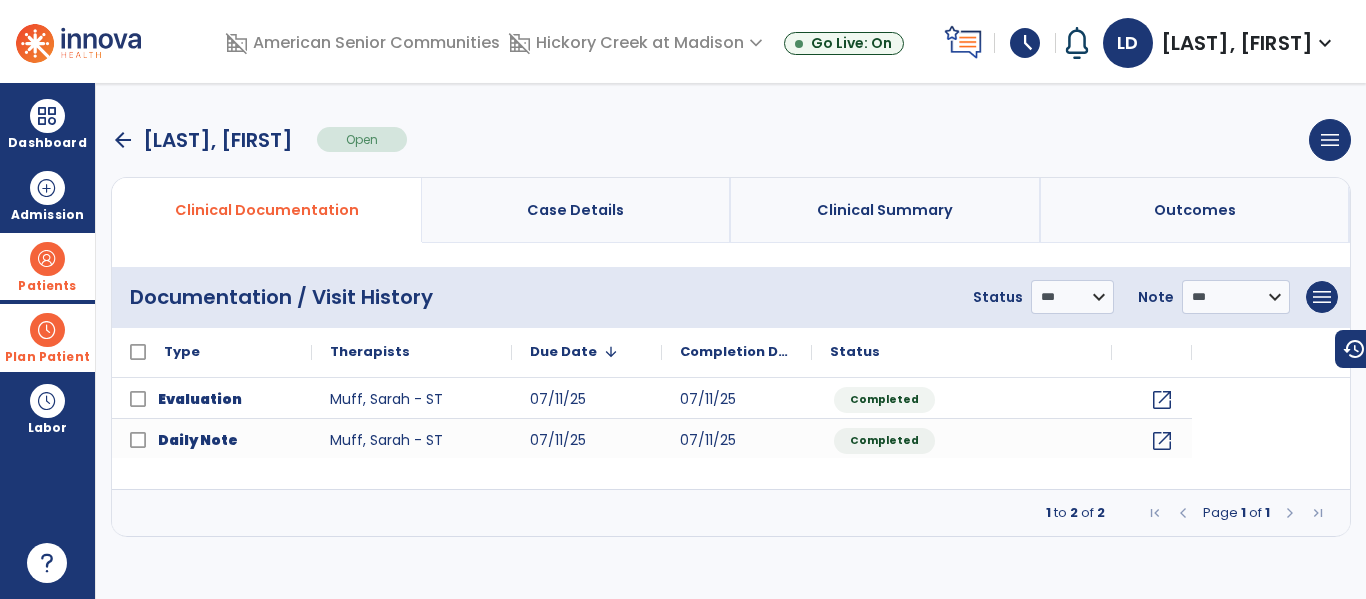 scroll, scrollTop: 0, scrollLeft: 0, axis: both 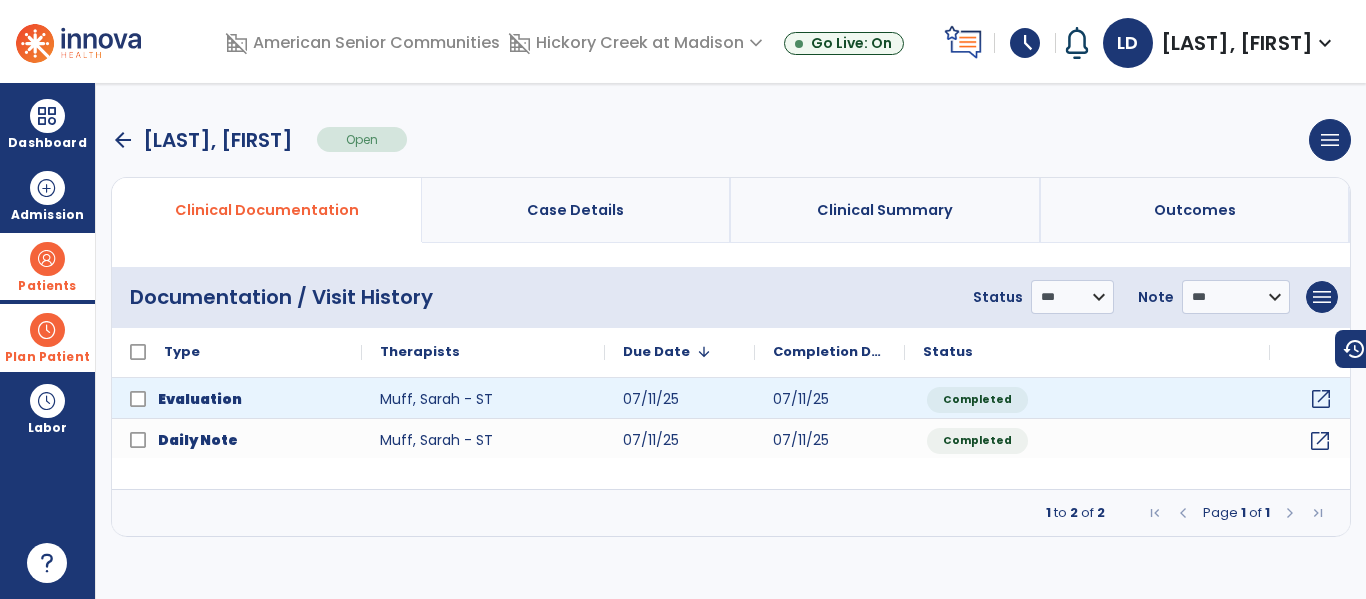 click on "open_in_new" 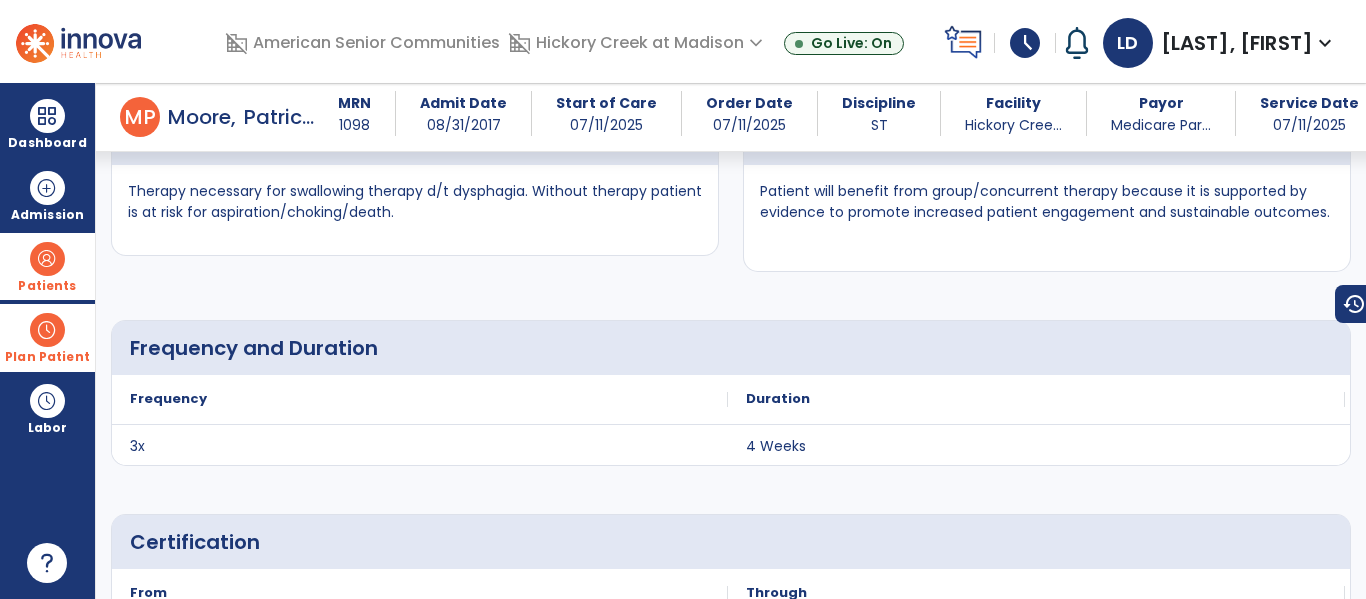 scroll, scrollTop: 0, scrollLeft: 0, axis: both 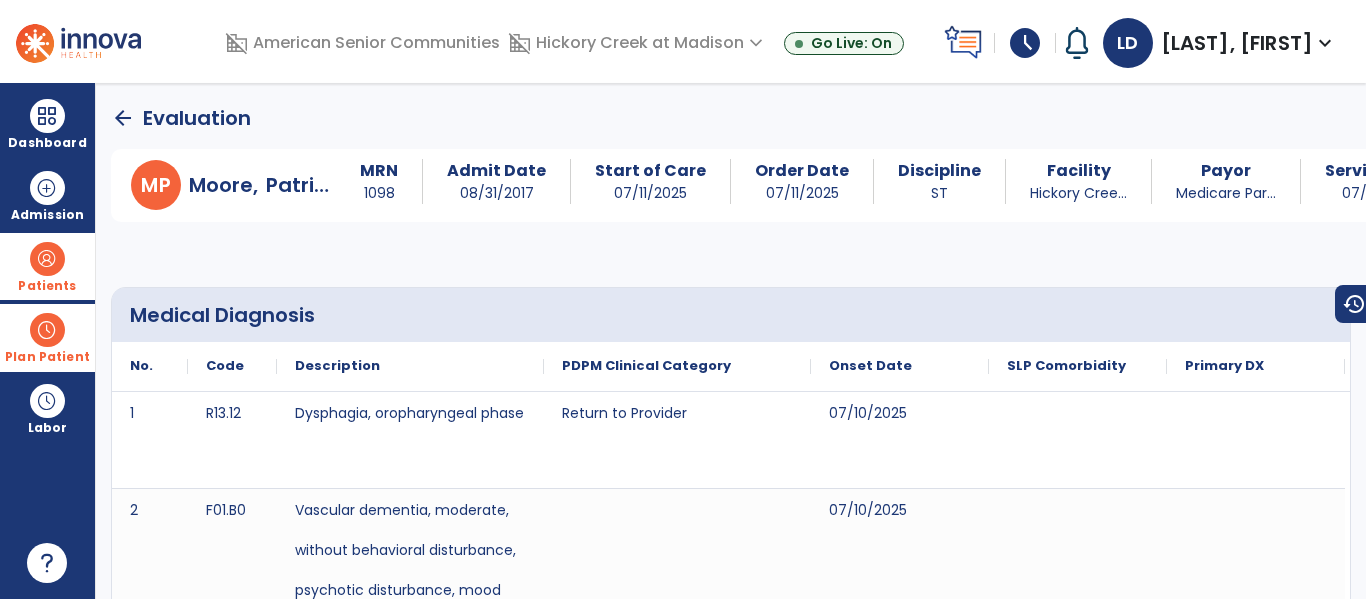 click on "arrow_back" 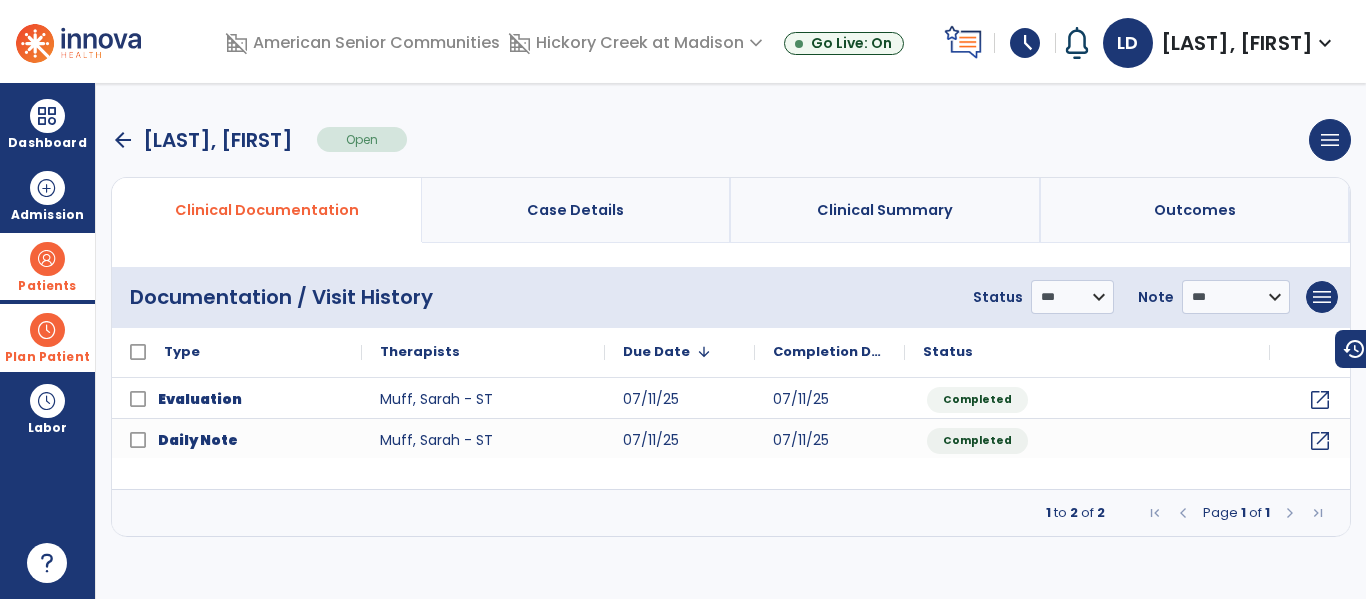 click on "arrow_back" at bounding box center [123, 140] 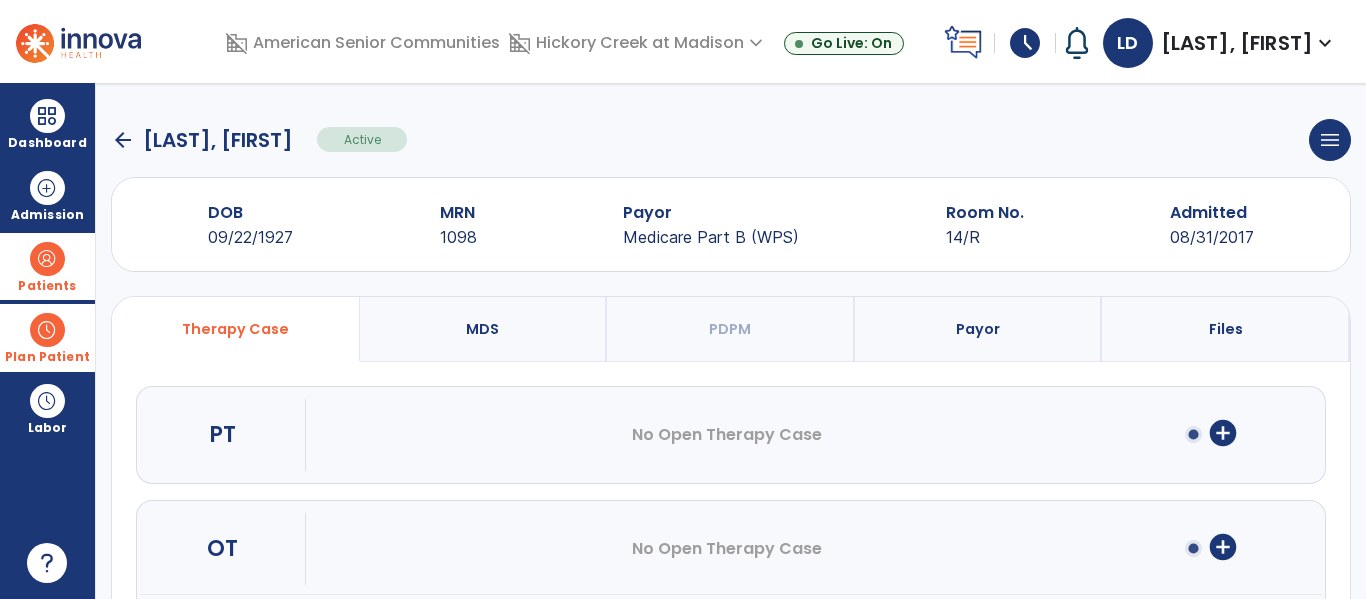 click on "arrow_back" 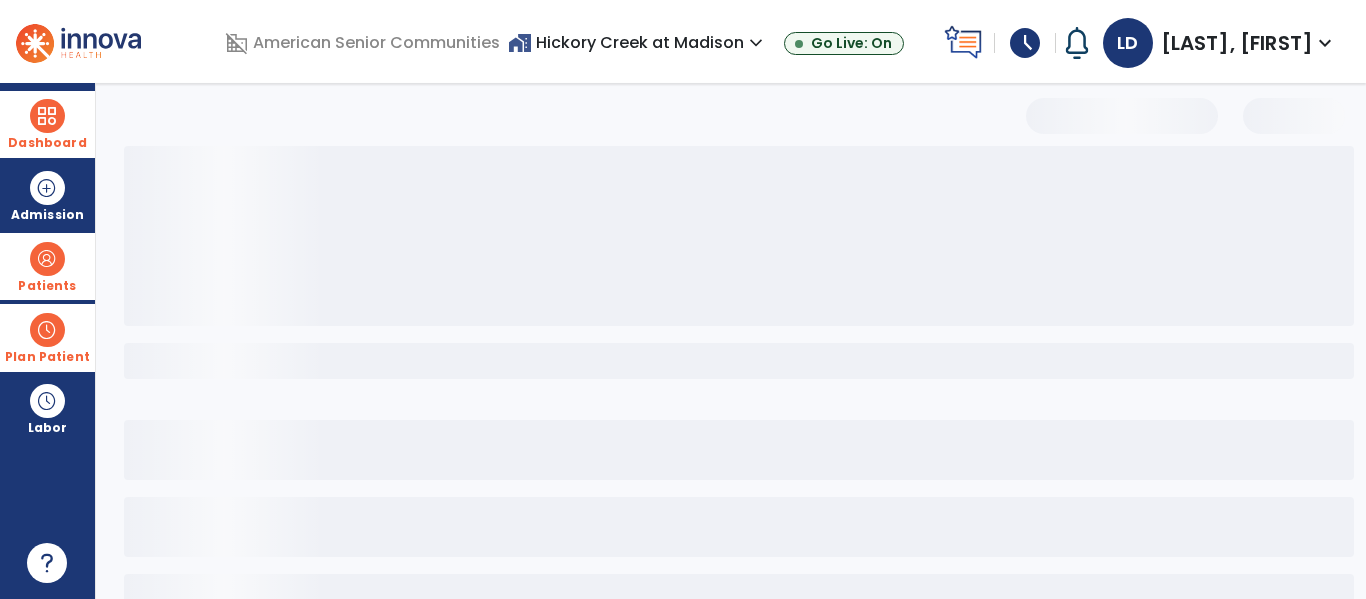 select on "***" 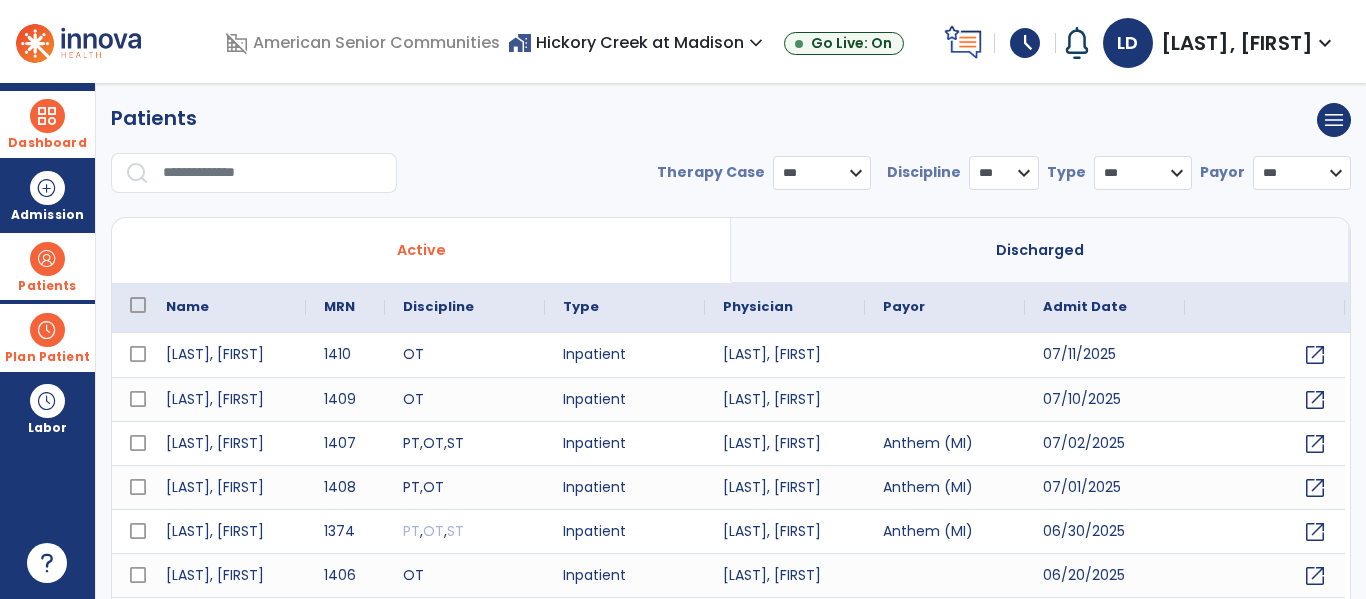 click on "Dashboard" at bounding box center (47, 124) 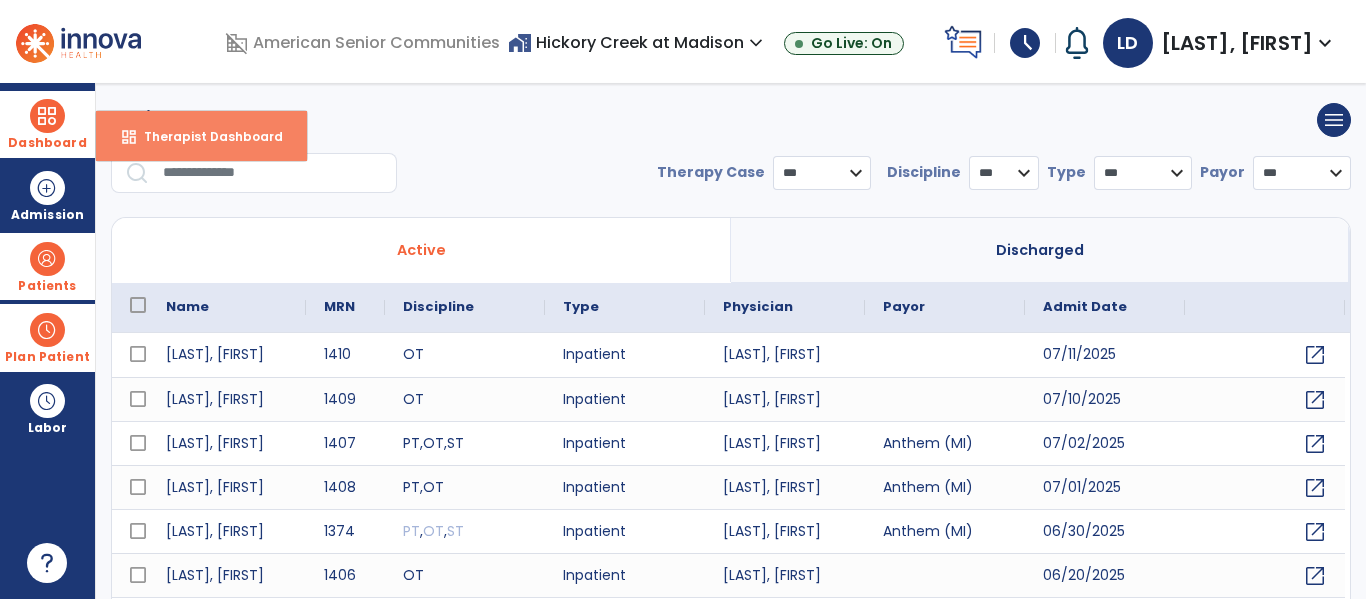 click on "dashboard  Therapist Dashboard" at bounding box center [201, 136] 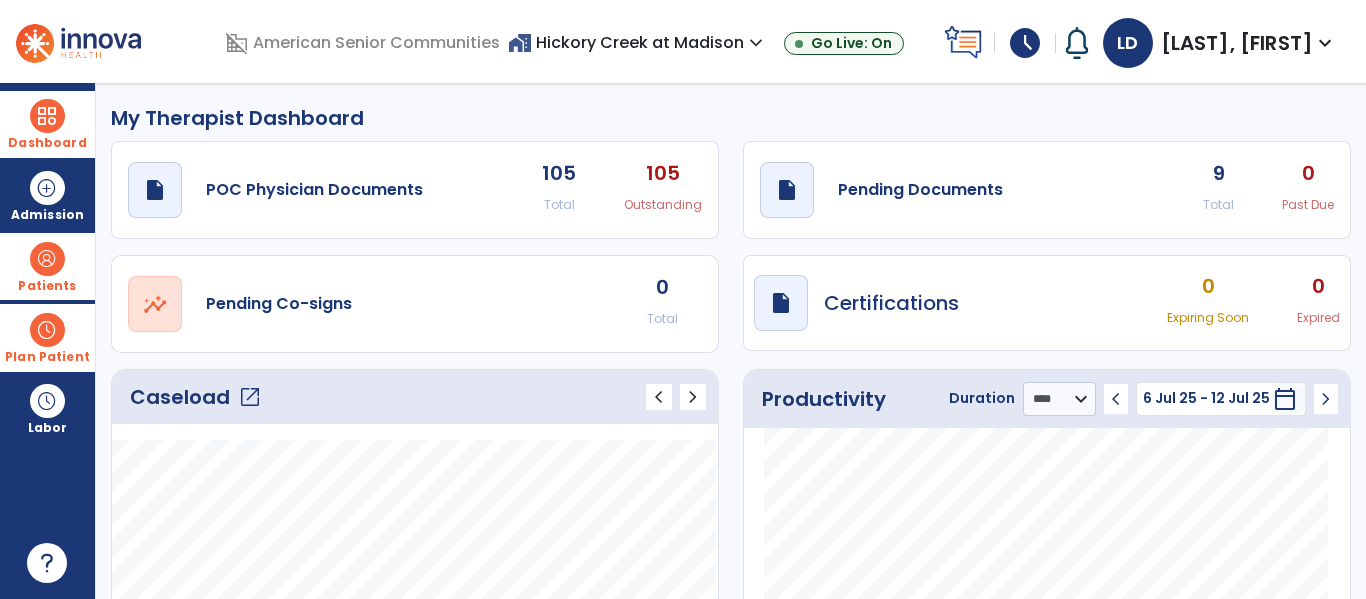 click on "home_work   Hickory Creek at Madison   expand_more" at bounding box center [638, 42] 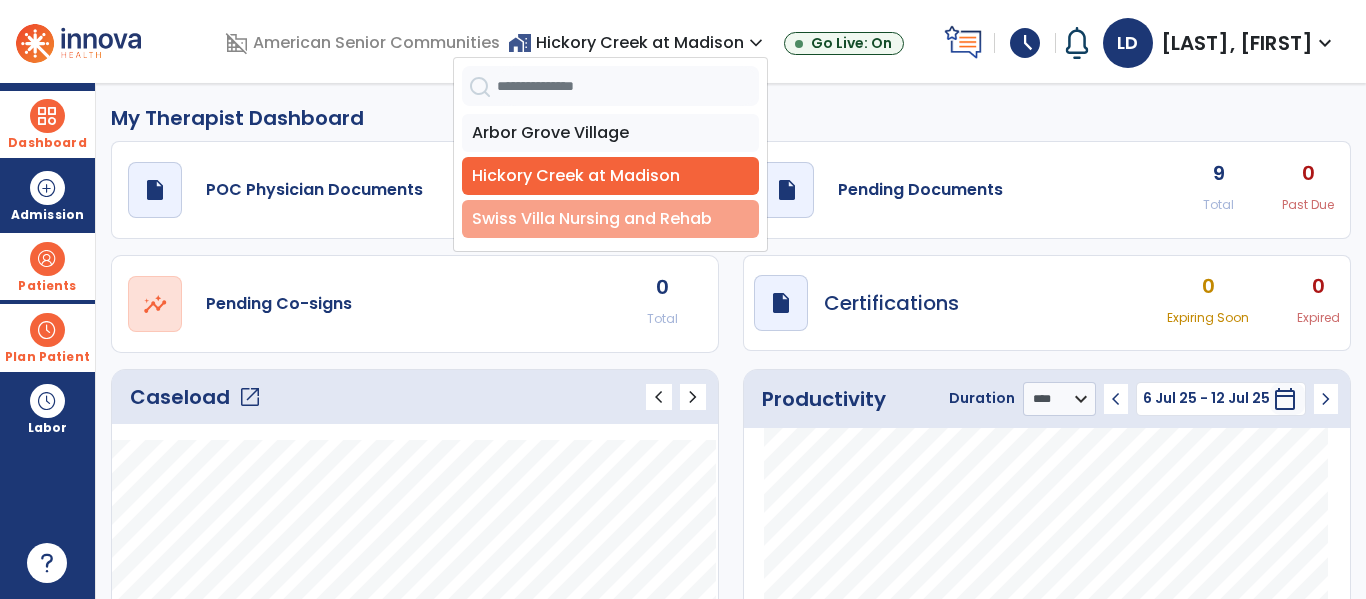 click on "Swiss Villa Nursing and Rehab" at bounding box center (610, 219) 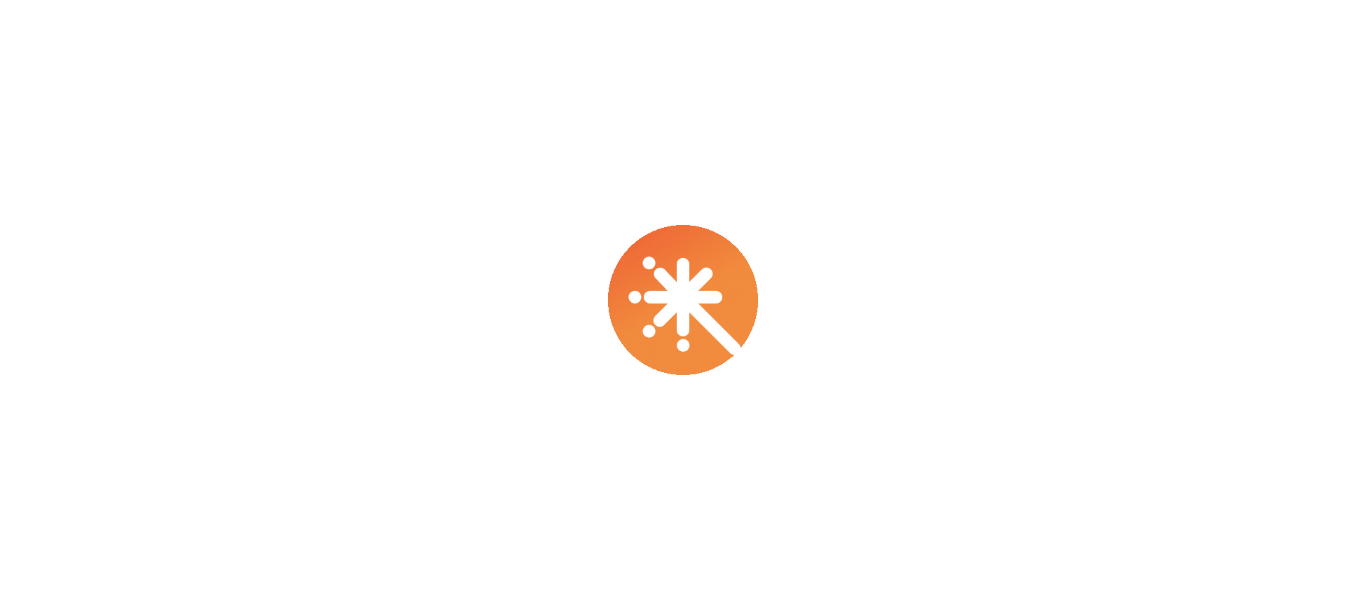 scroll, scrollTop: 0, scrollLeft: 0, axis: both 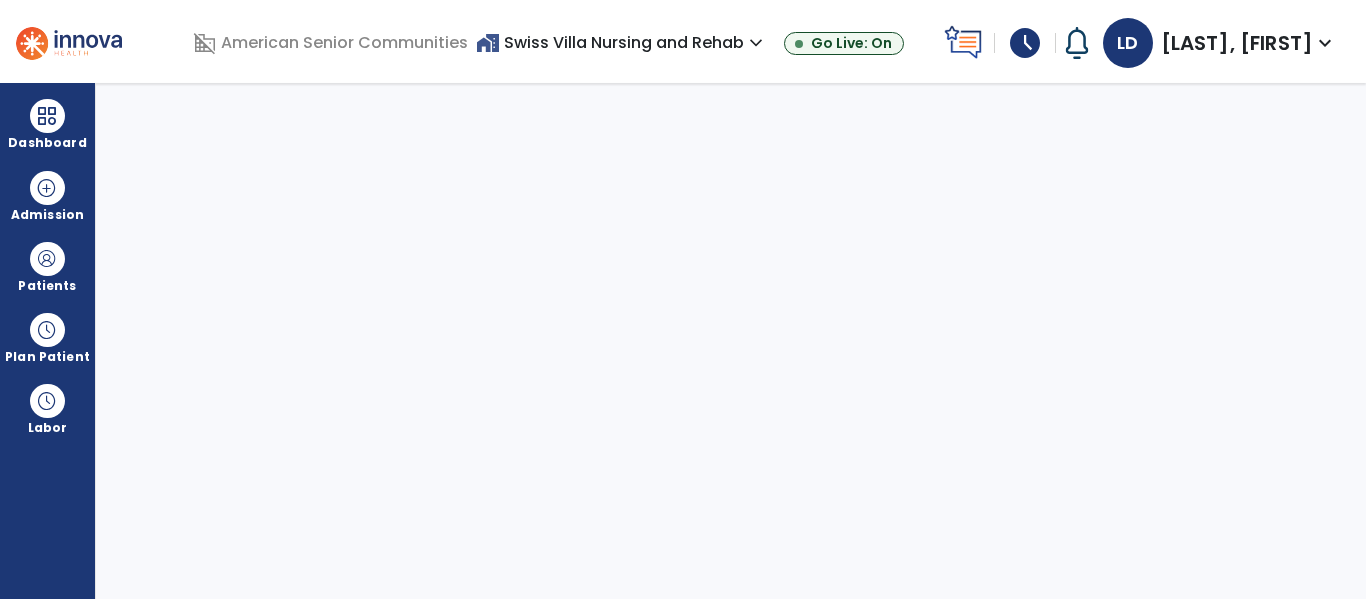 select on "****" 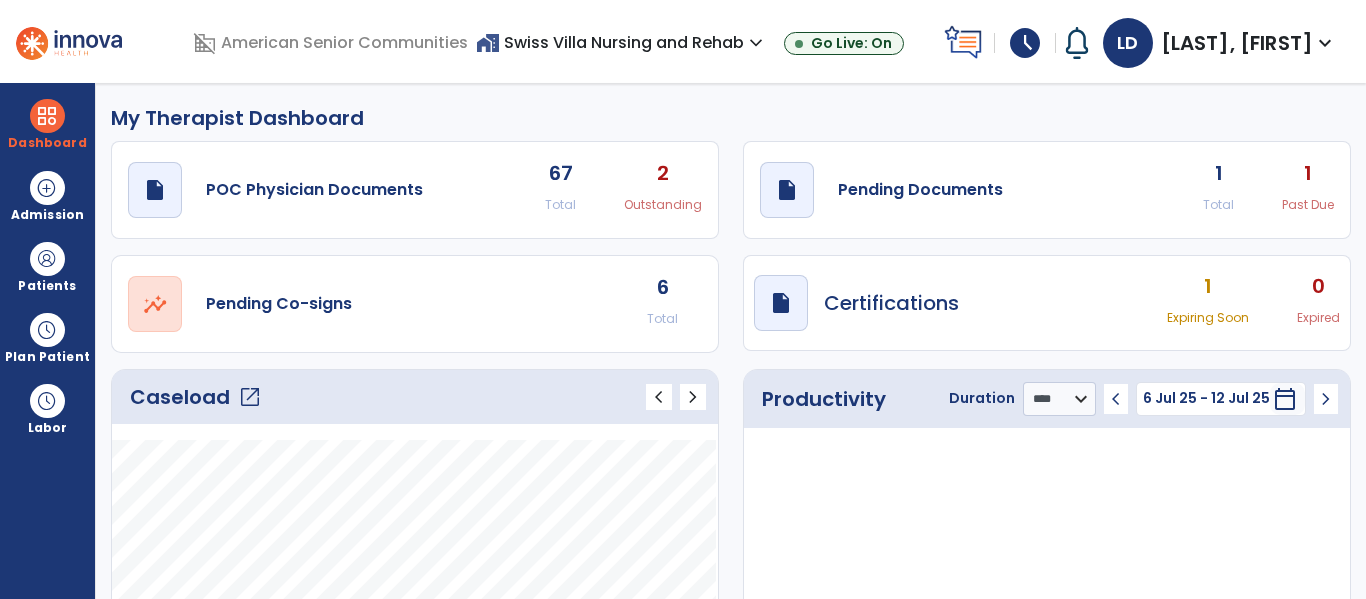 click on "6" 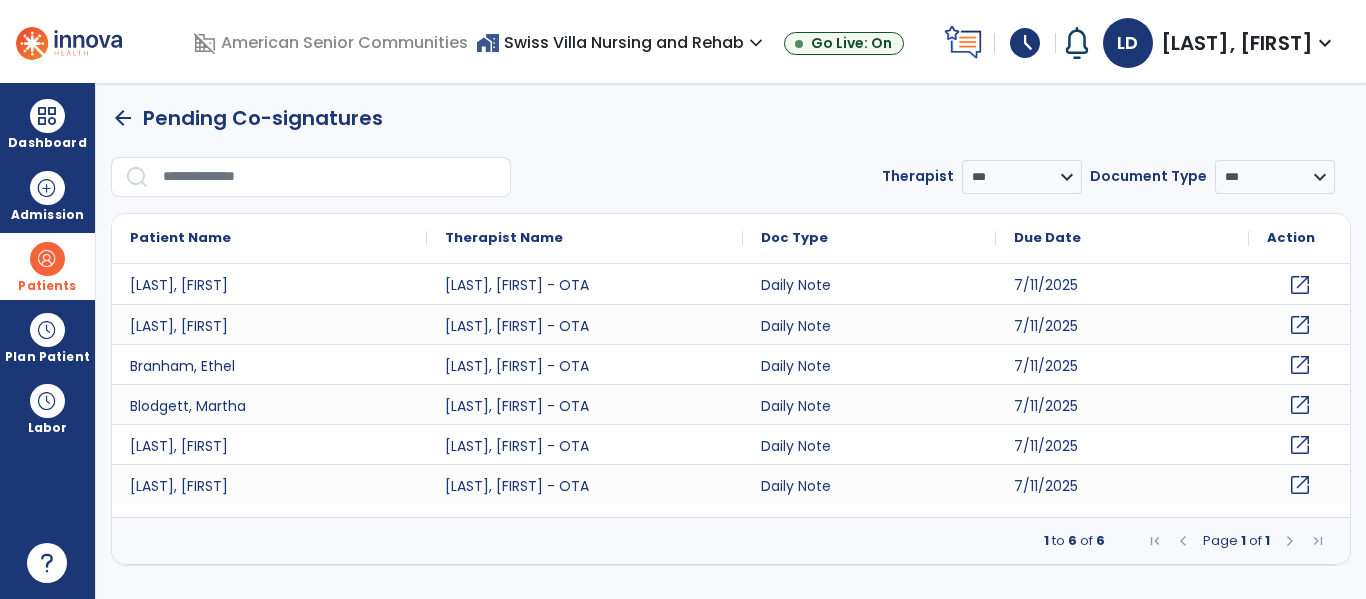 click on "Patients" at bounding box center (47, 266) 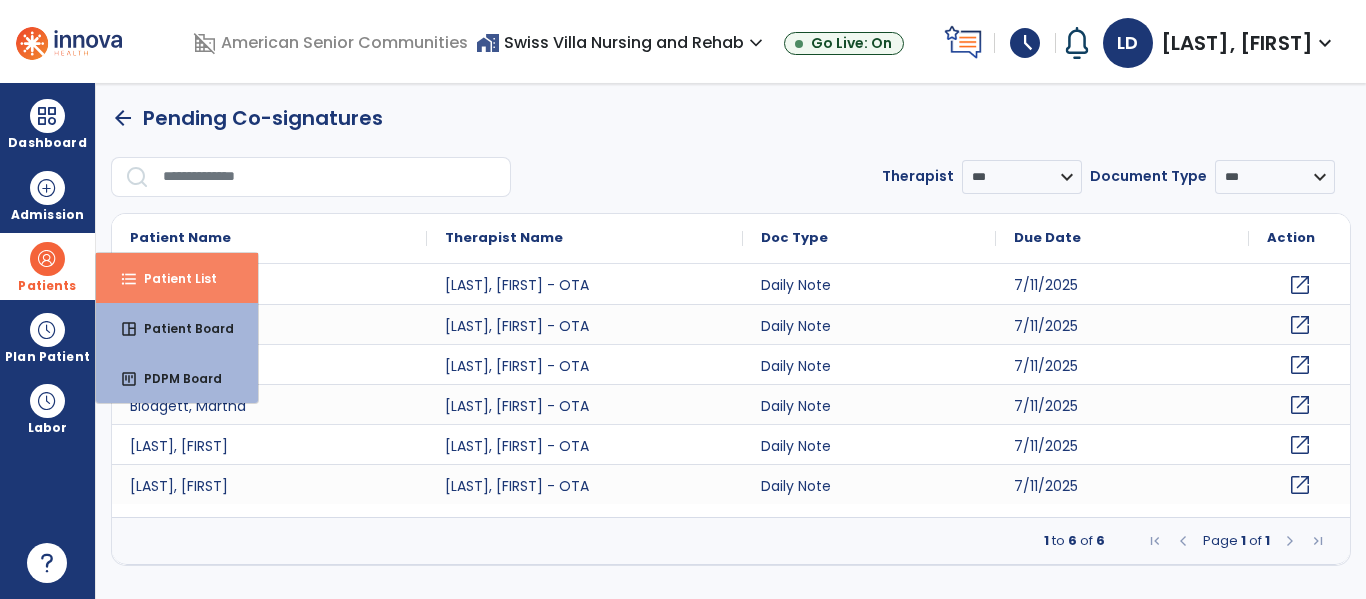click on "format_list_bulleted  Patient List" at bounding box center (177, 278) 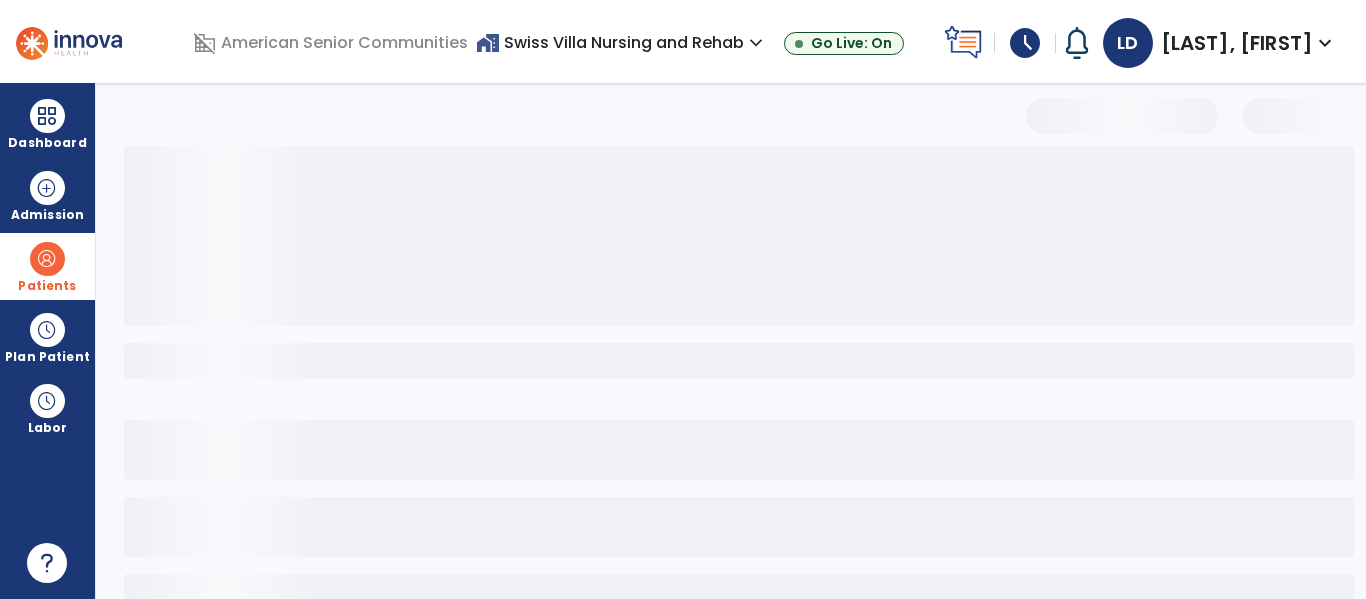 select on "***" 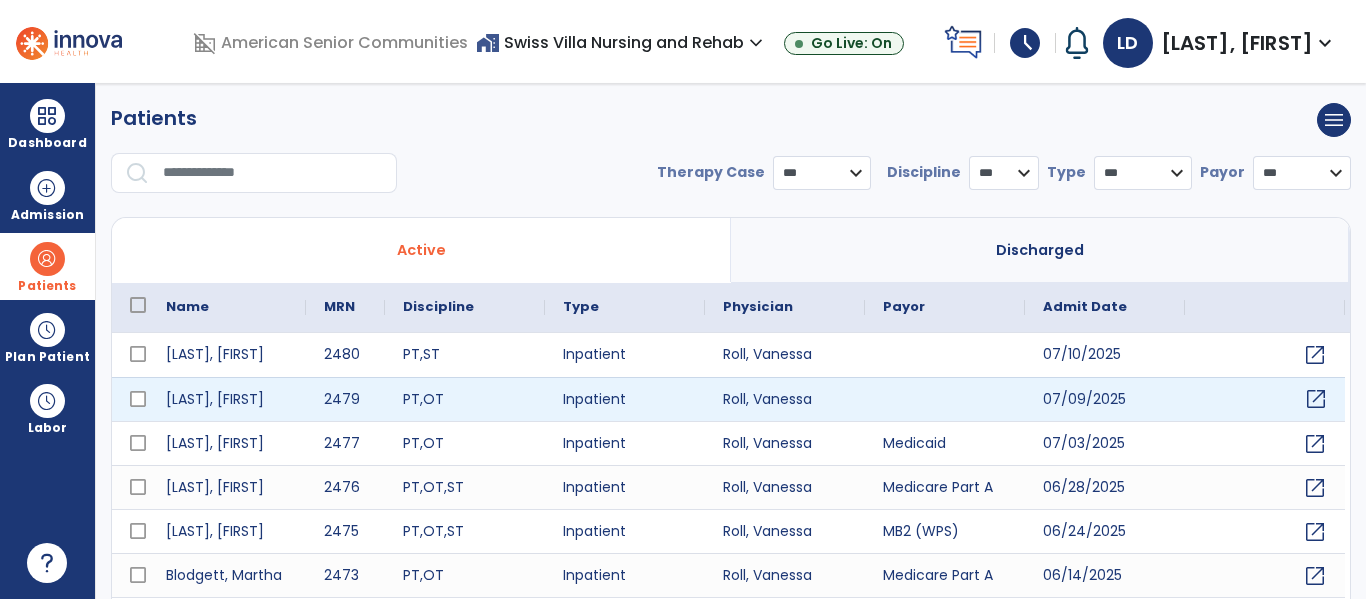 click on "open_in_new" at bounding box center (1316, 399) 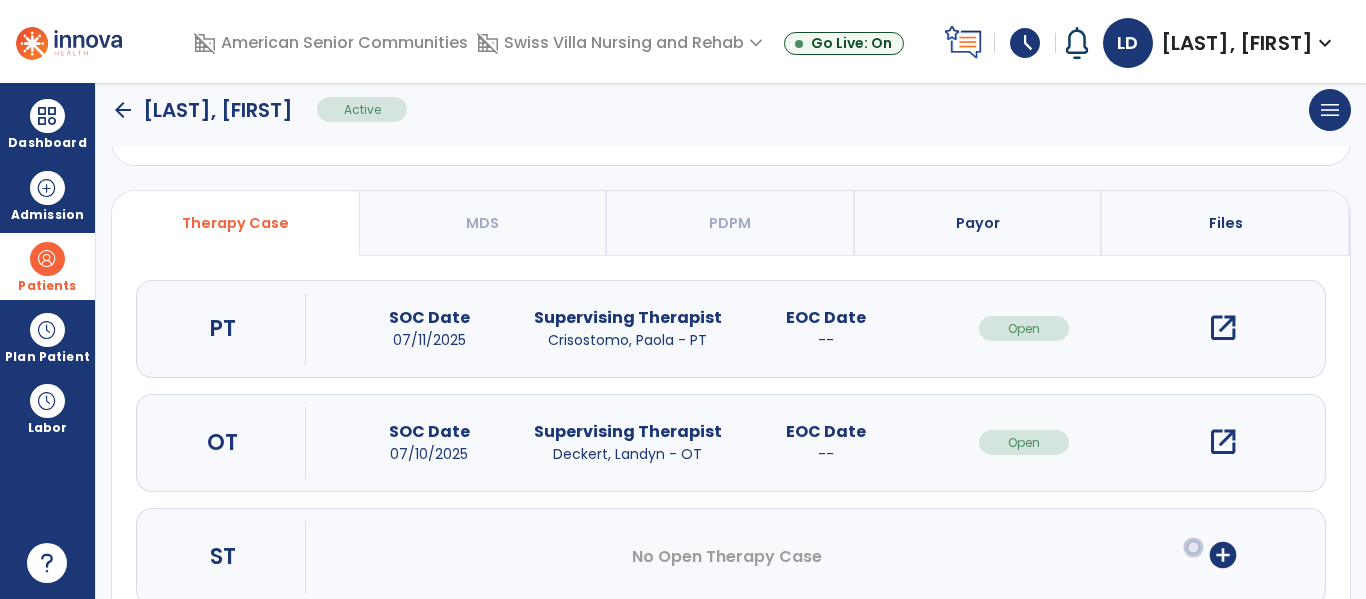 scroll, scrollTop: 137, scrollLeft: 0, axis: vertical 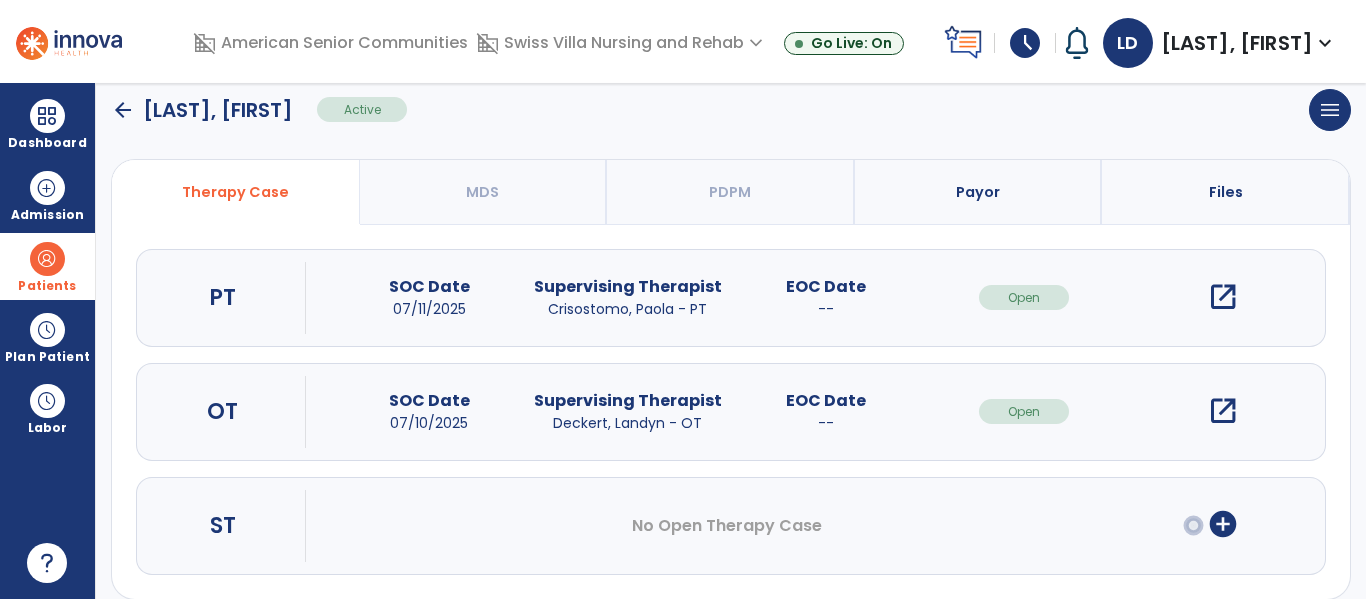 click on "open_in_new" at bounding box center [1223, 297] 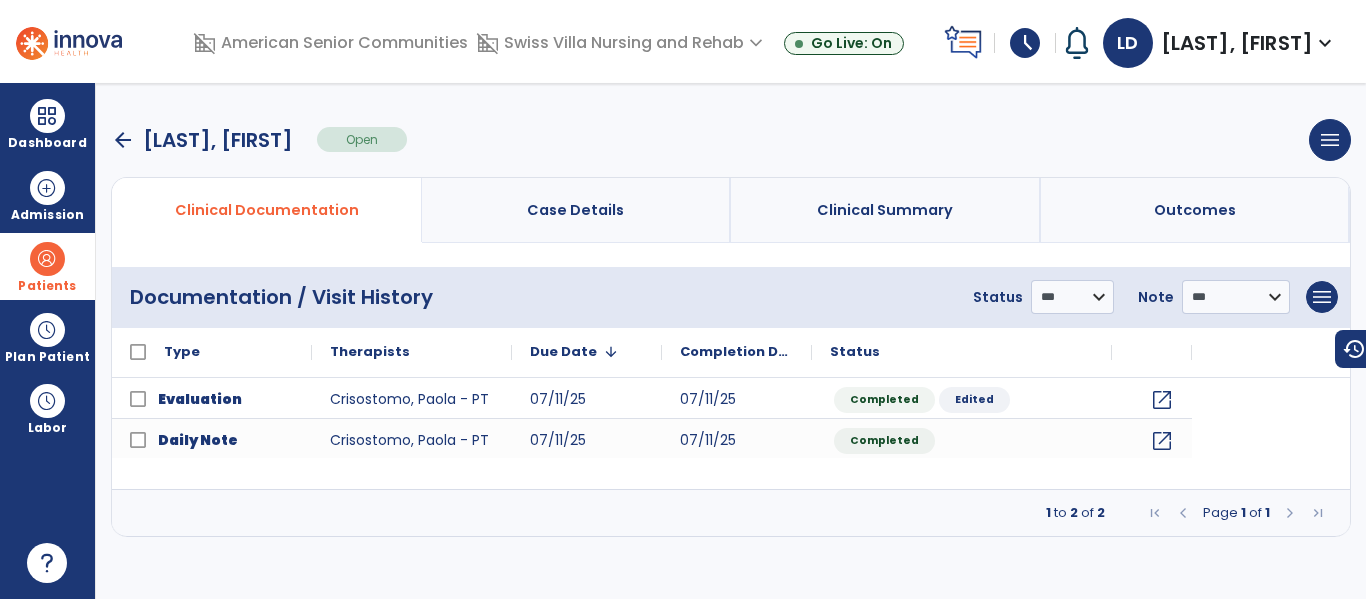 scroll, scrollTop: 0, scrollLeft: 0, axis: both 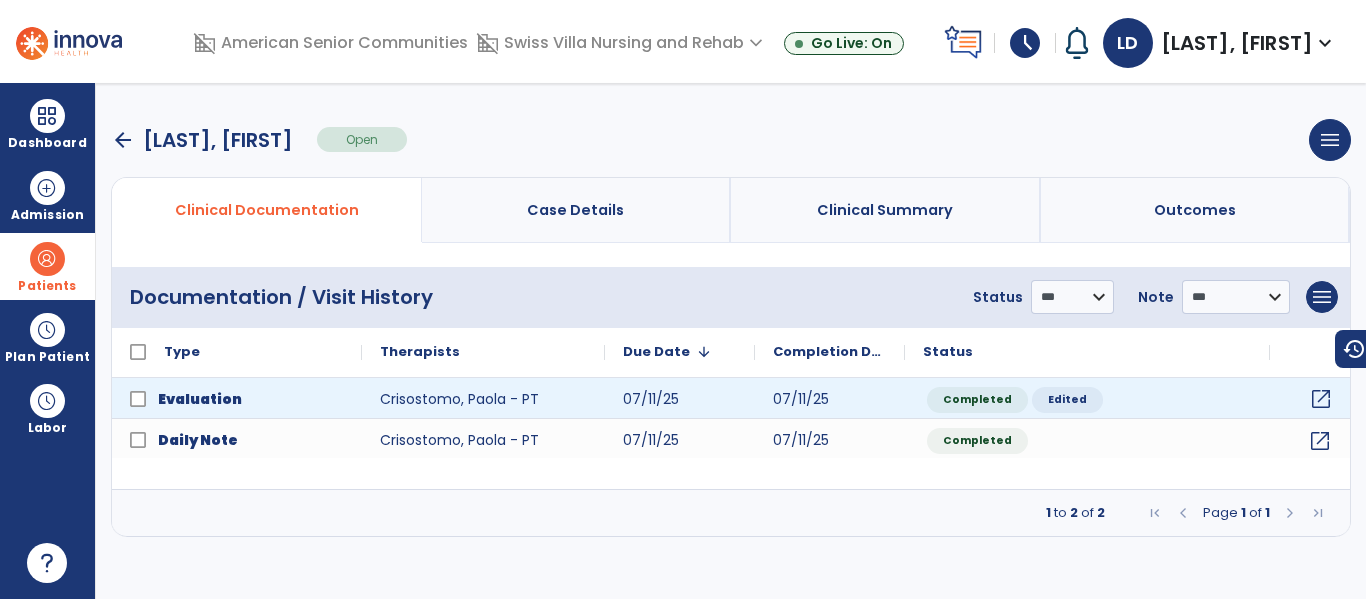 click on "open_in_new" 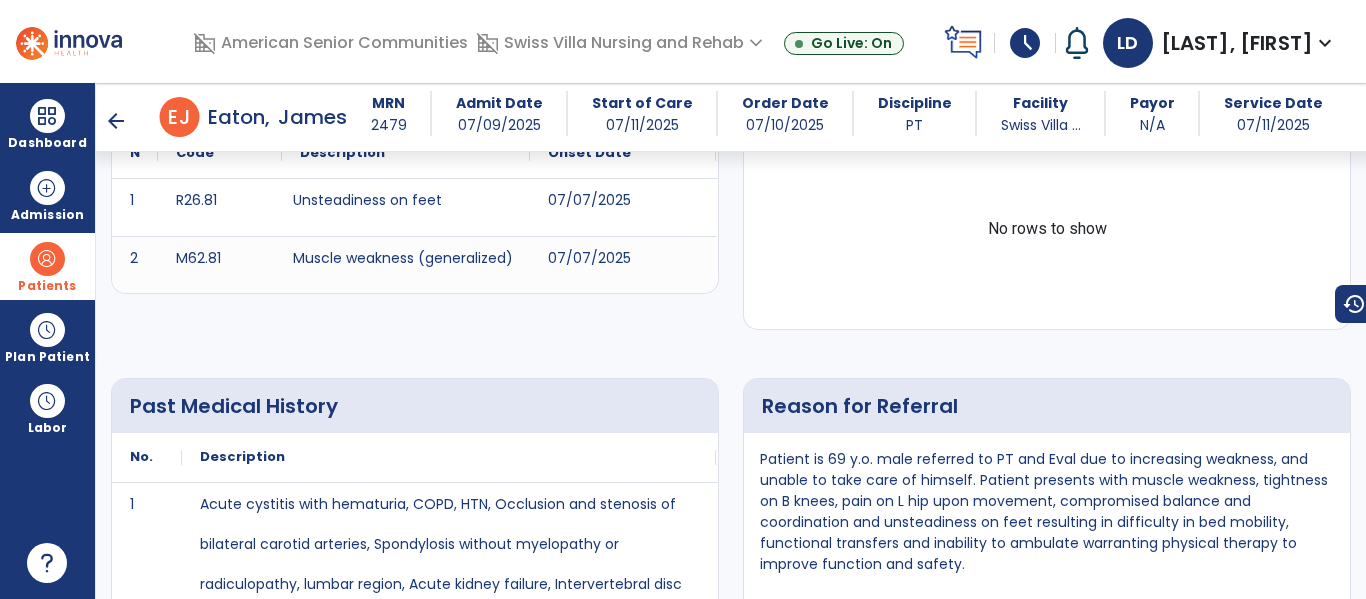 scroll, scrollTop: 0, scrollLeft: 0, axis: both 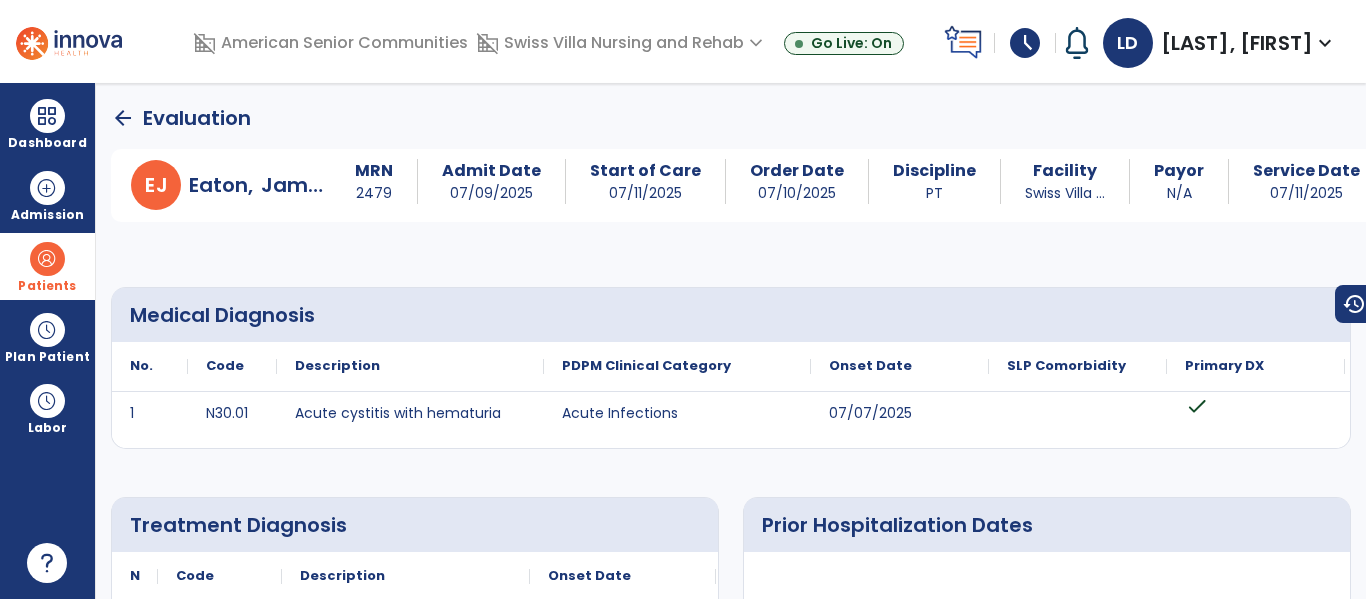 click on "arrow_back" 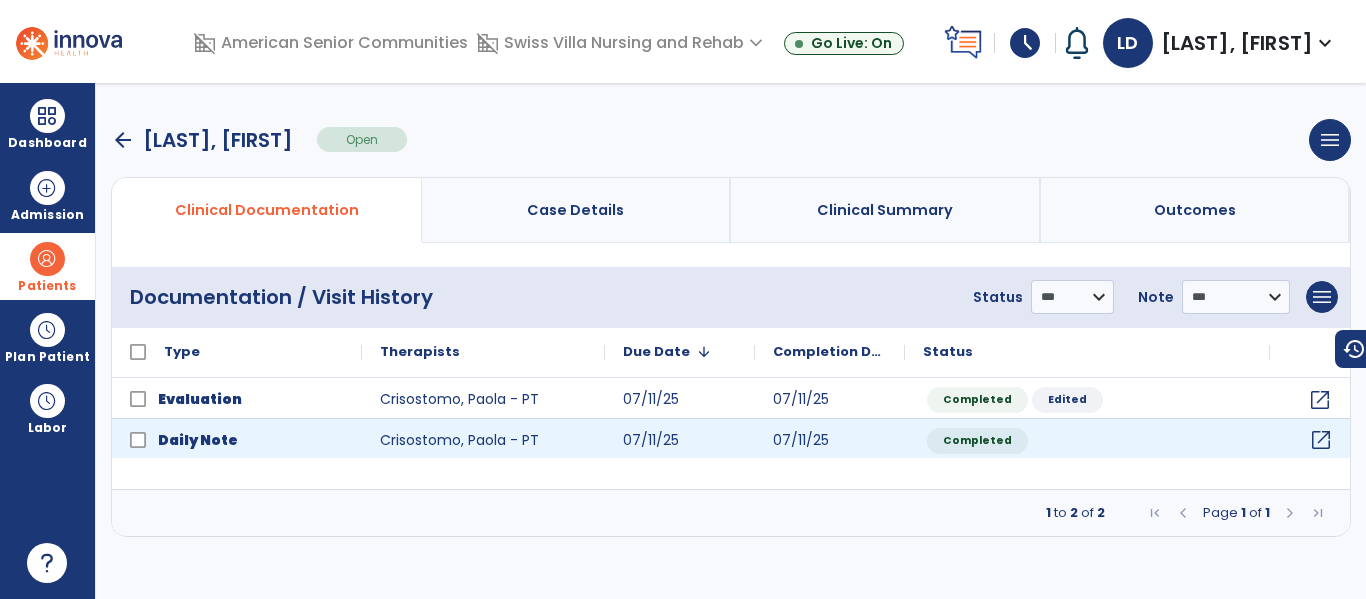 click on "open_in_new" 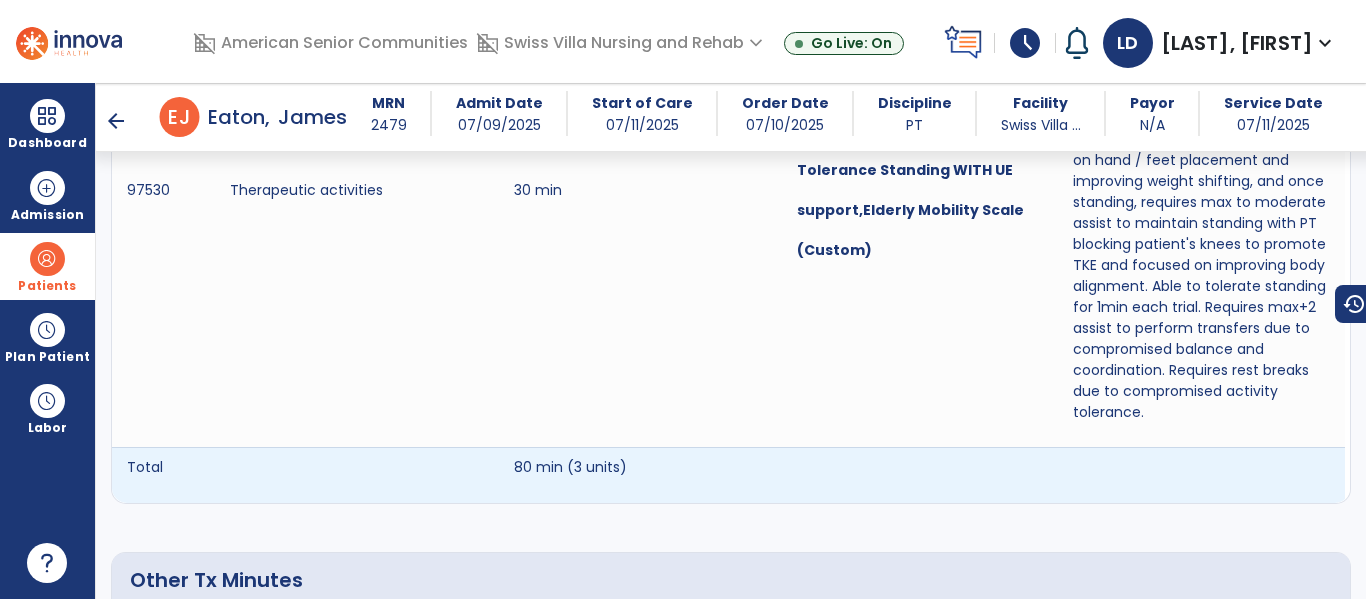 scroll, scrollTop: 1520, scrollLeft: 0, axis: vertical 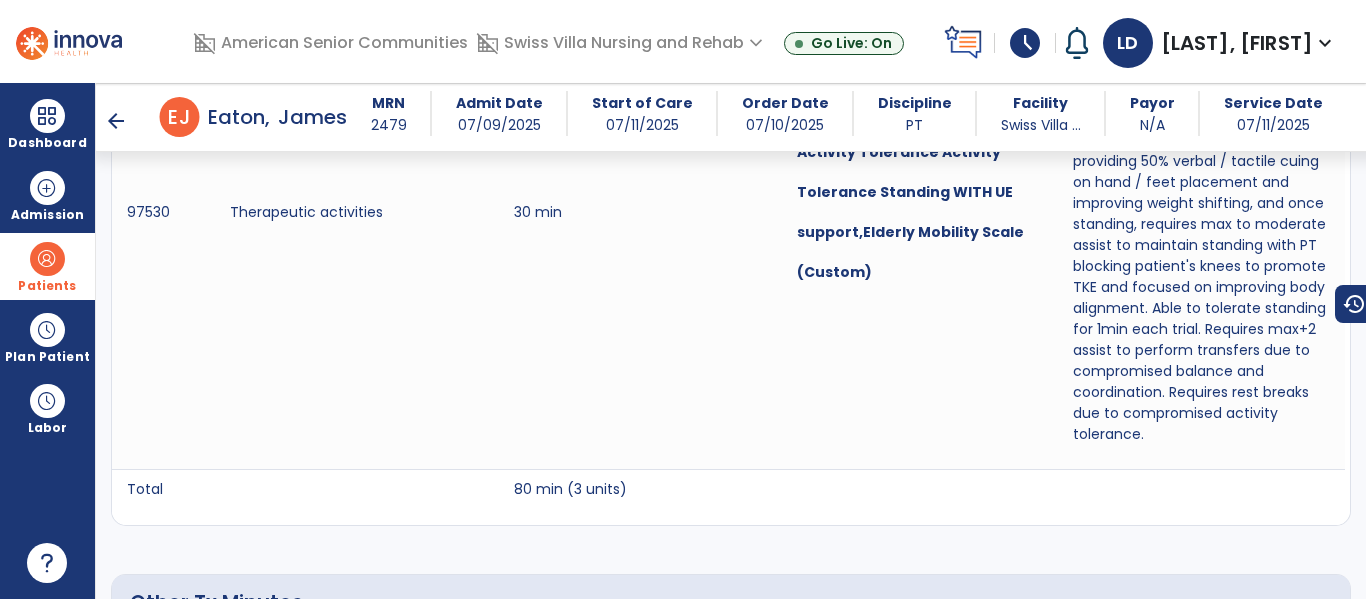 click on "arrow_back" at bounding box center [116, 121] 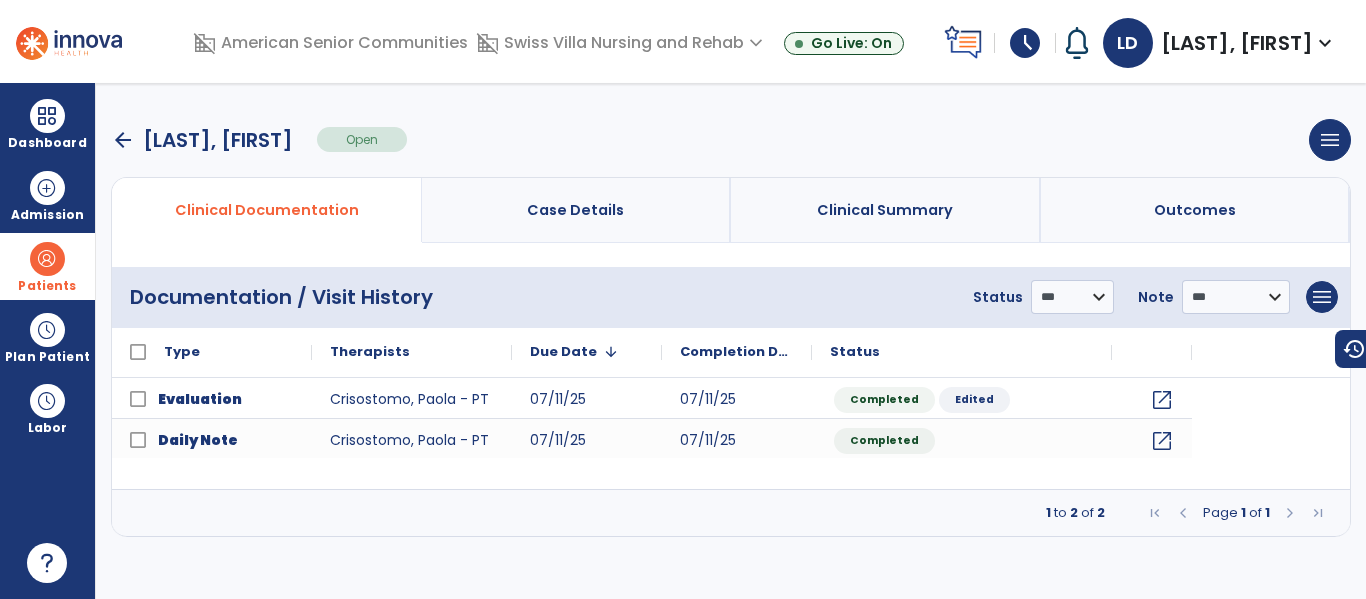 scroll, scrollTop: 0, scrollLeft: 0, axis: both 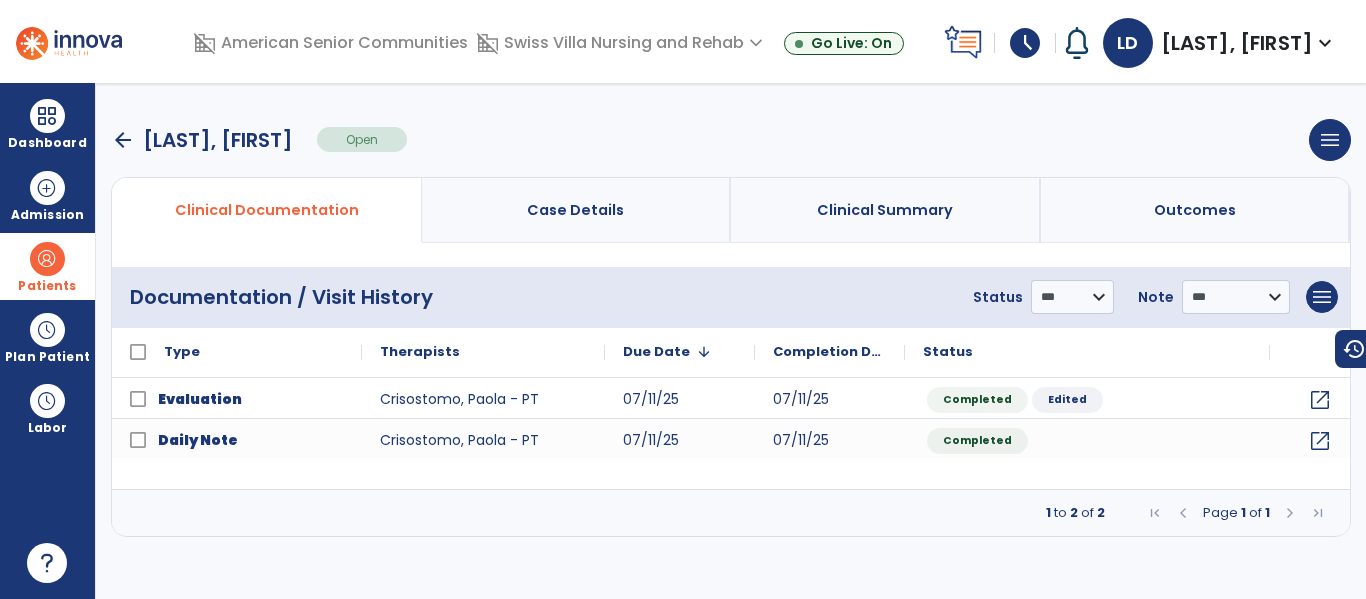 click on "arrow_back" at bounding box center [123, 140] 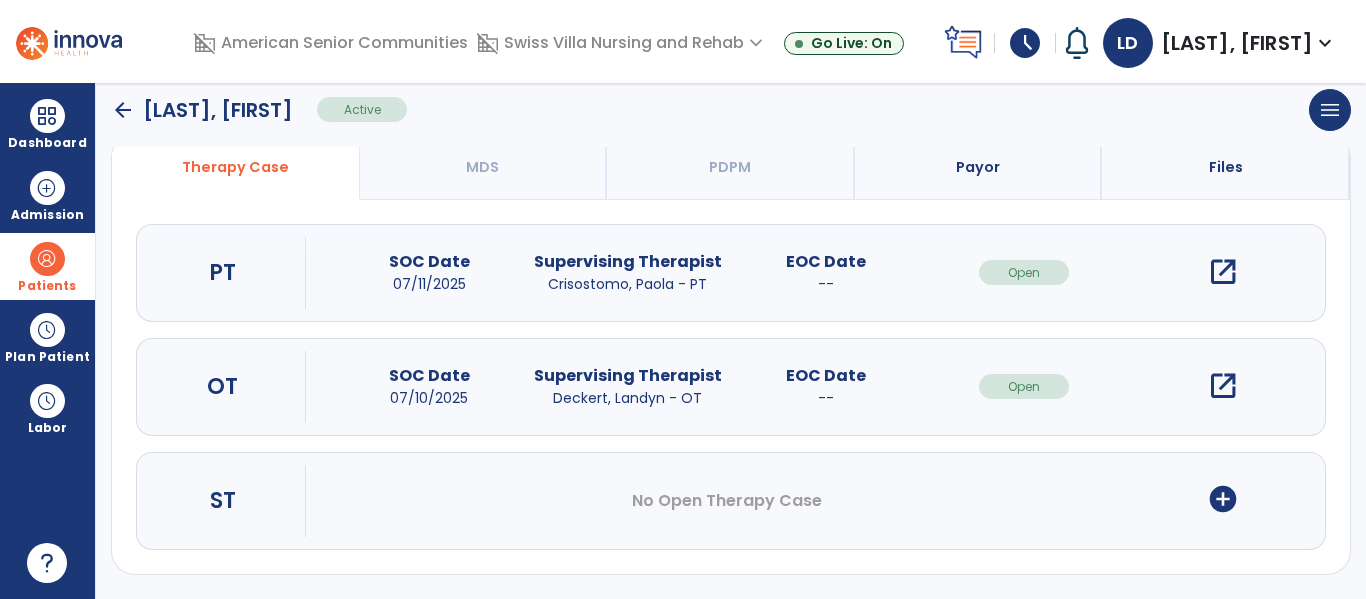 scroll, scrollTop: 0, scrollLeft: 0, axis: both 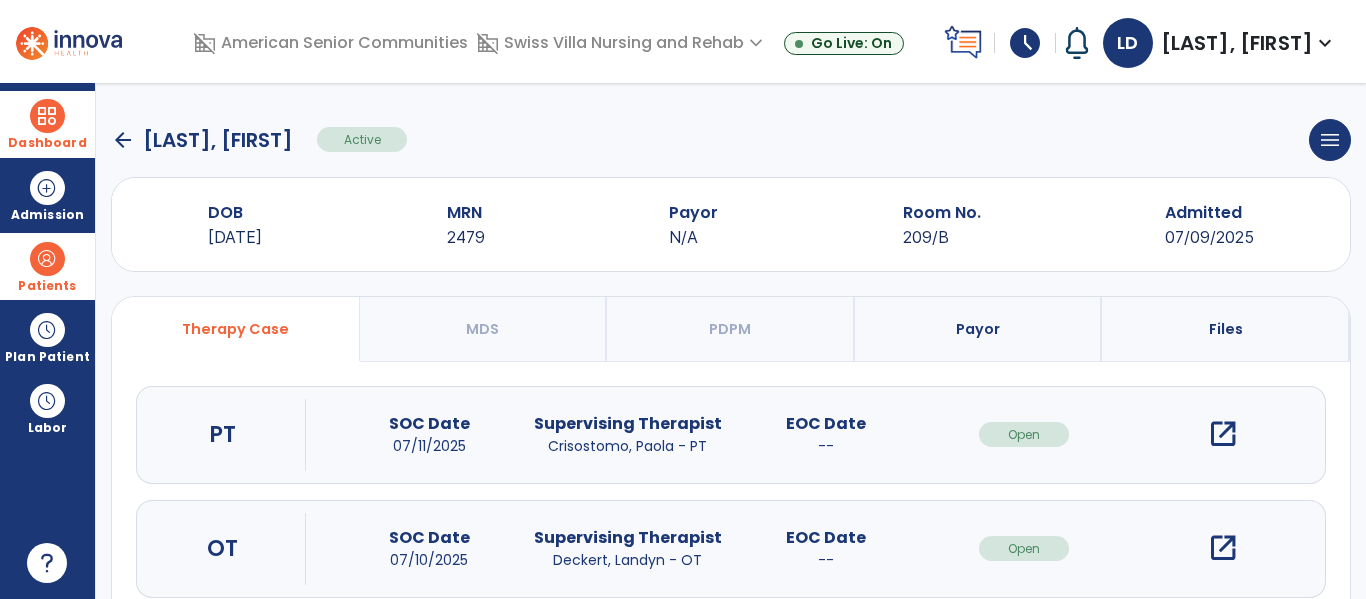 click at bounding box center [47, 116] 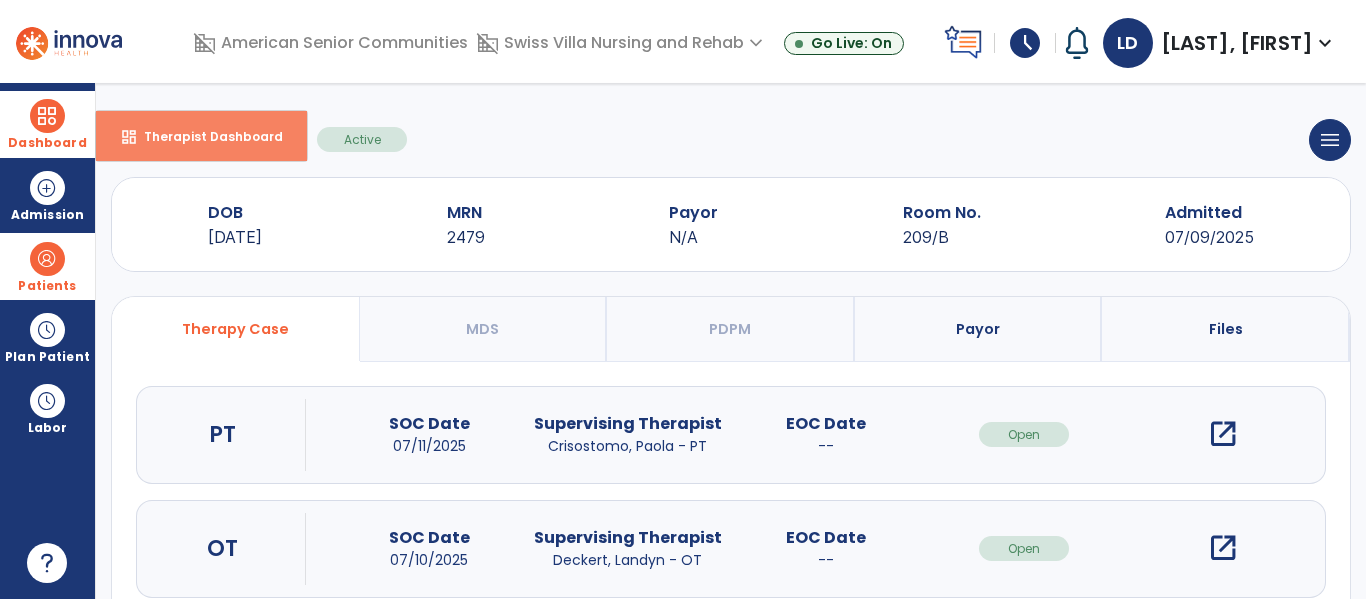 click on "dashboard  Therapist Dashboard" at bounding box center (201, 136) 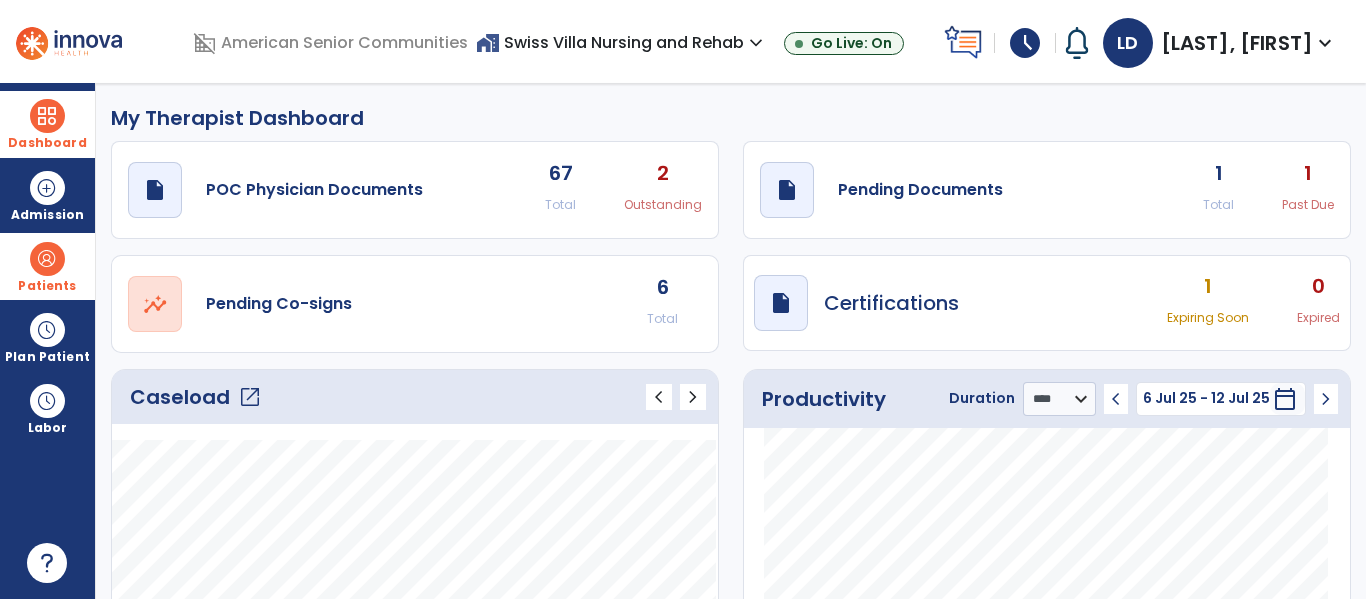 click on "open_in_new  Pending Co-signs 6 Total" 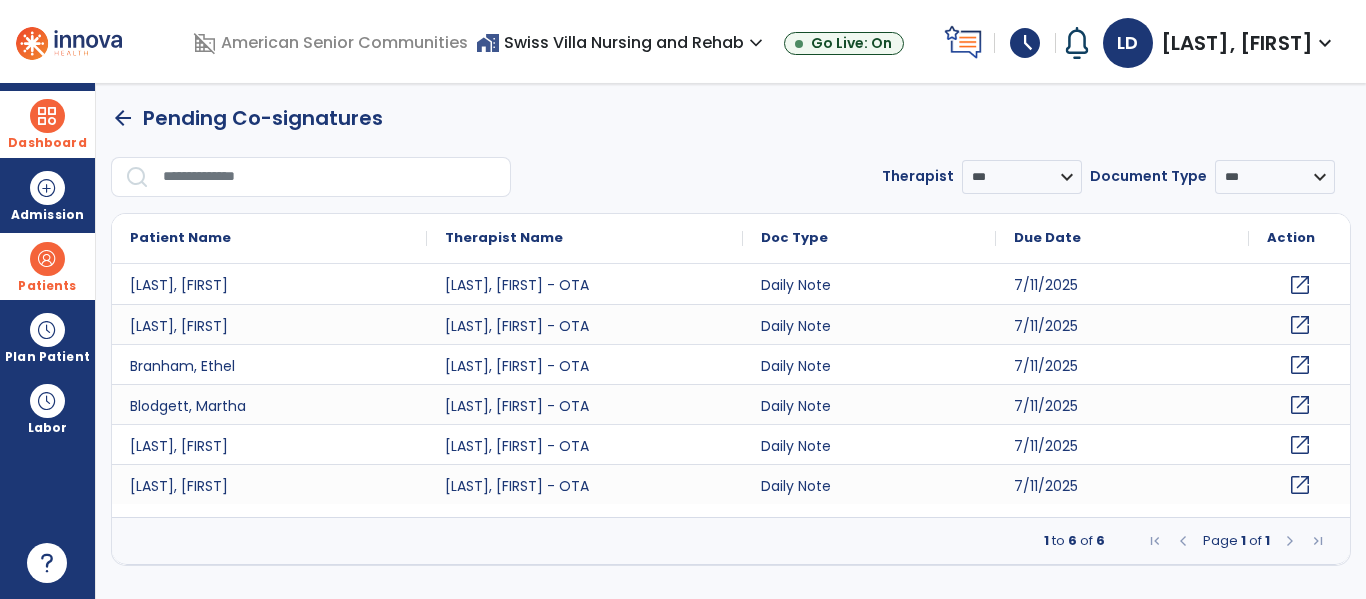 click on "Patients" at bounding box center (47, 266) 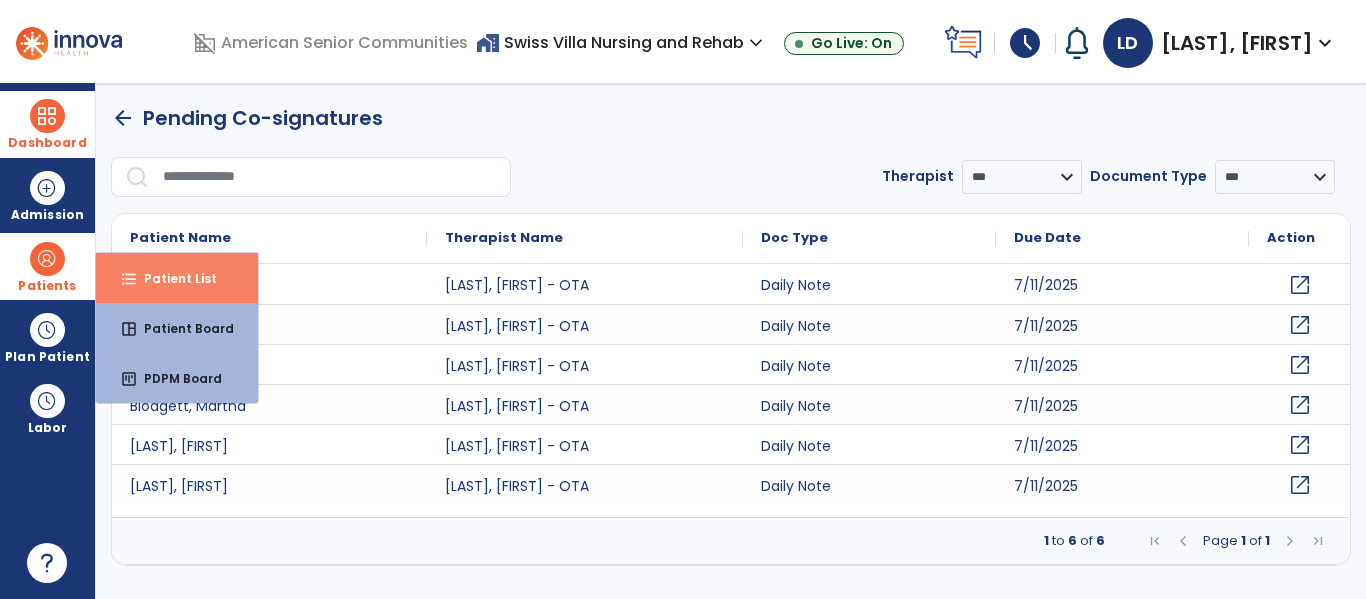click on "Patient List" at bounding box center (172, 278) 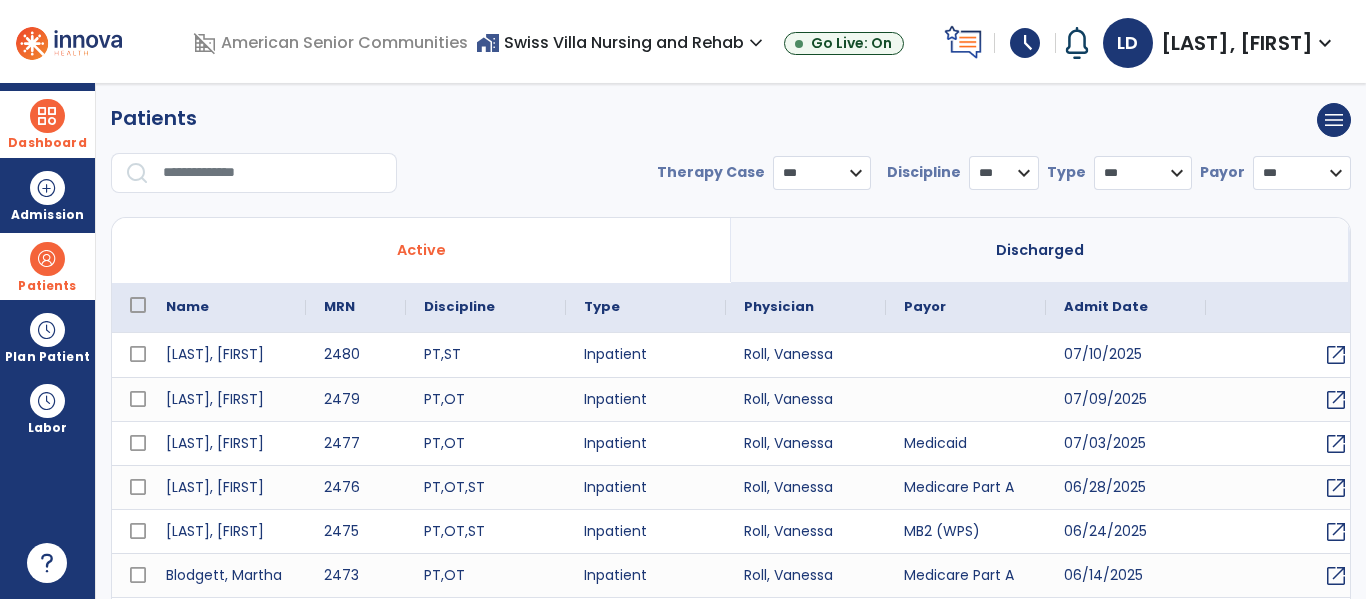 select on "***" 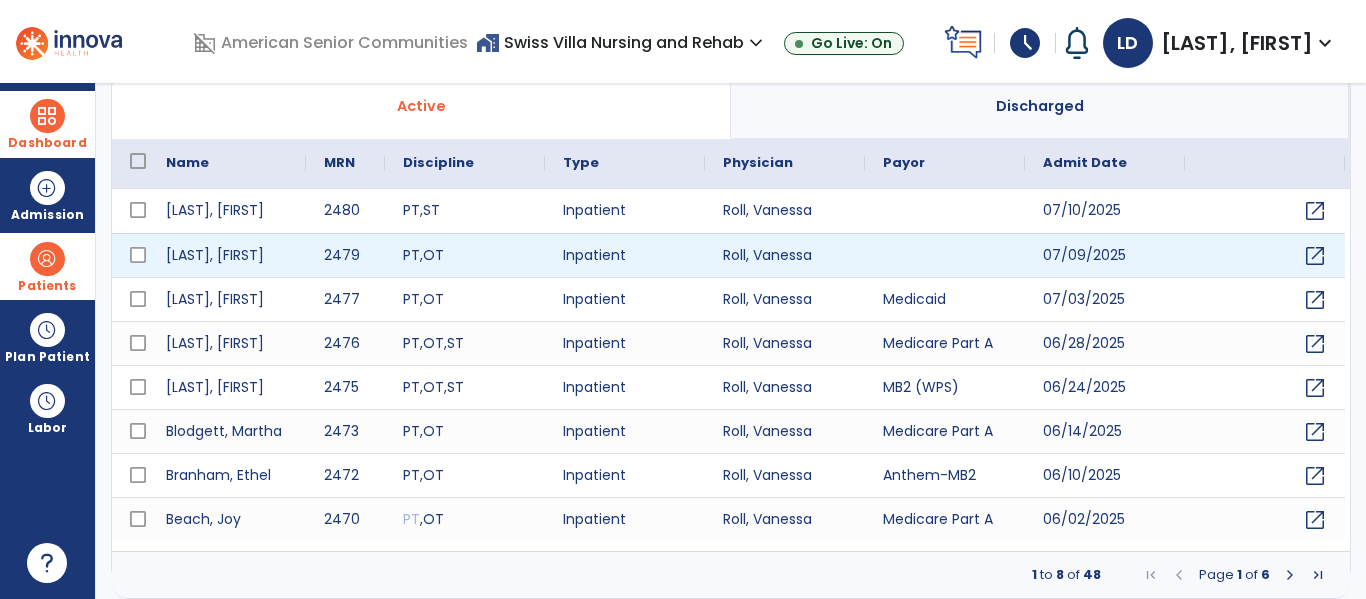 scroll, scrollTop: 0, scrollLeft: 0, axis: both 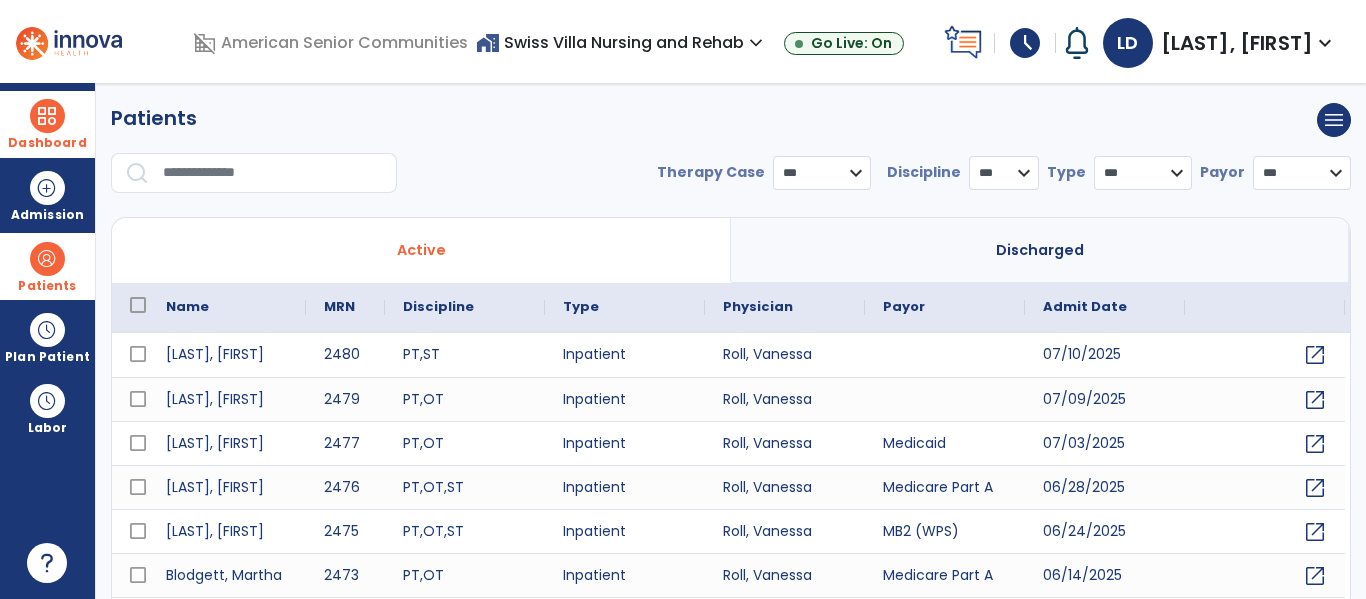 click at bounding box center (273, 173) 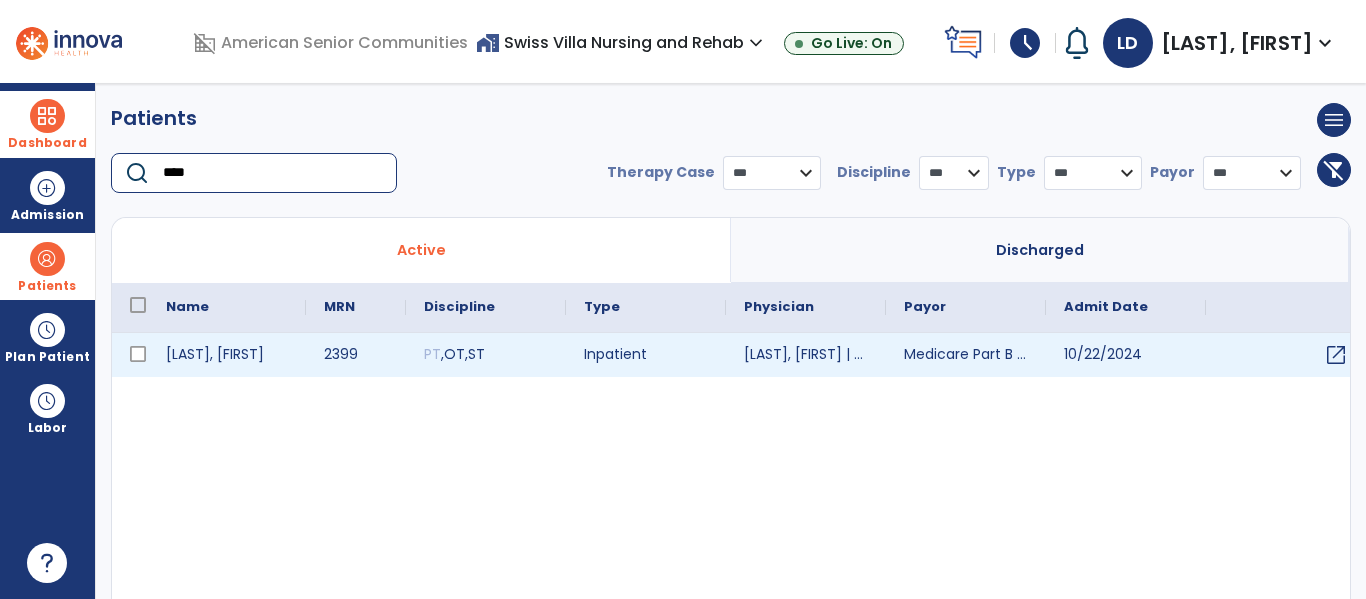 type on "****" 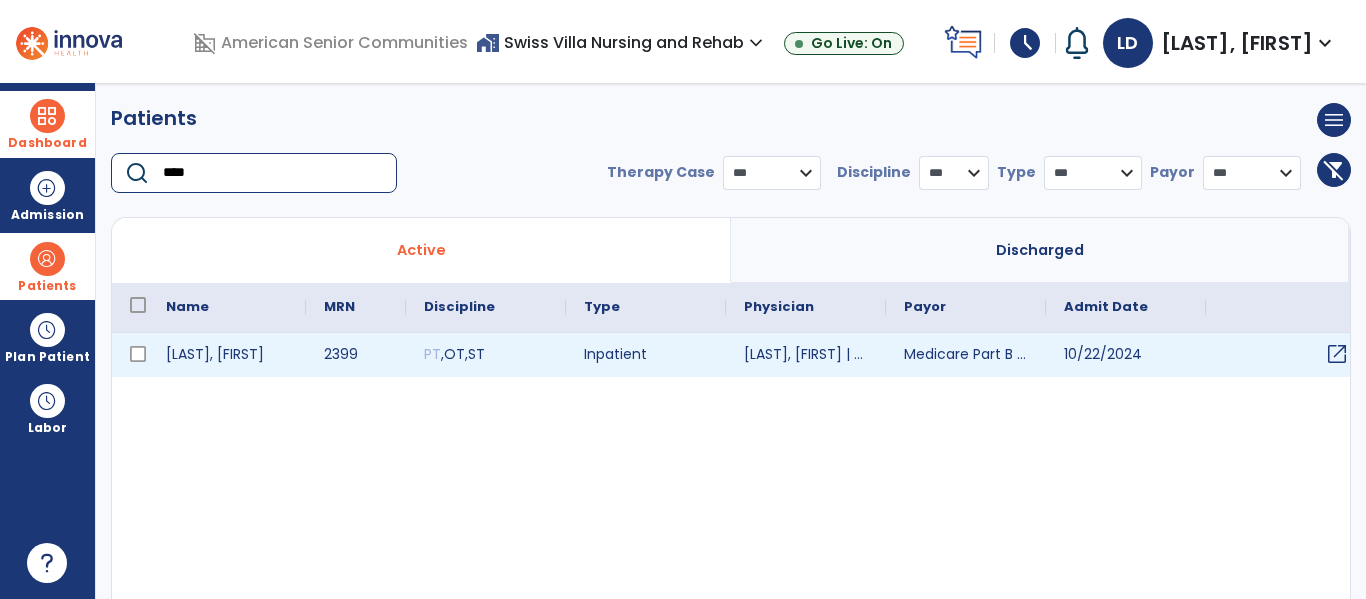 click on "open_in_new" at bounding box center (1337, 354) 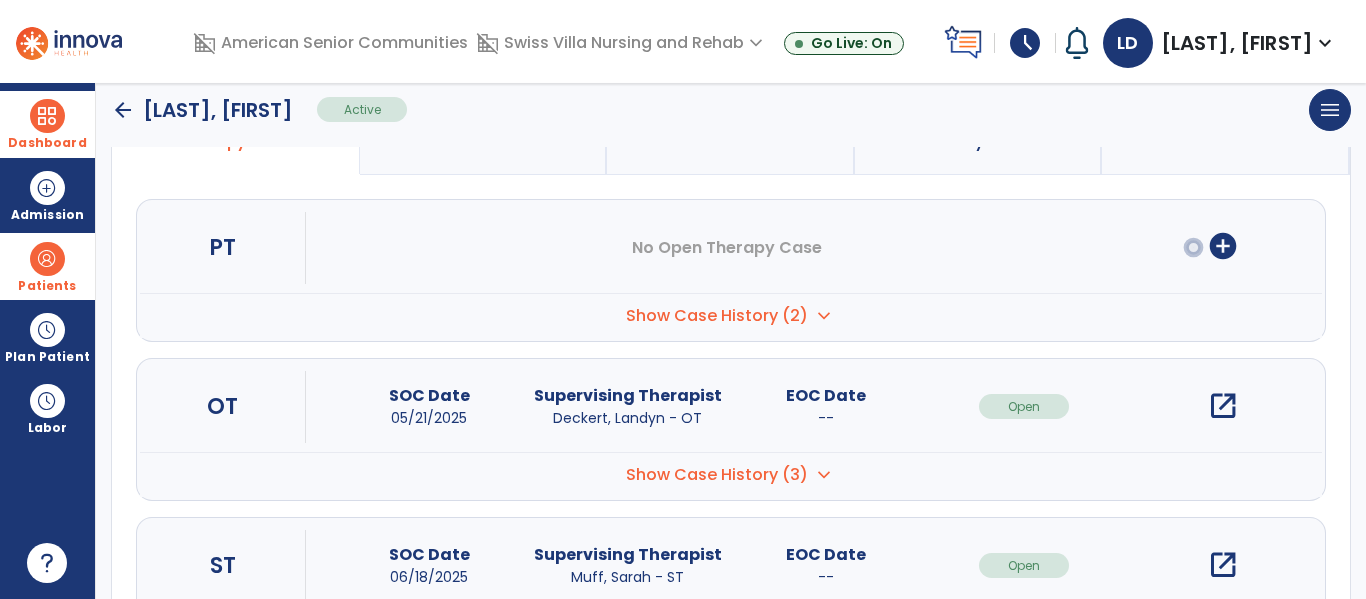 scroll, scrollTop: 252, scrollLeft: 0, axis: vertical 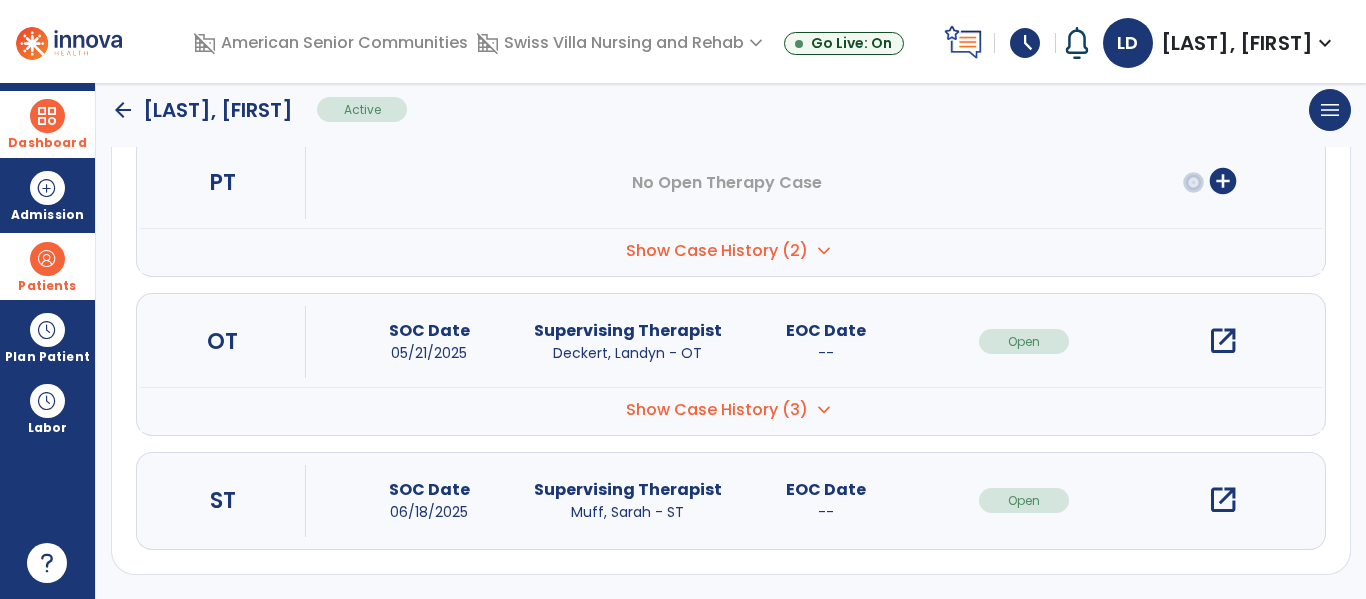 click on "open_in_new" at bounding box center [1223, 341] 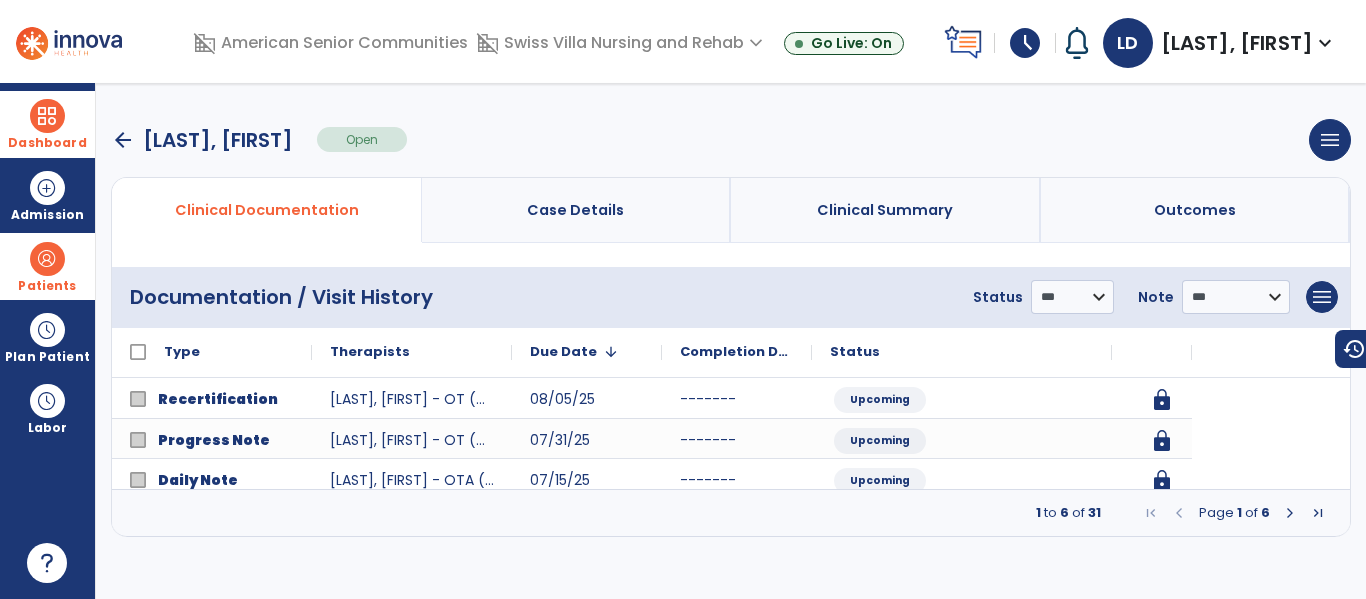 scroll, scrollTop: 0, scrollLeft: 0, axis: both 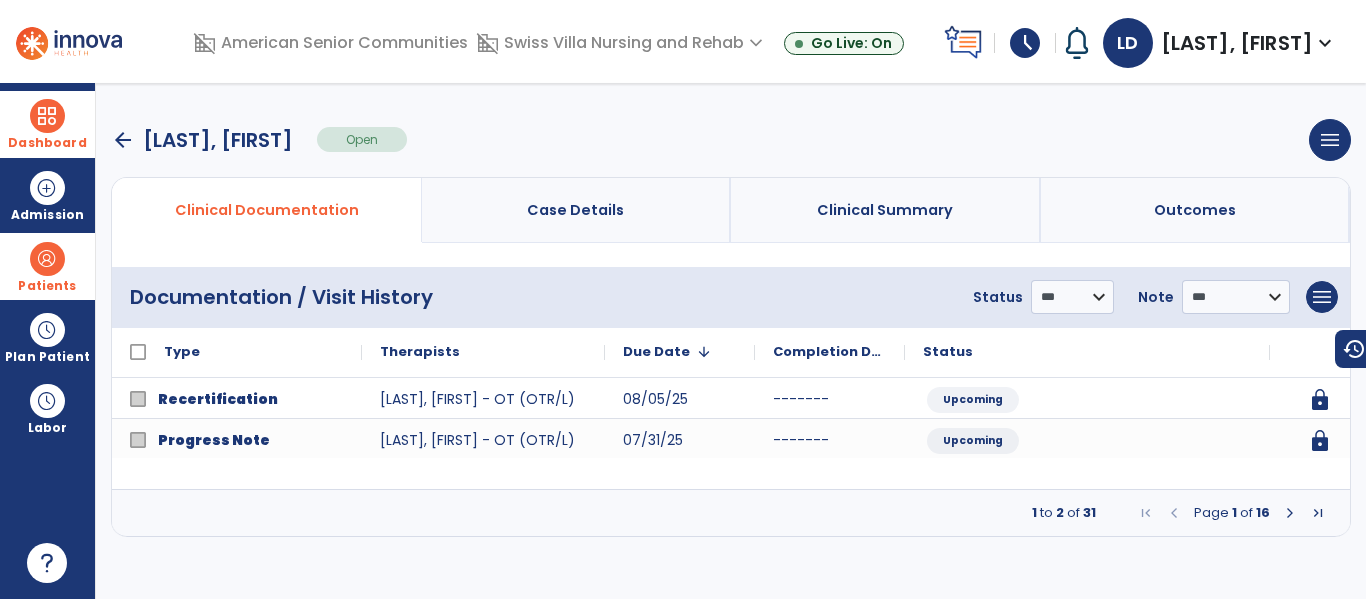 click at bounding box center (1290, 513) 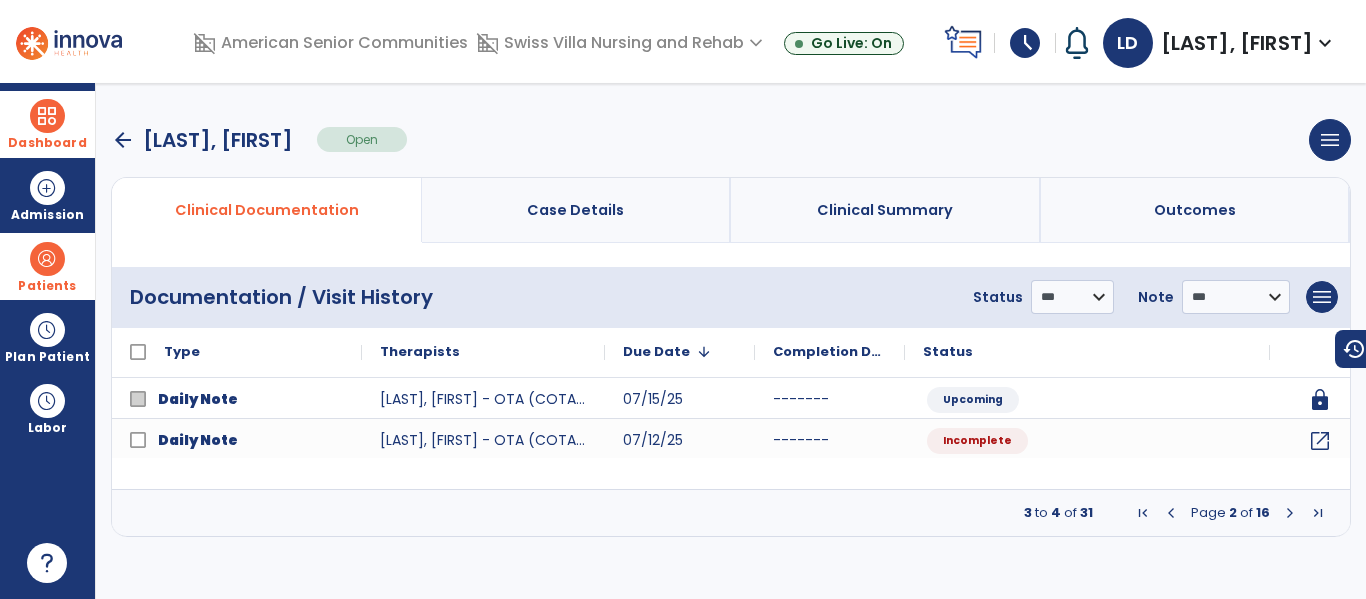 click at bounding box center [1290, 513] 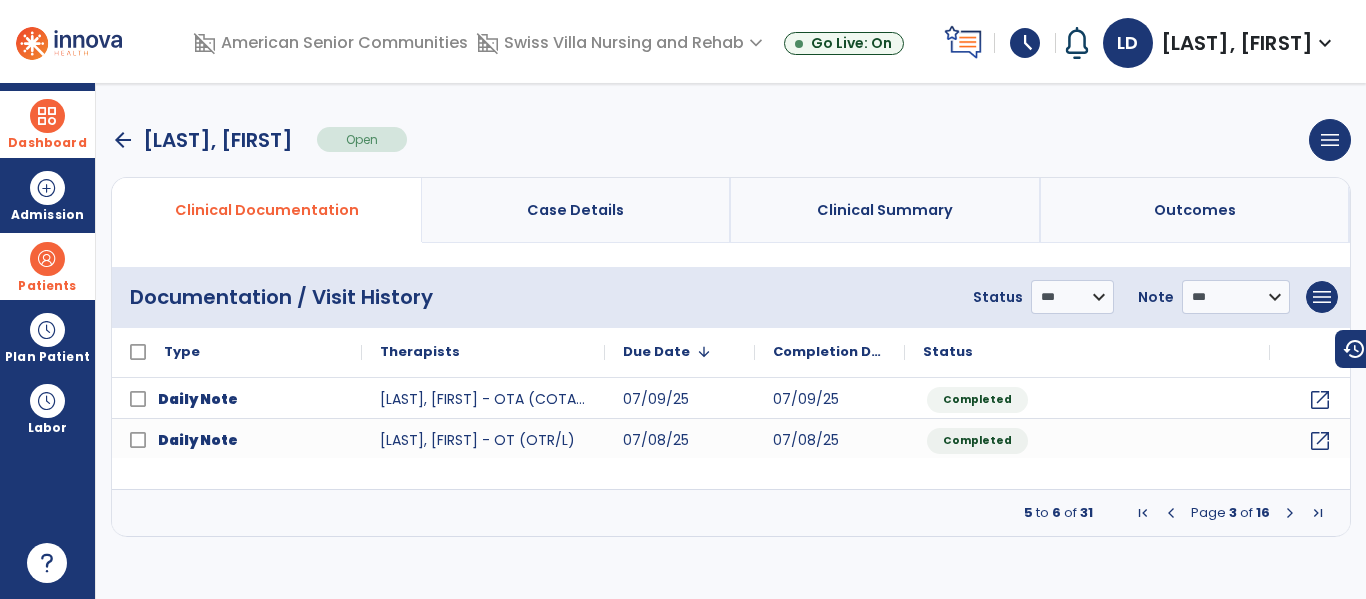 click on "Dashboard" at bounding box center (47, 143) 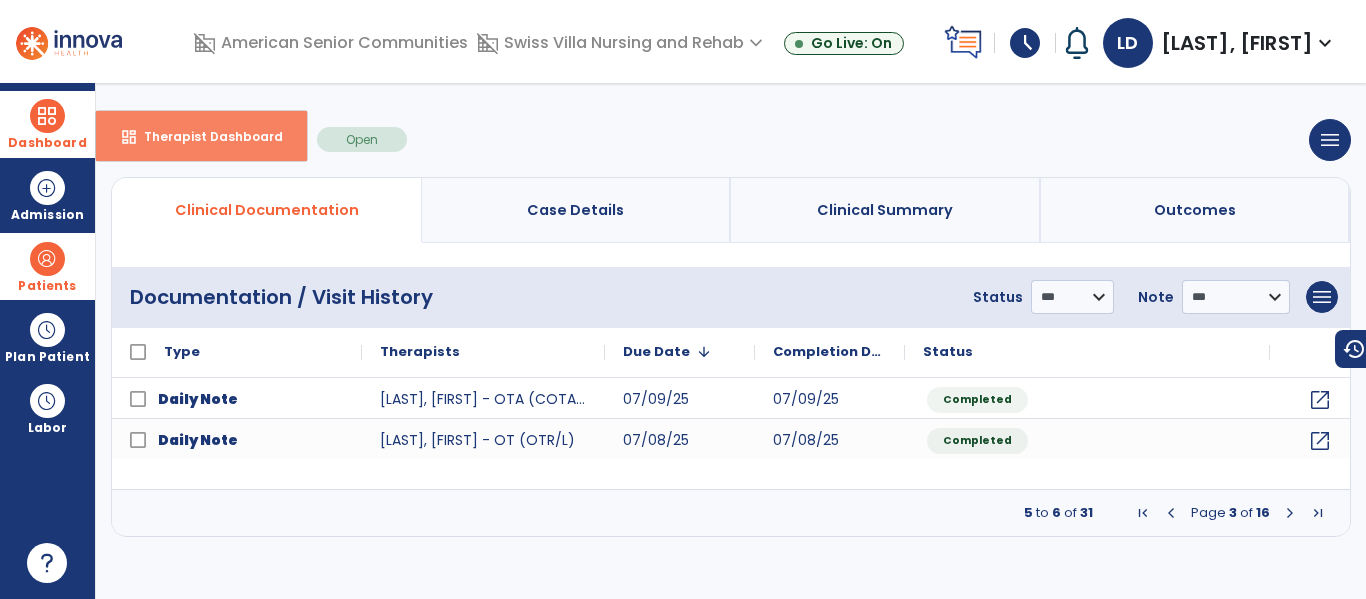 click on "Therapist Dashboard" at bounding box center (205, 136) 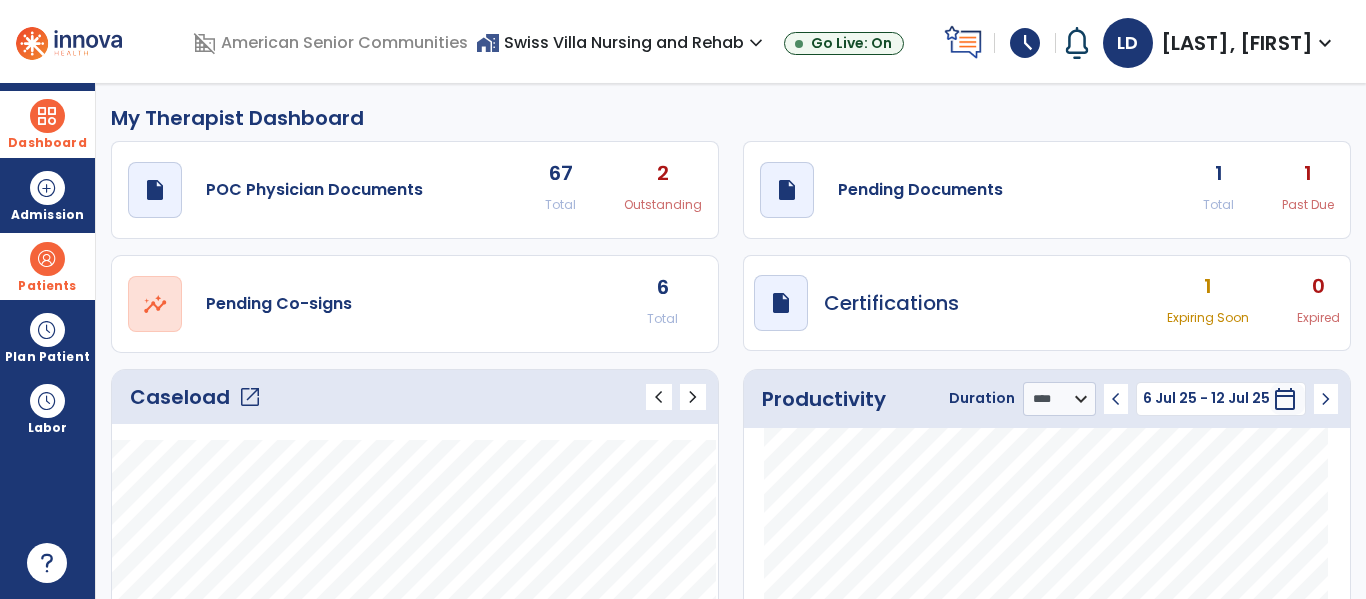 click on "home_work   Swiss Villa Nursing and Rehab   expand_more" at bounding box center (622, 42) 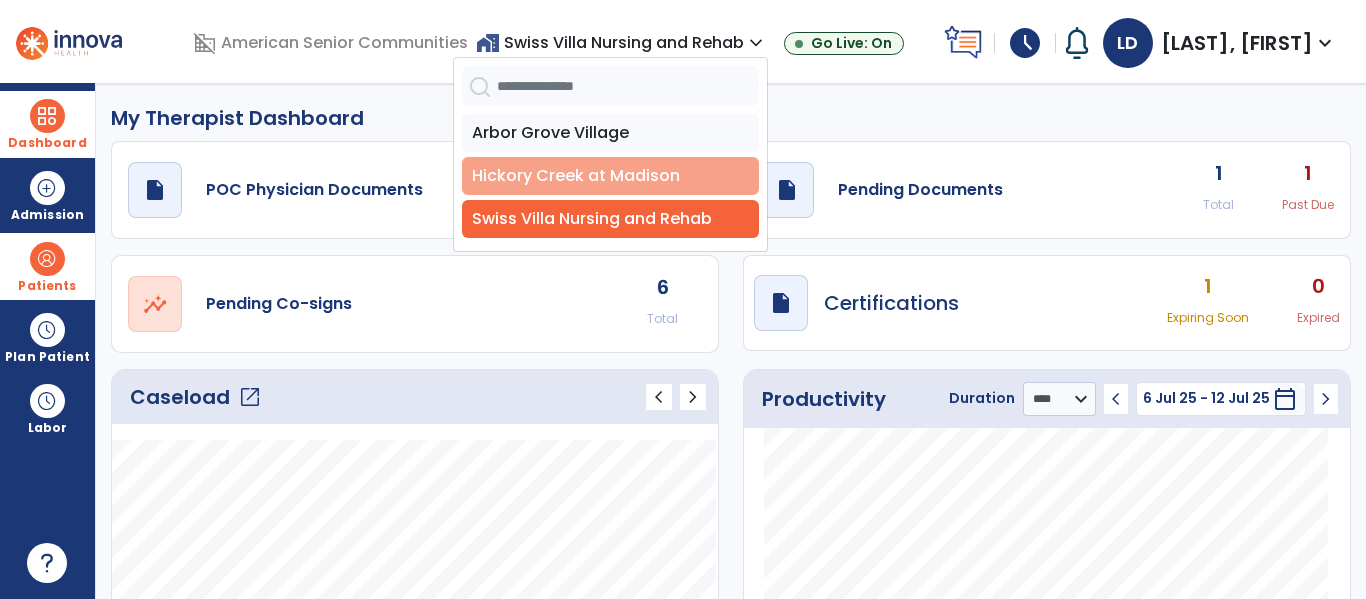 click on "Hickory Creek at Madison" at bounding box center [610, 176] 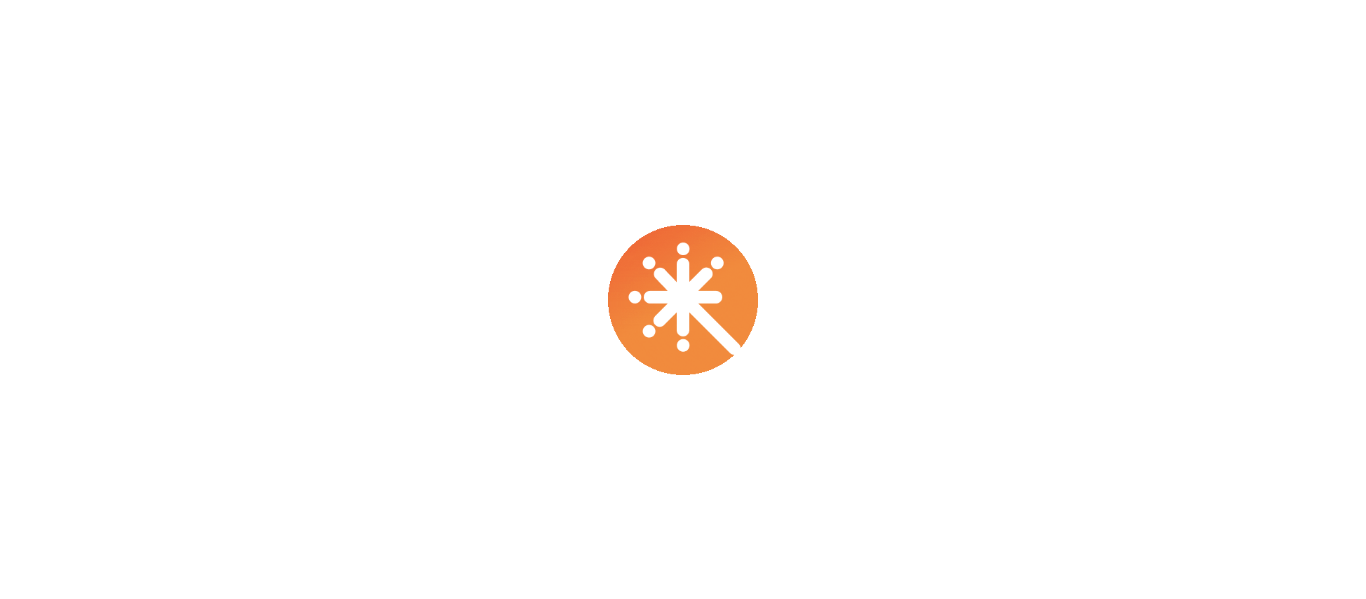 scroll, scrollTop: 0, scrollLeft: 0, axis: both 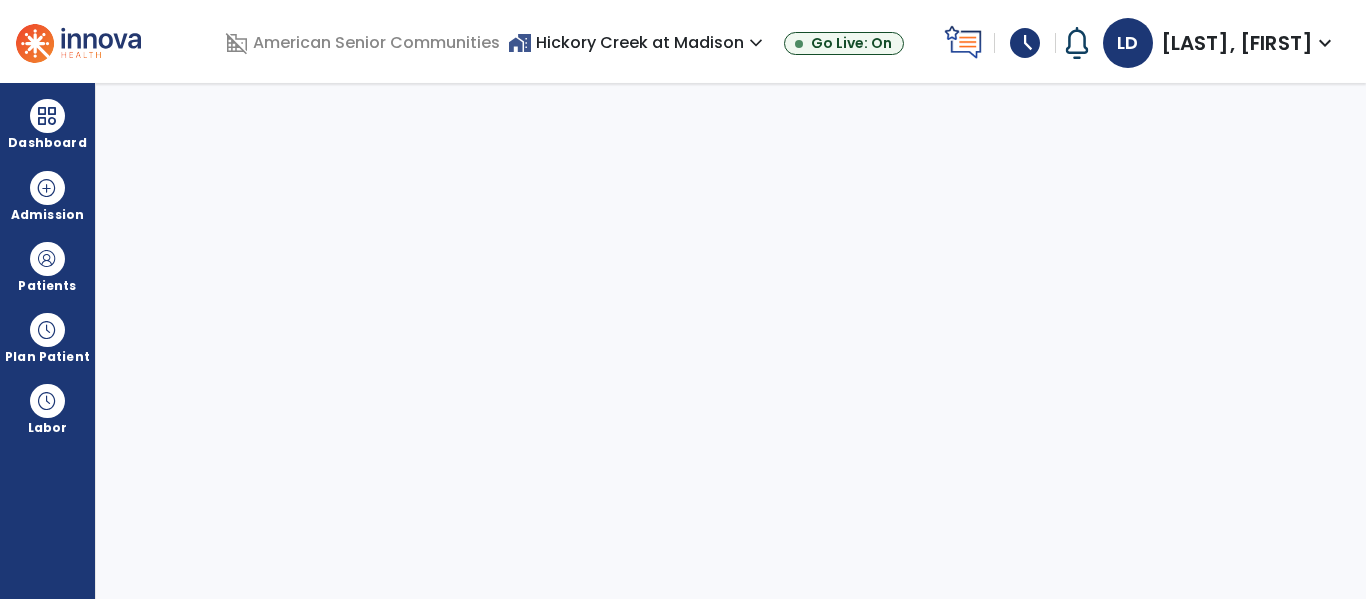select on "****" 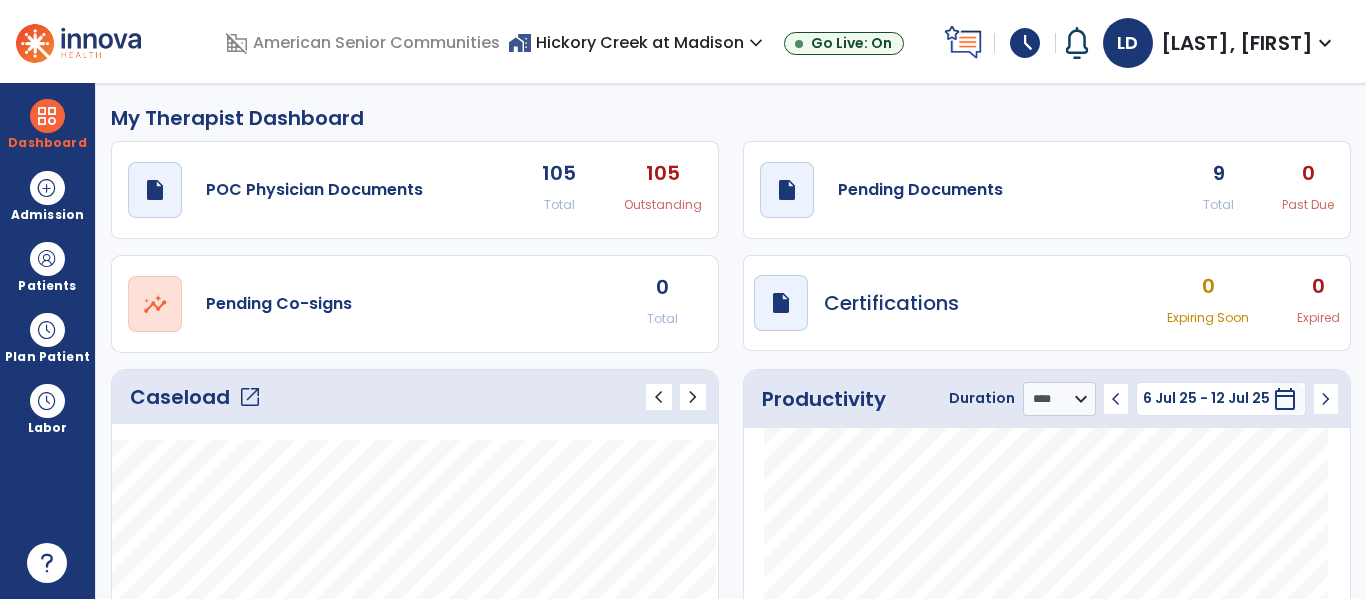 click on "open_in_new" 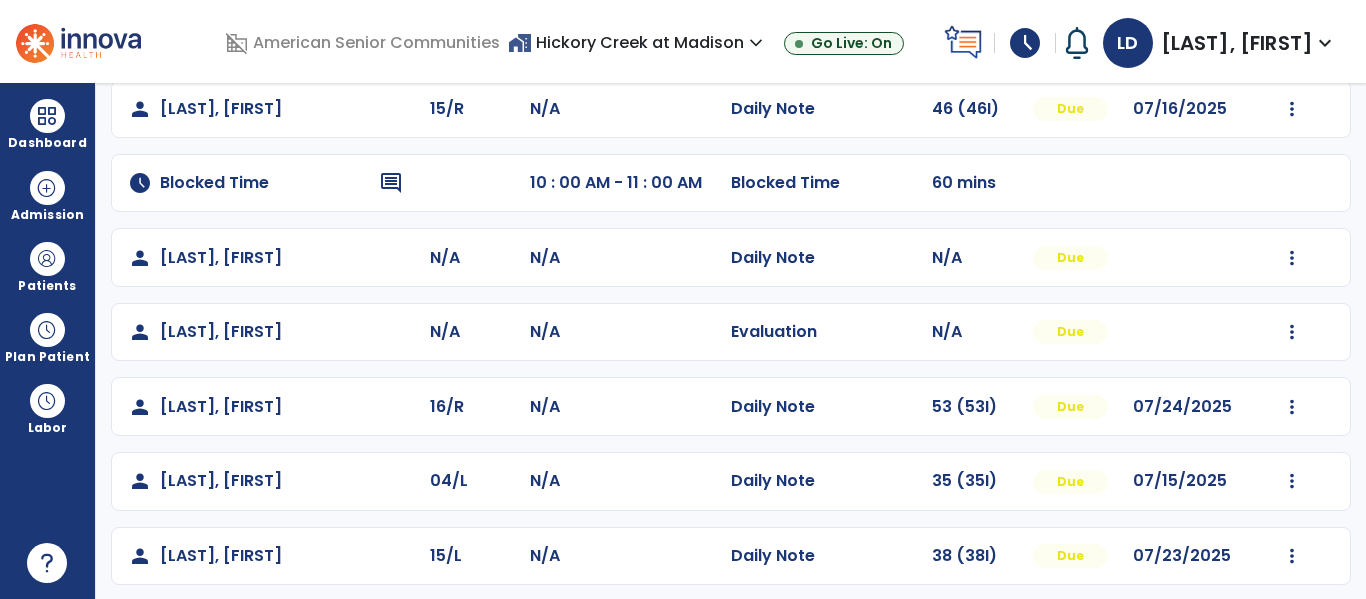 scroll, scrollTop: 197, scrollLeft: 0, axis: vertical 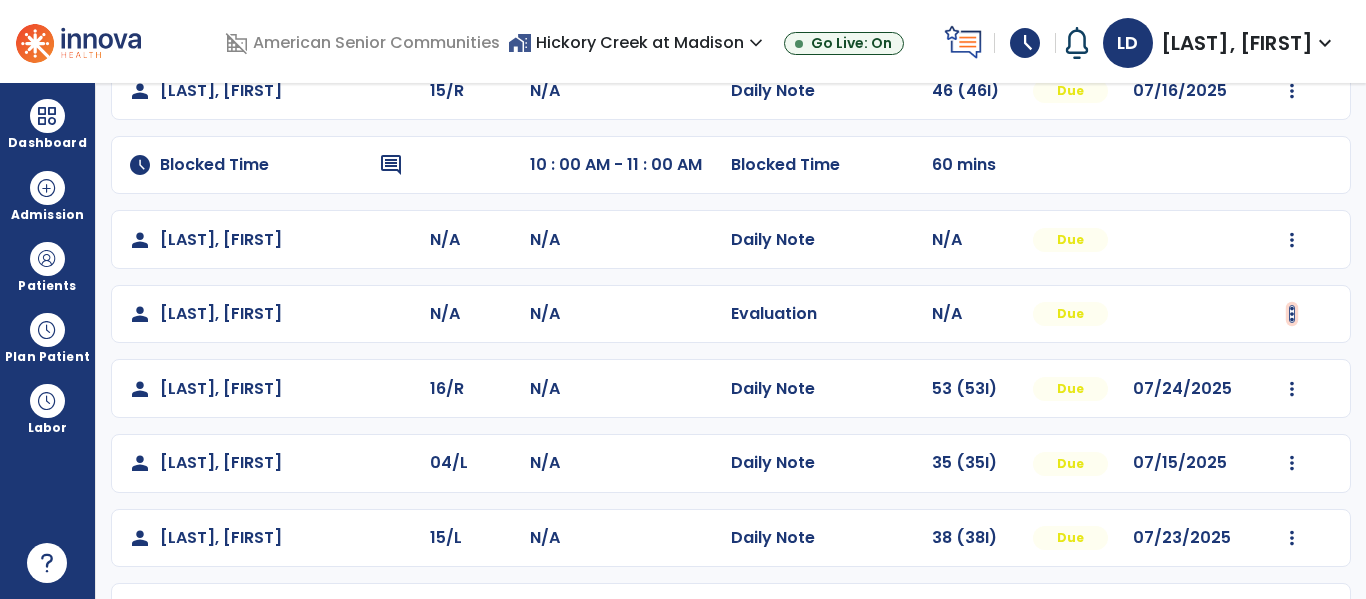 click at bounding box center [1292, 91] 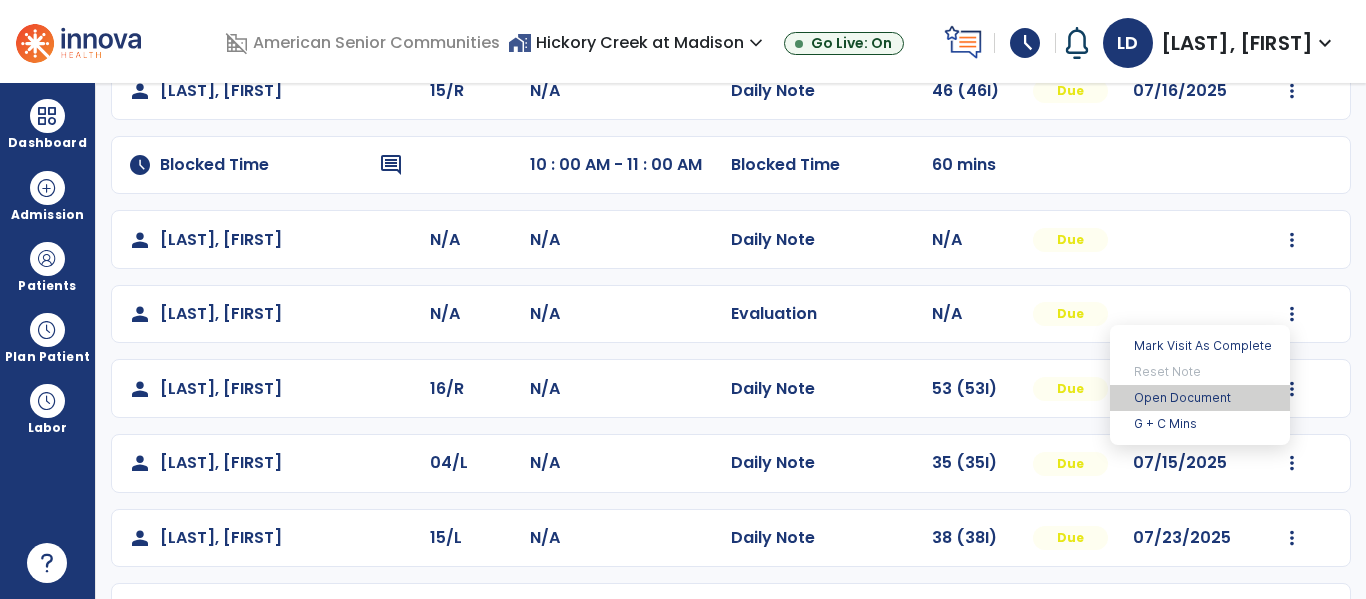 click on "Open Document" at bounding box center [1200, 398] 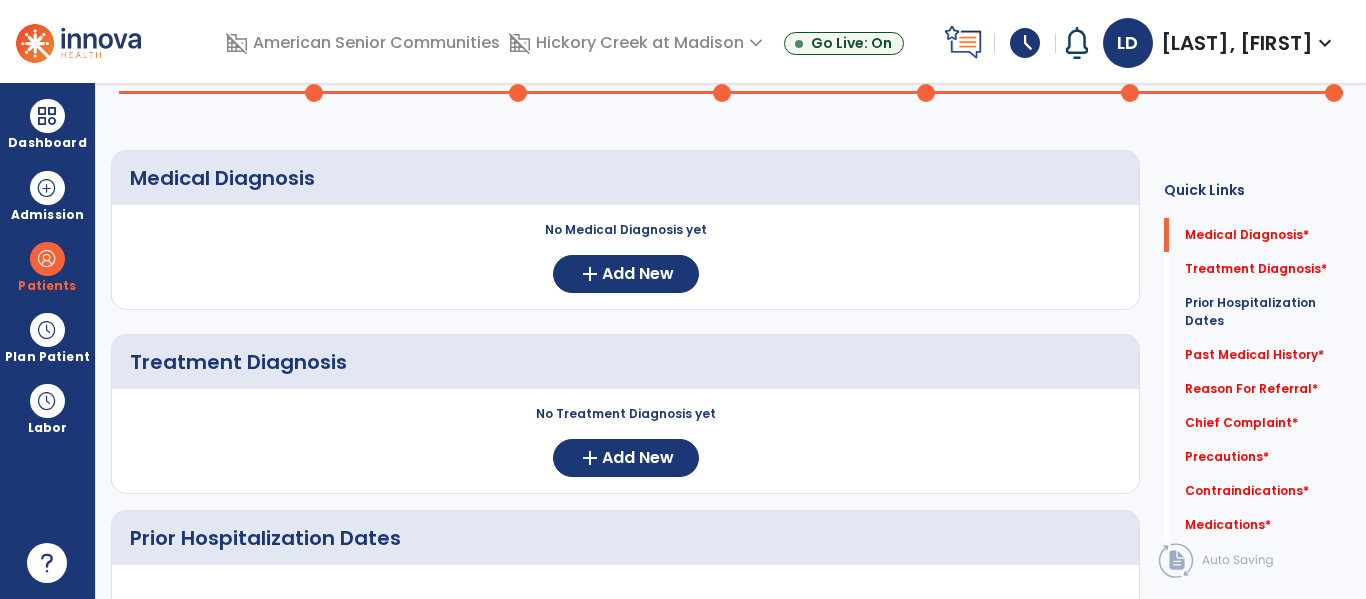 scroll, scrollTop: 0, scrollLeft: 0, axis: both 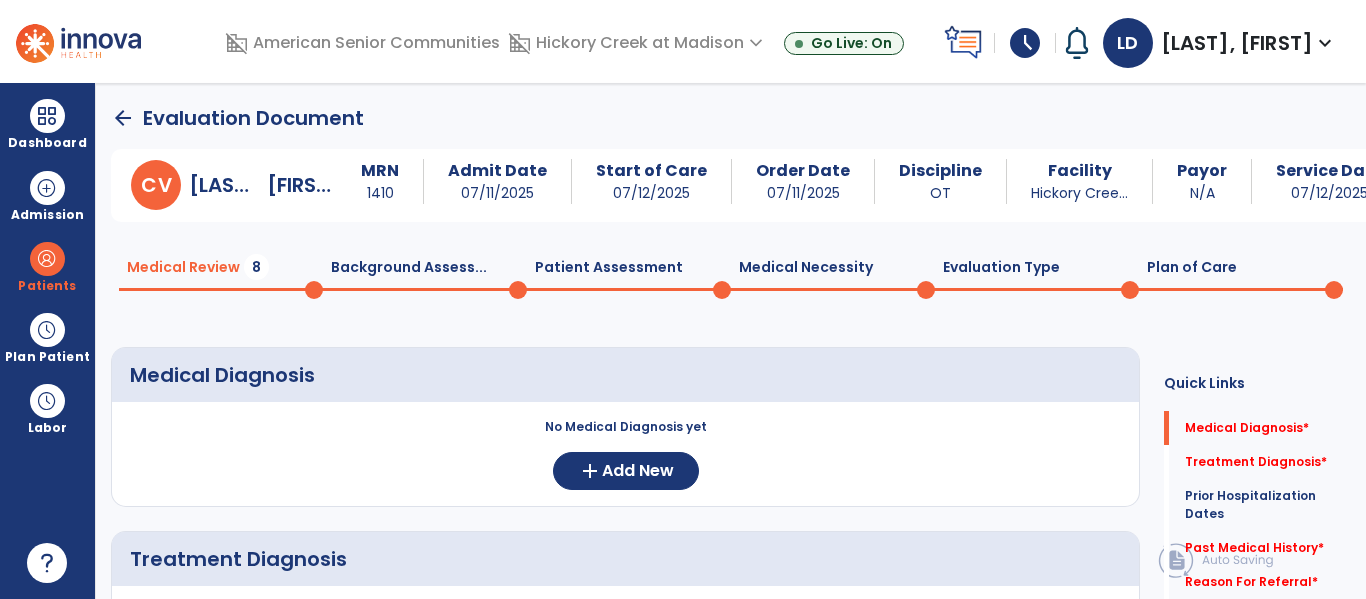 click on "Background Assess...  0" 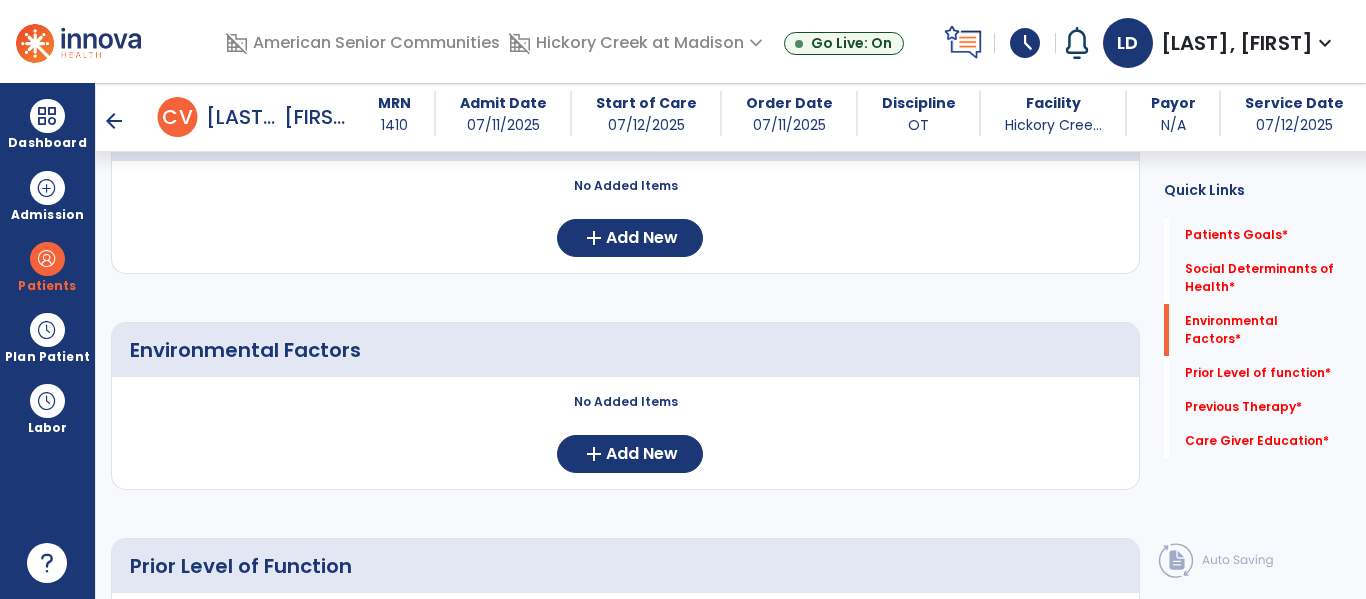 scroll, scrollTop: 457, scrollLeft: 0, axis: vertical 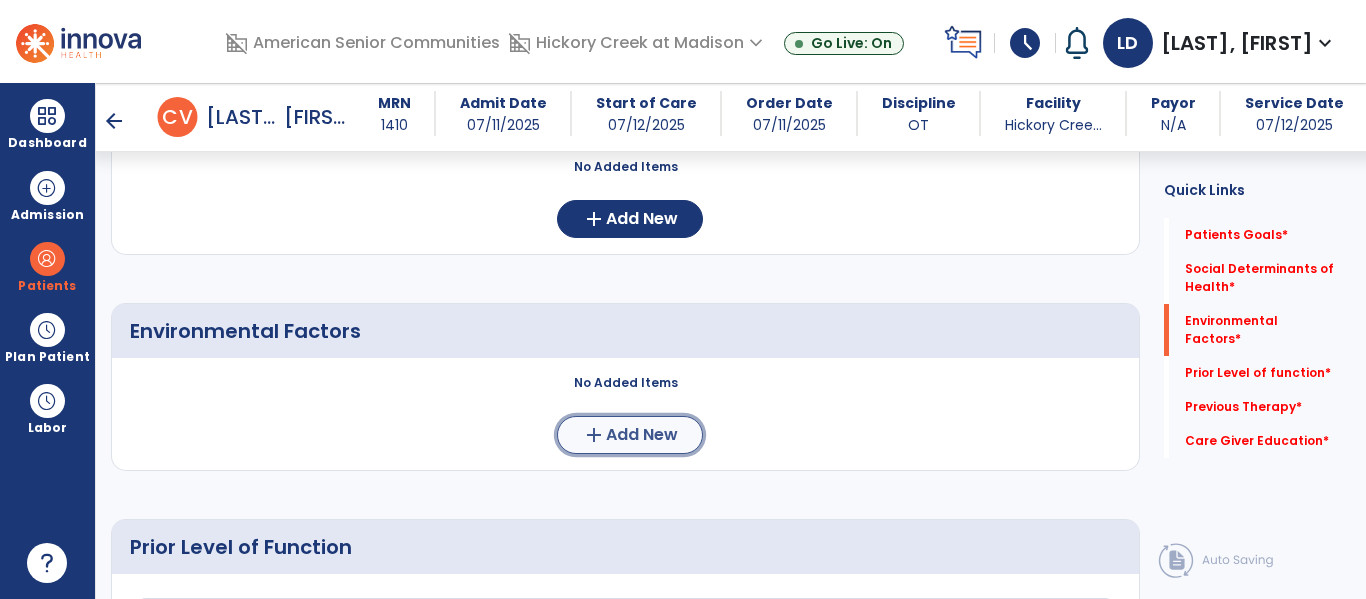 click on "Add New" 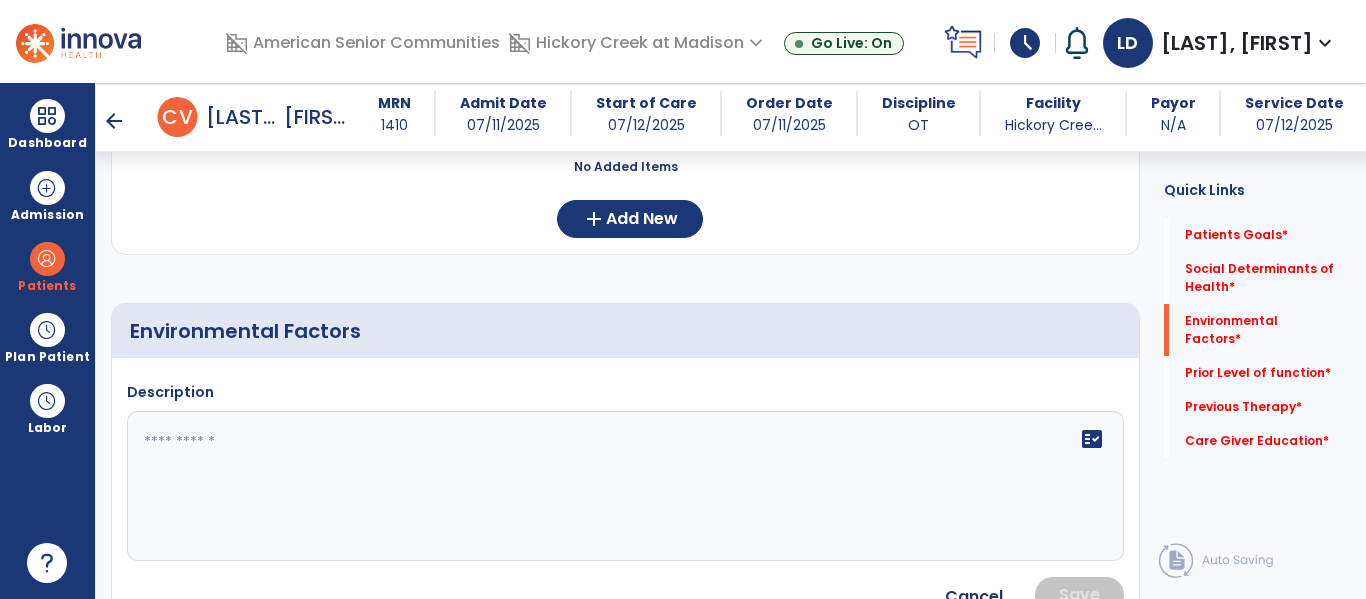 click 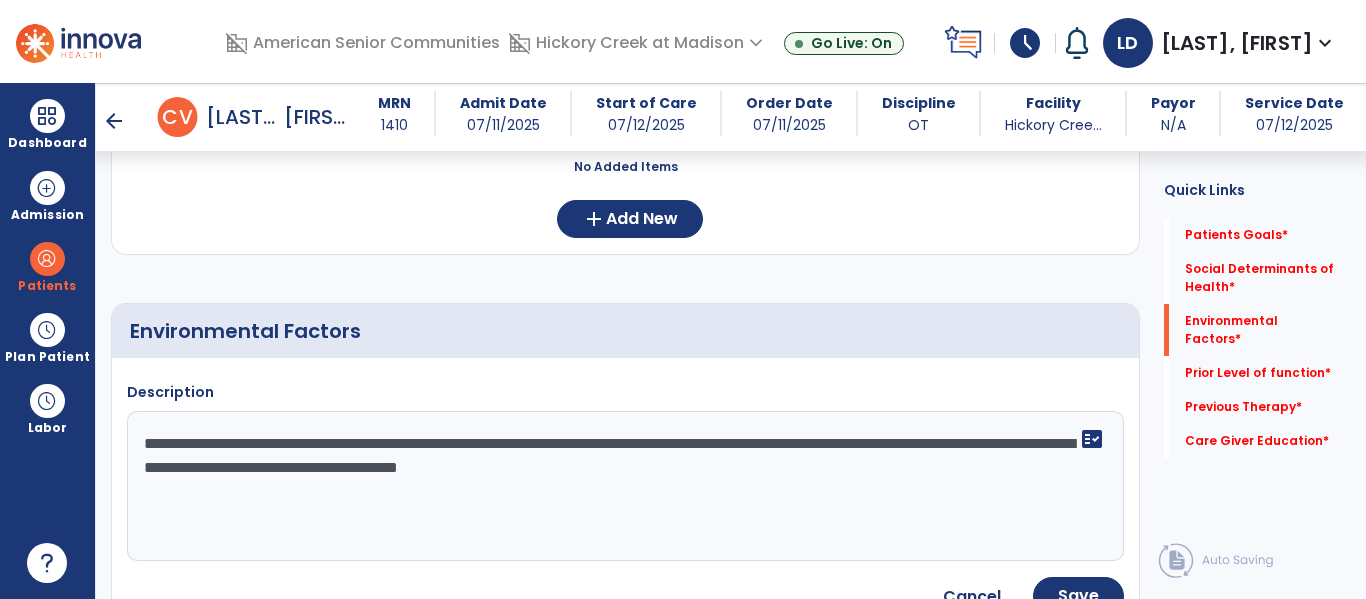 scroll, scrollTop: 587, scrollLeft: 0, axis: vertical 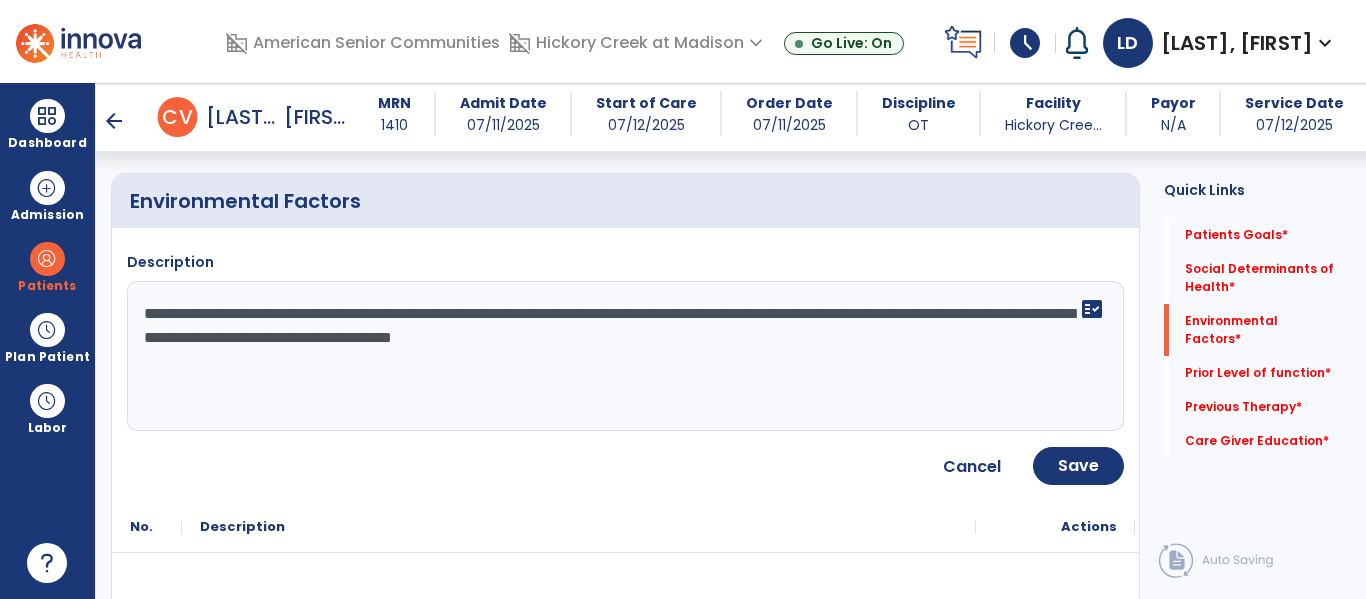 type on "**********" 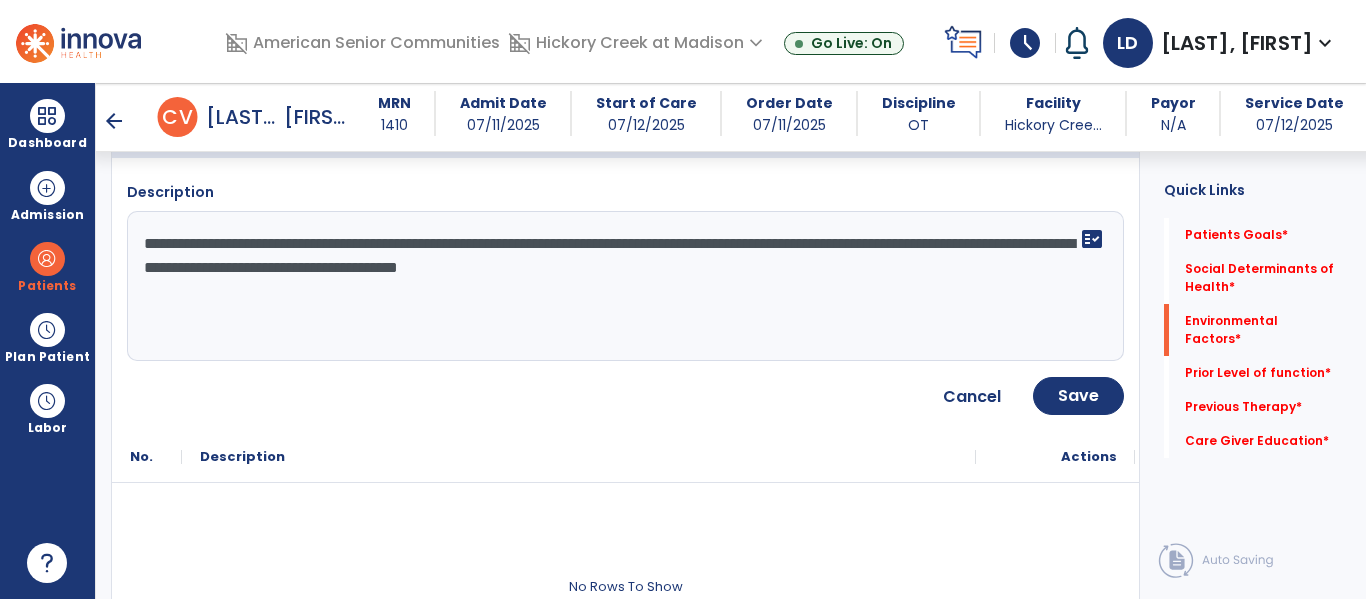 scroll, scrollTop: 666, scrollLeft: 0, axis: vertical 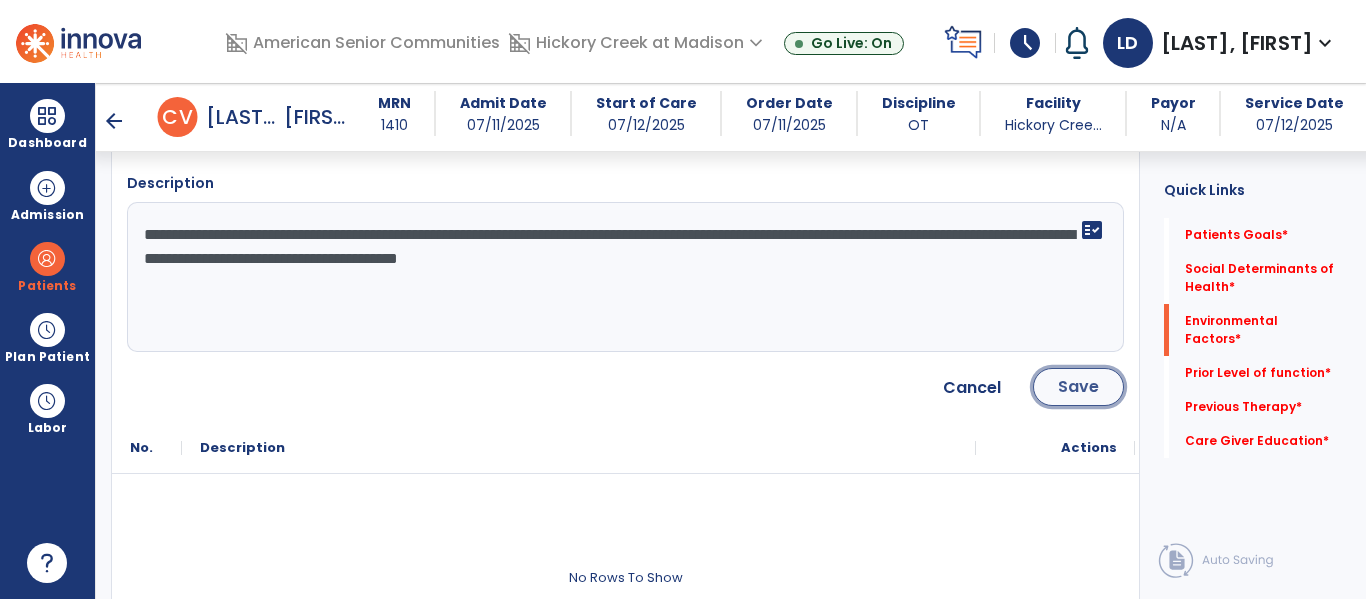 click on "Save" 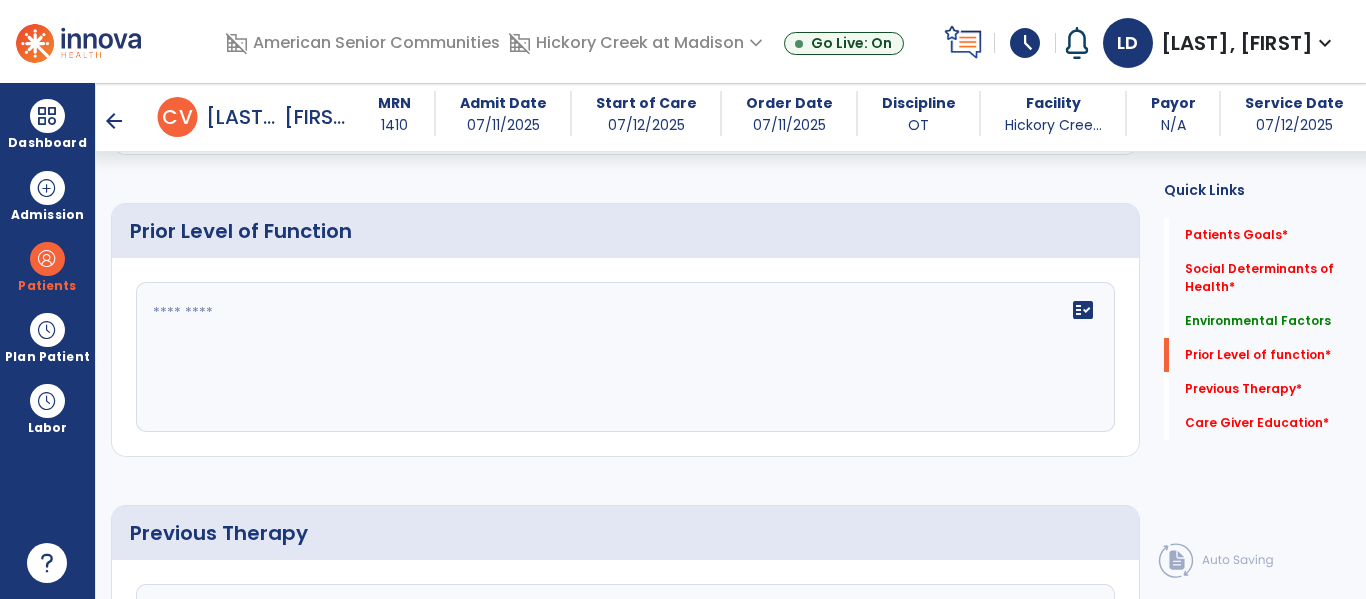 scroll, scrollTop: 878, scrollLeft: 0, axis: vertical 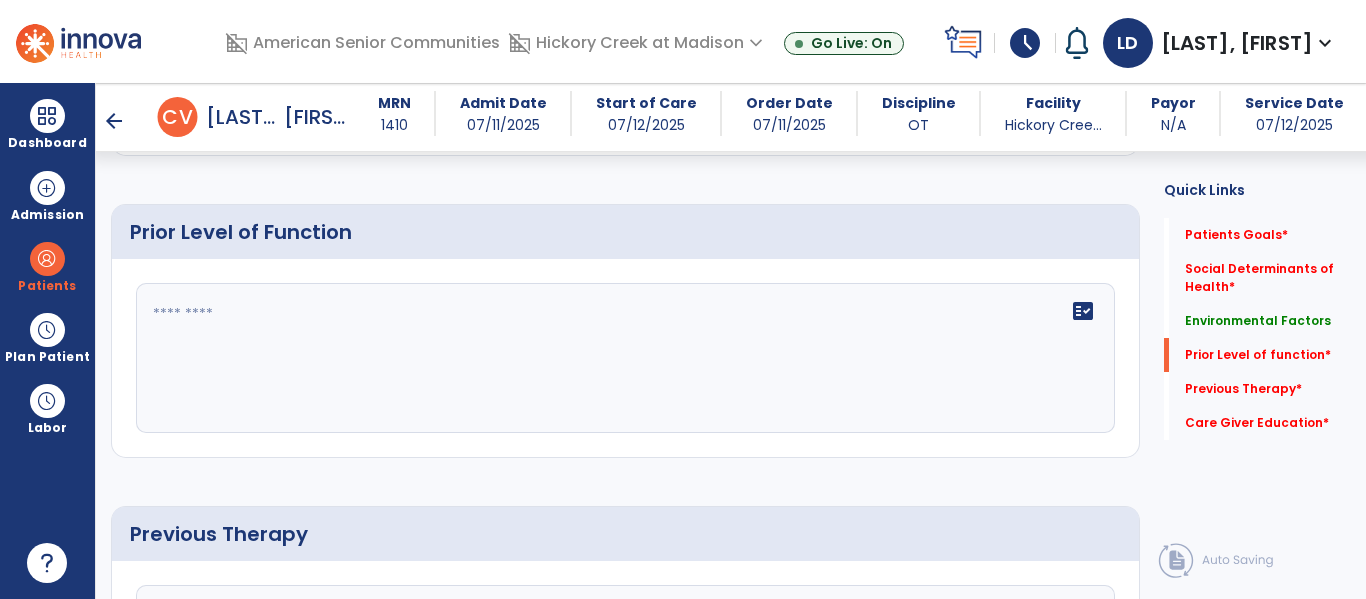 click on "fact_check" 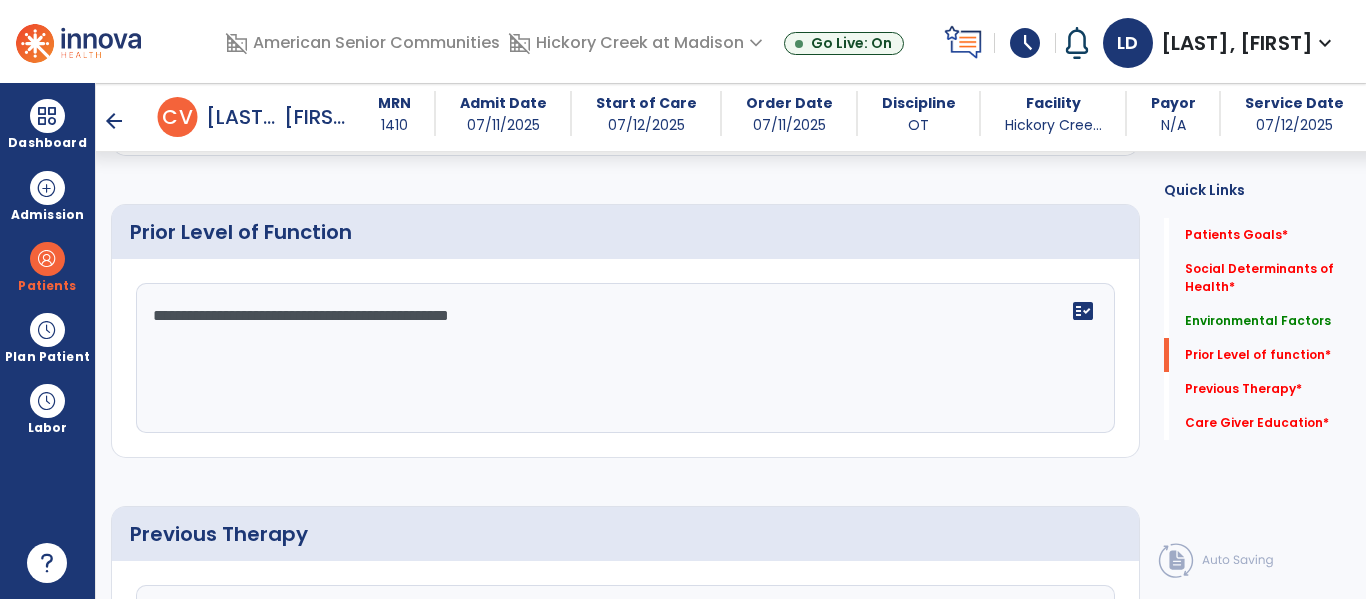 type on "**********" 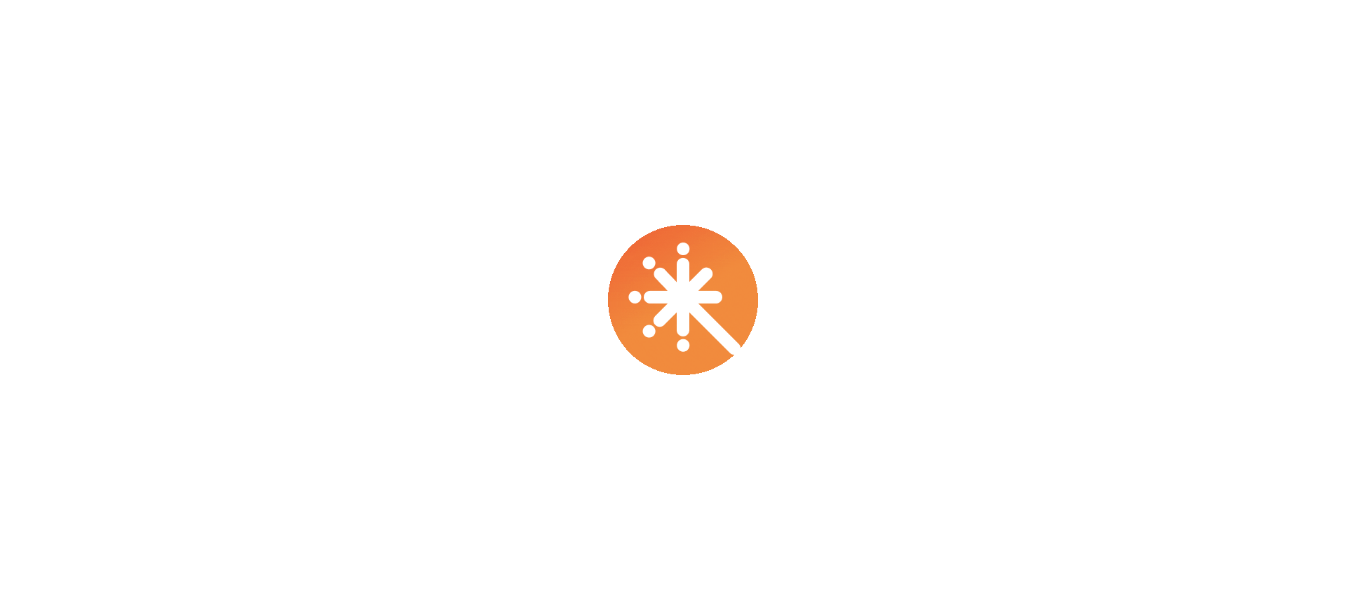 scroll, scrollTop: 0, scrollLeft: 0, axis: both 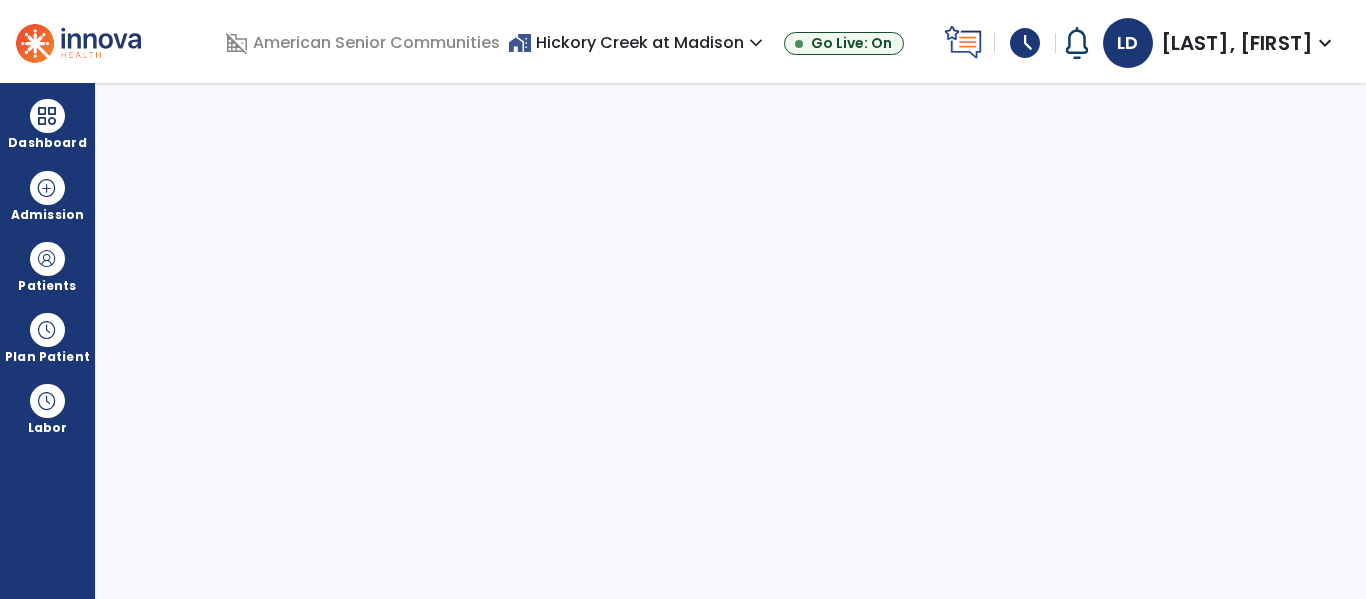select on "****" 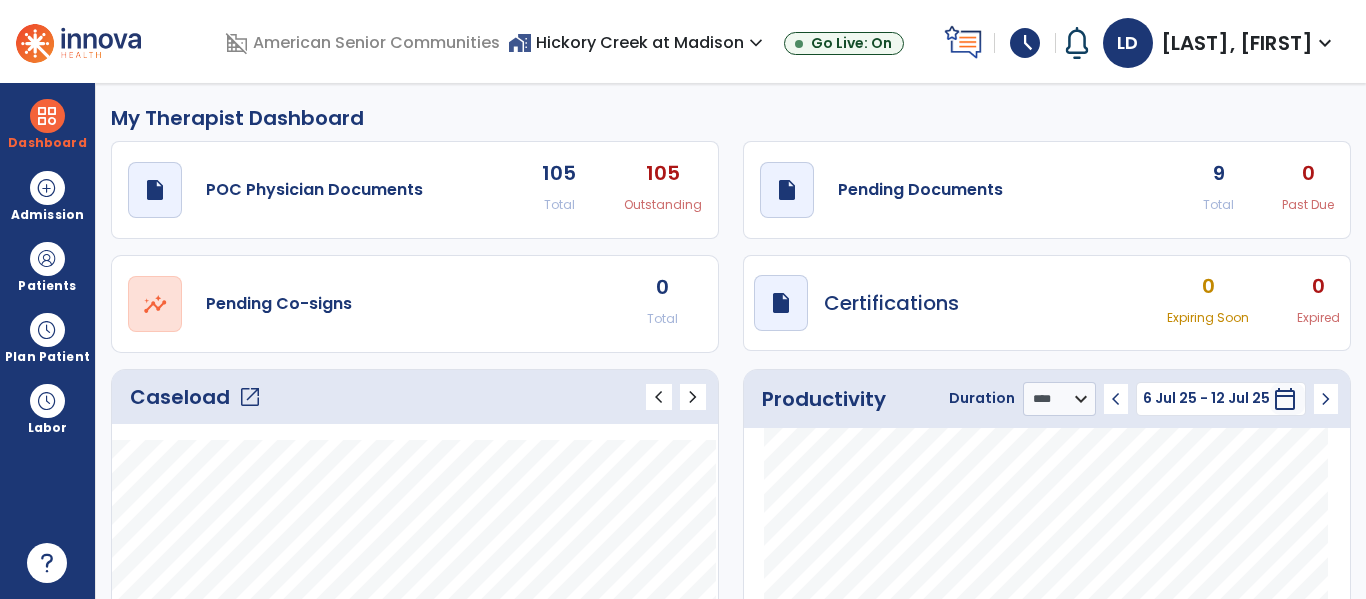 click on "open_in_new" 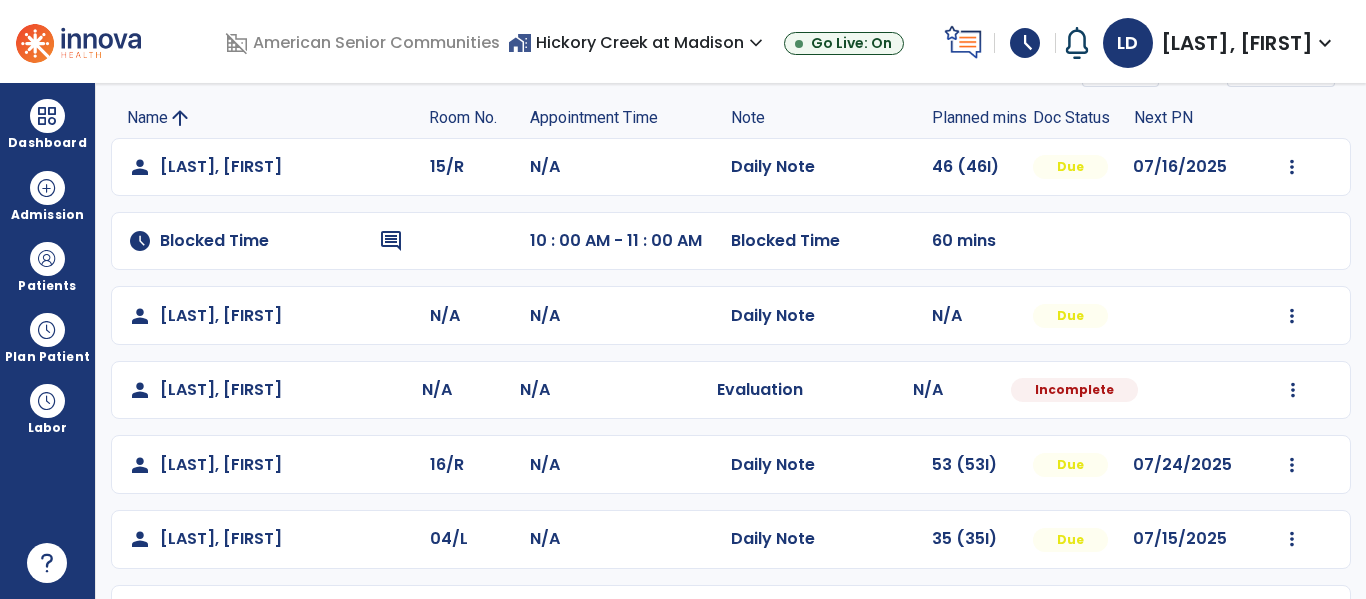 scroll, scrollTop: 122, scrollLeft: 0, axis: vertical 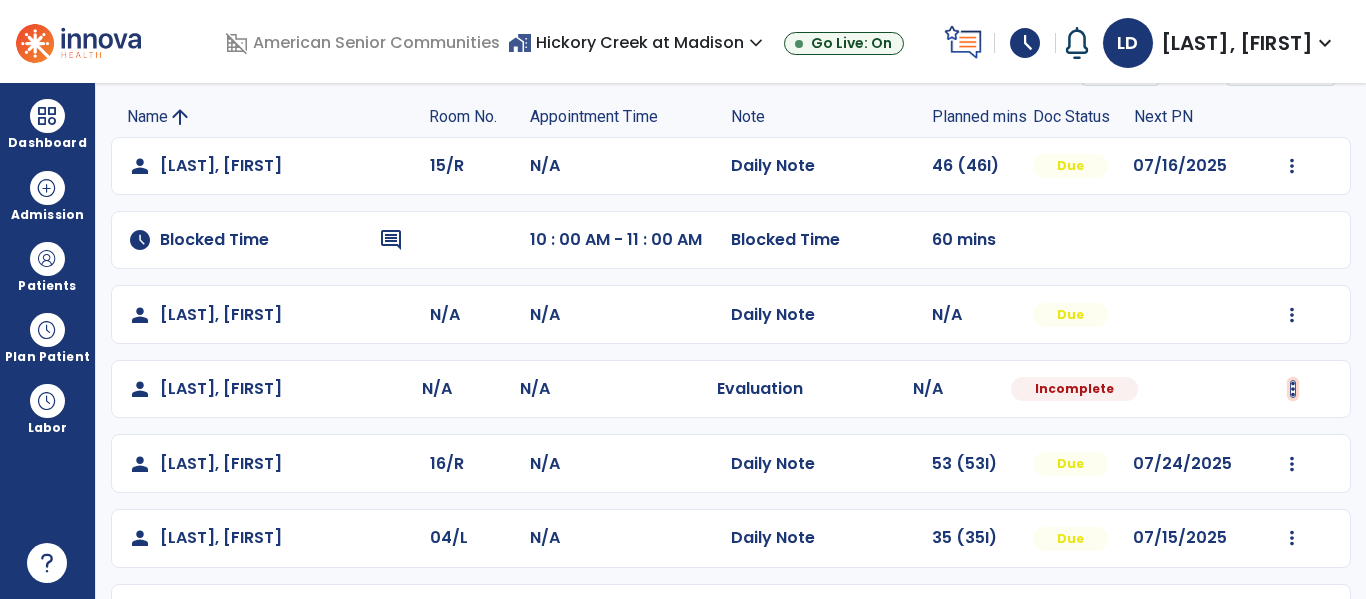 click at bounding box center (1292, 166) 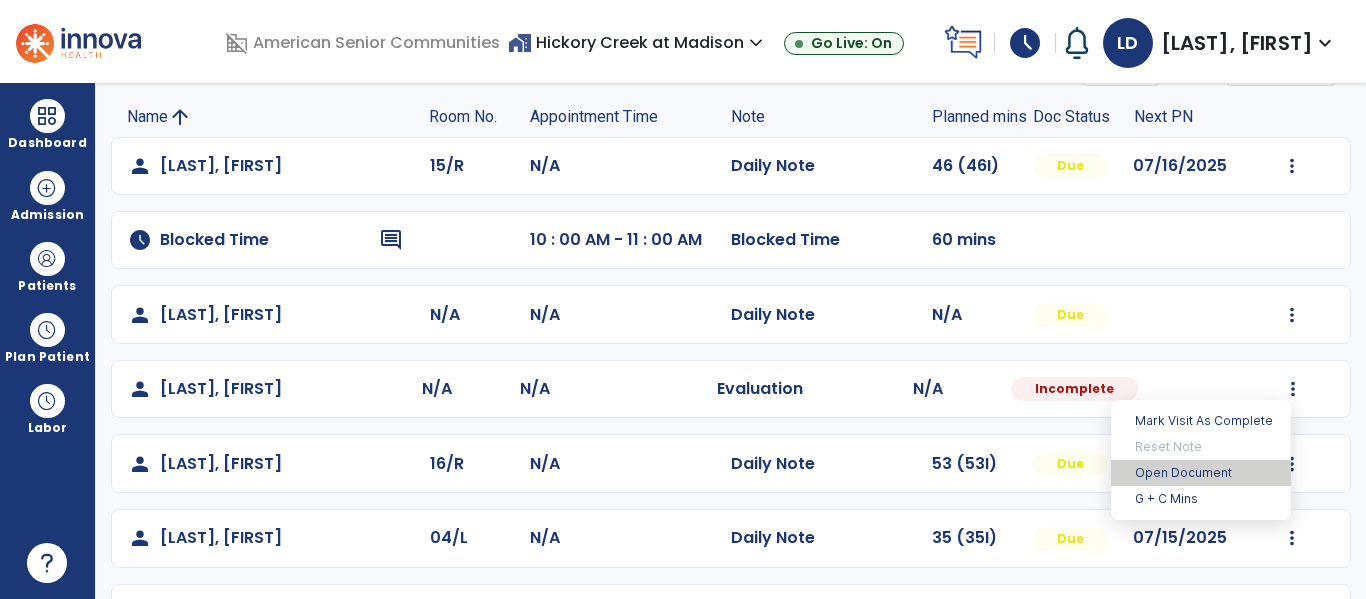 click on "Open Document" at bounding box center [1201, 473] 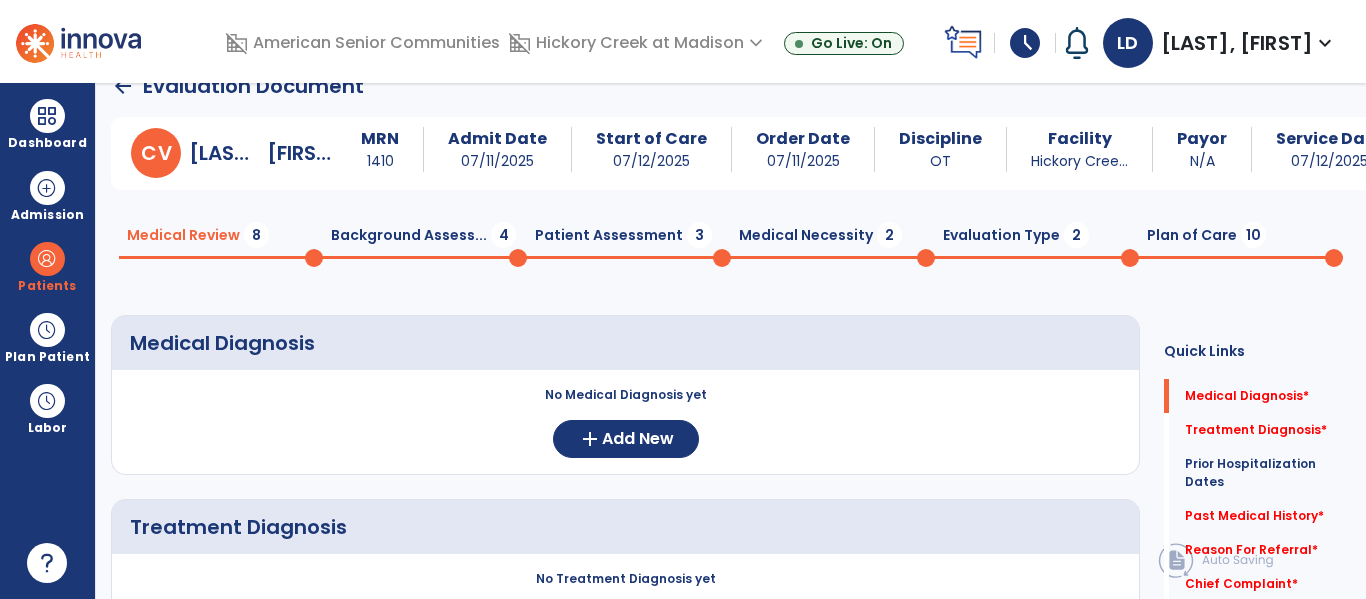 scroll, scrollTop: 44, scrollLeft: 0, axis: vertical 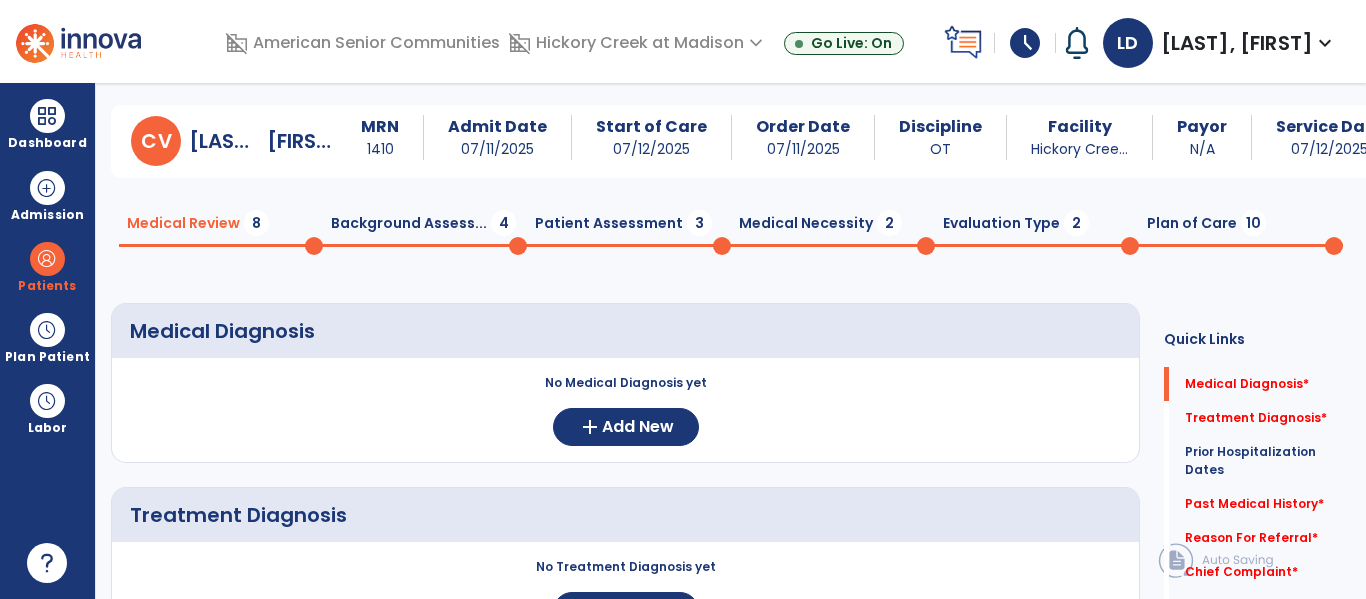 click on "Background Assess...  4" 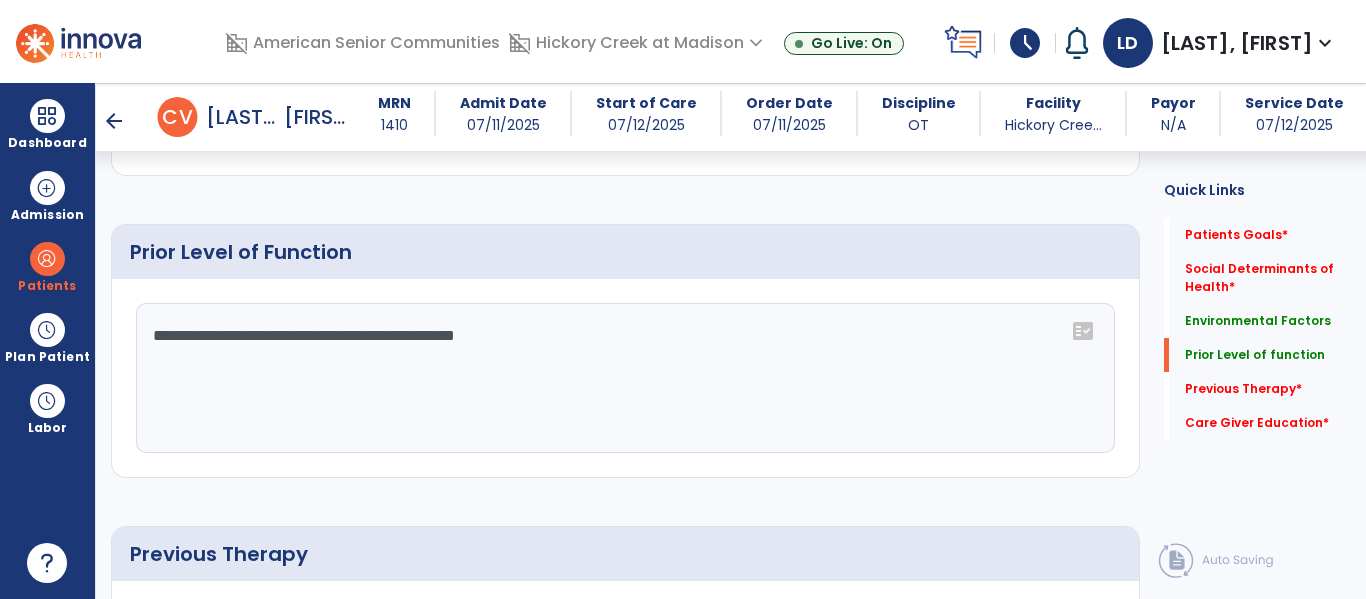 scroll, scrollTop: 872, scrollLeft: 0, axis: vertical 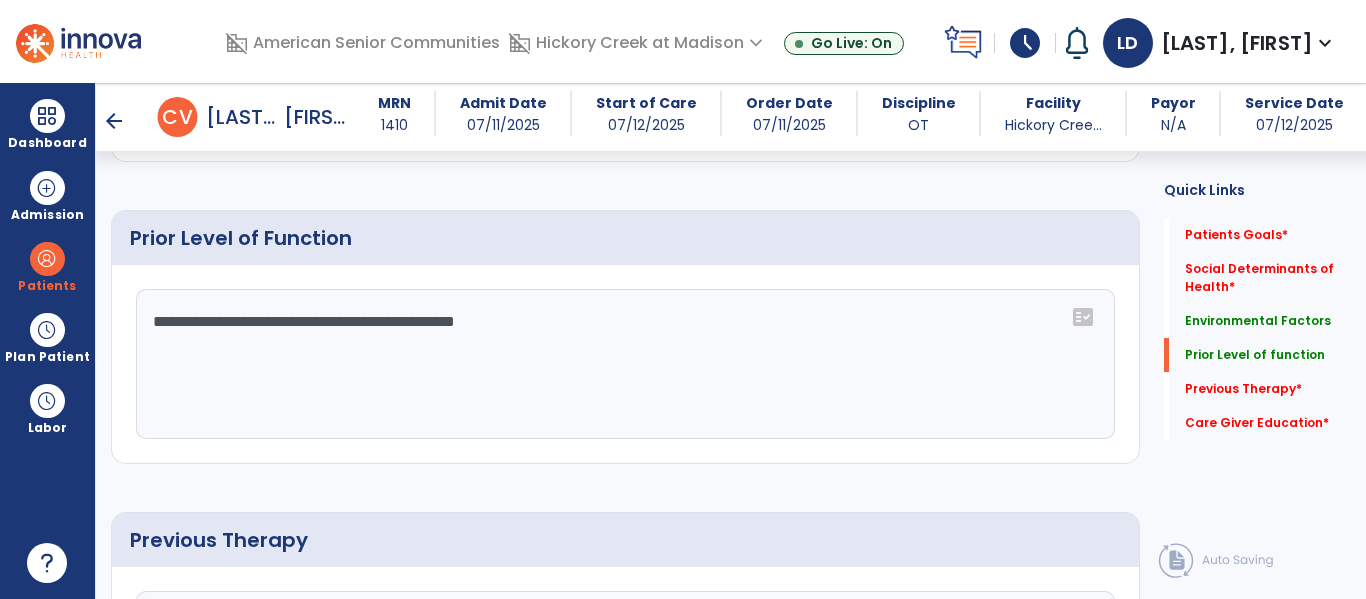 click on "**********" 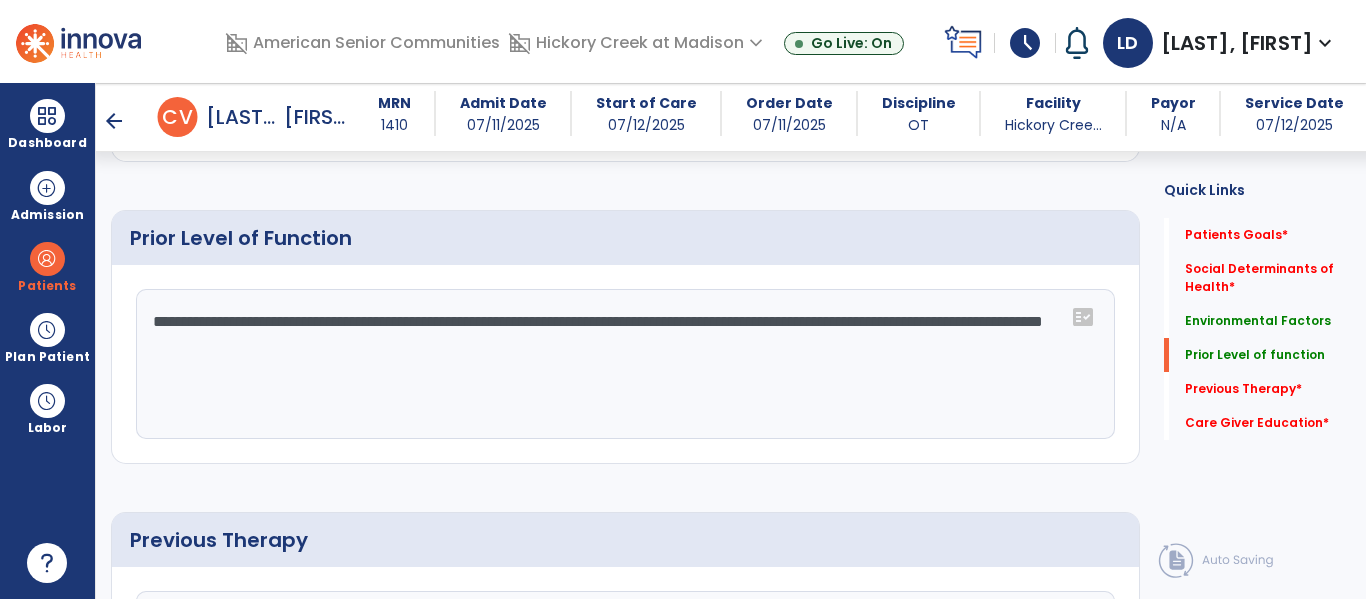 click on "**********" 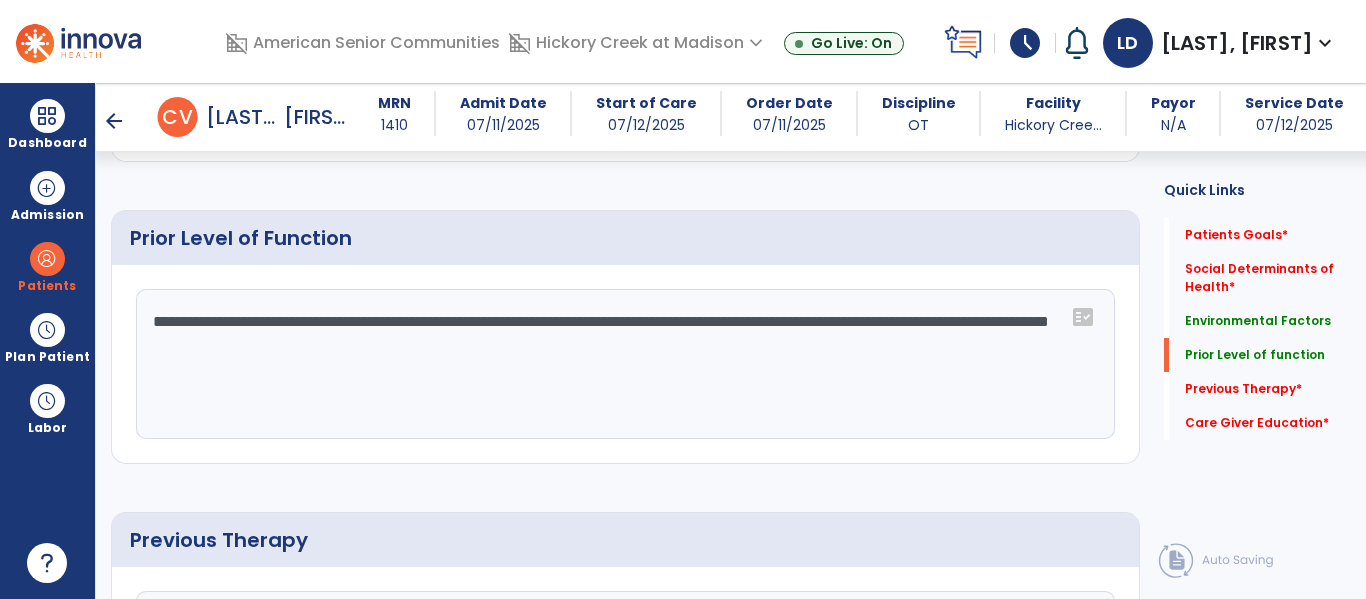 click on "**********" 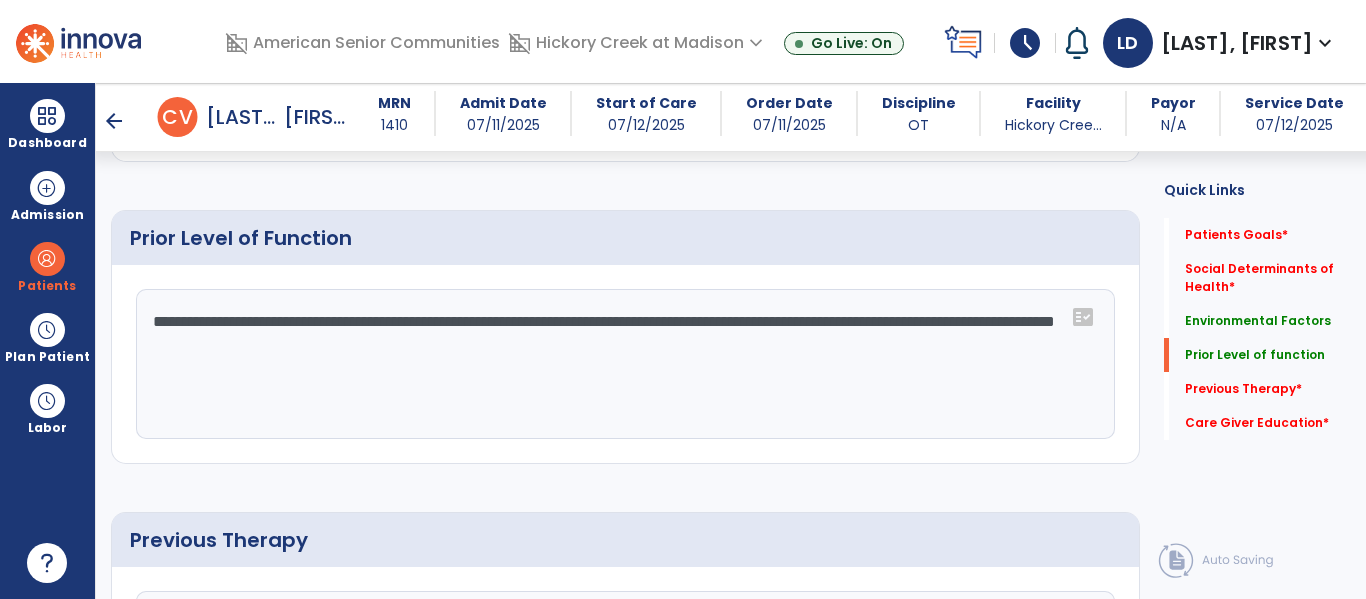 click on "**********" 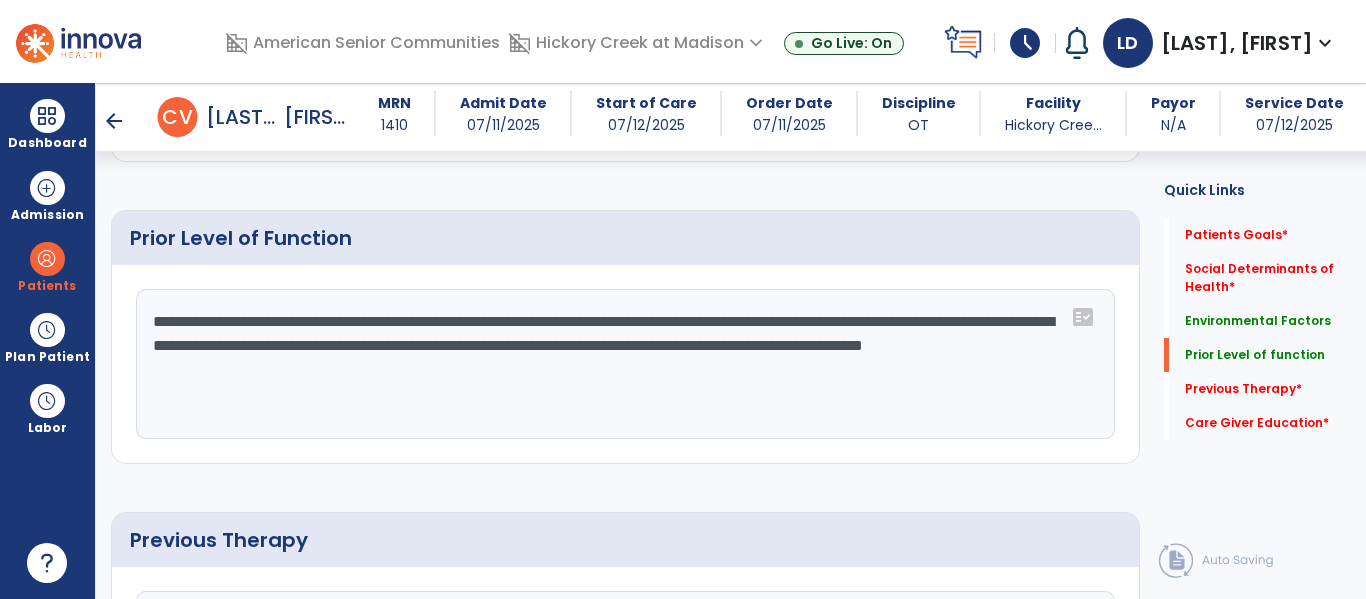 click on "**********" 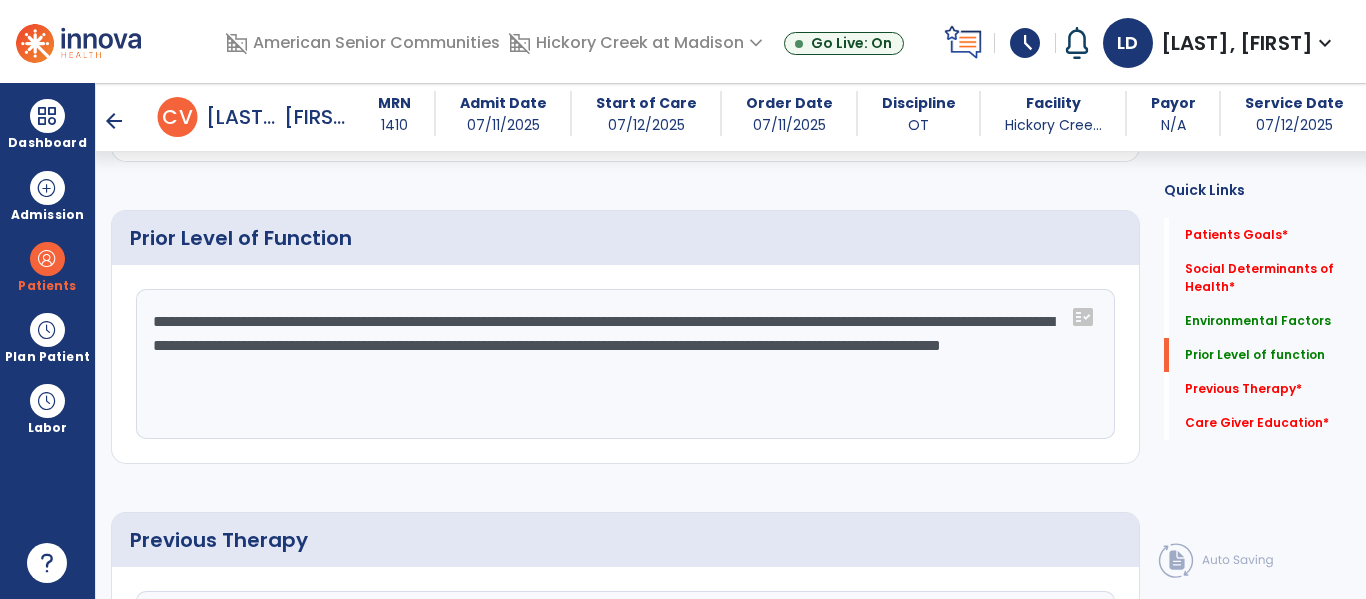 click on "**********" 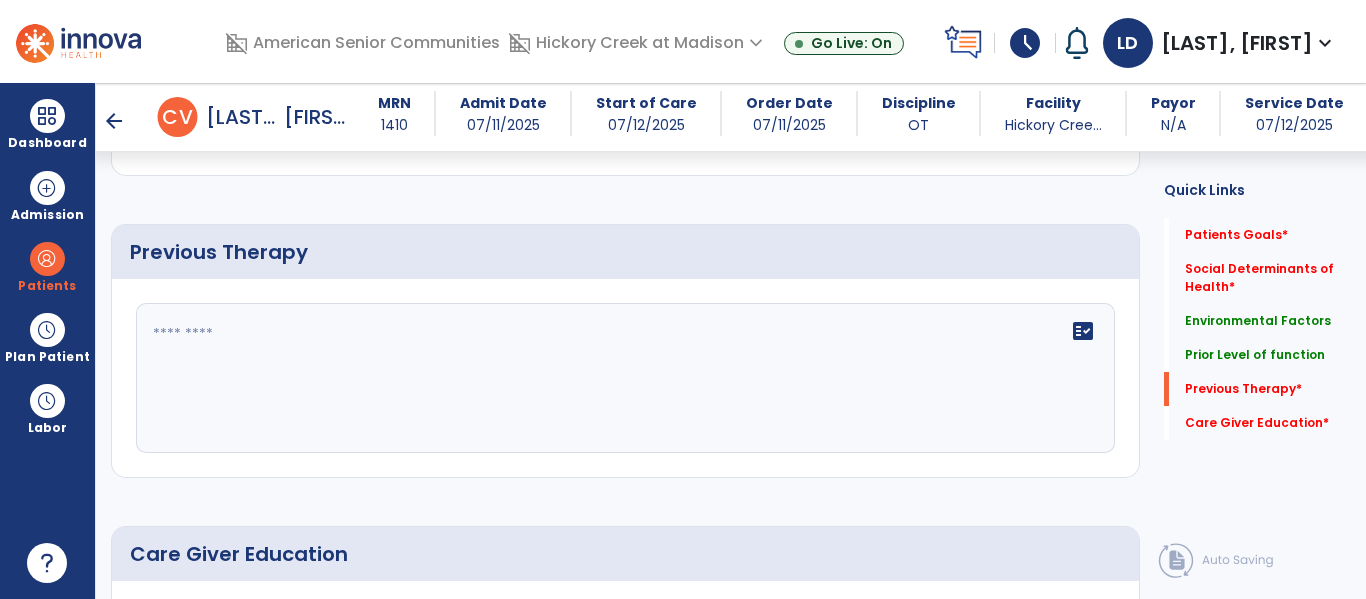 scroll, scrollTop: 1158, scrollLeft: 0, axis: vertical 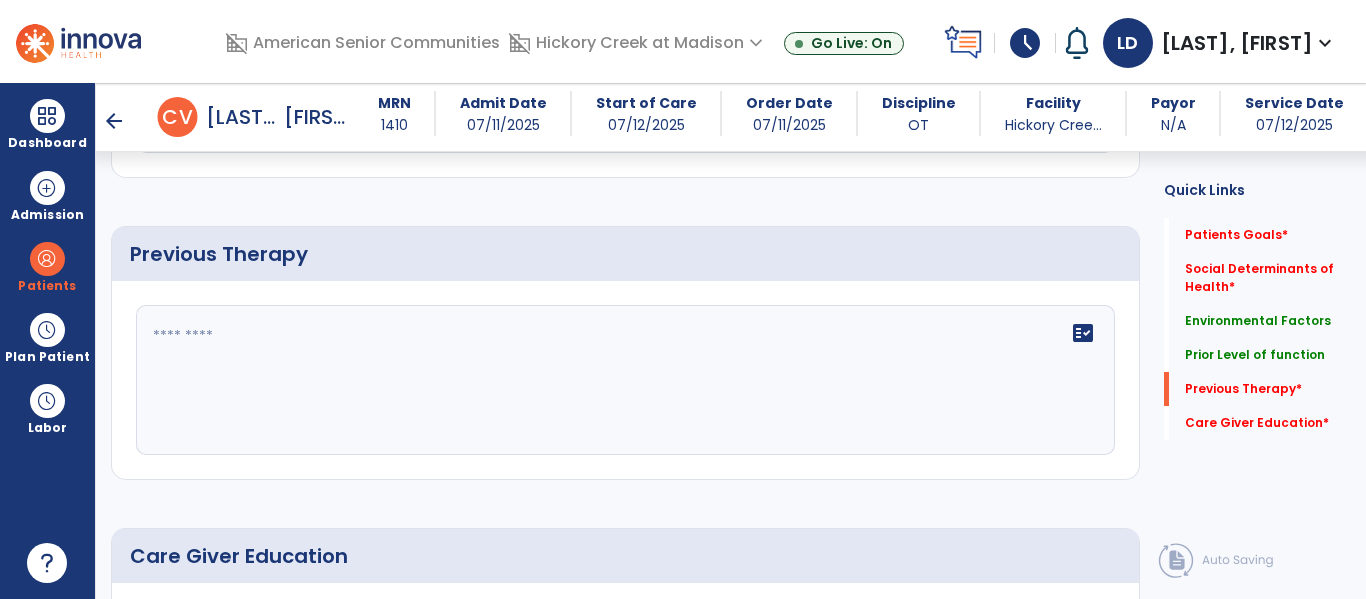 type on "**********" 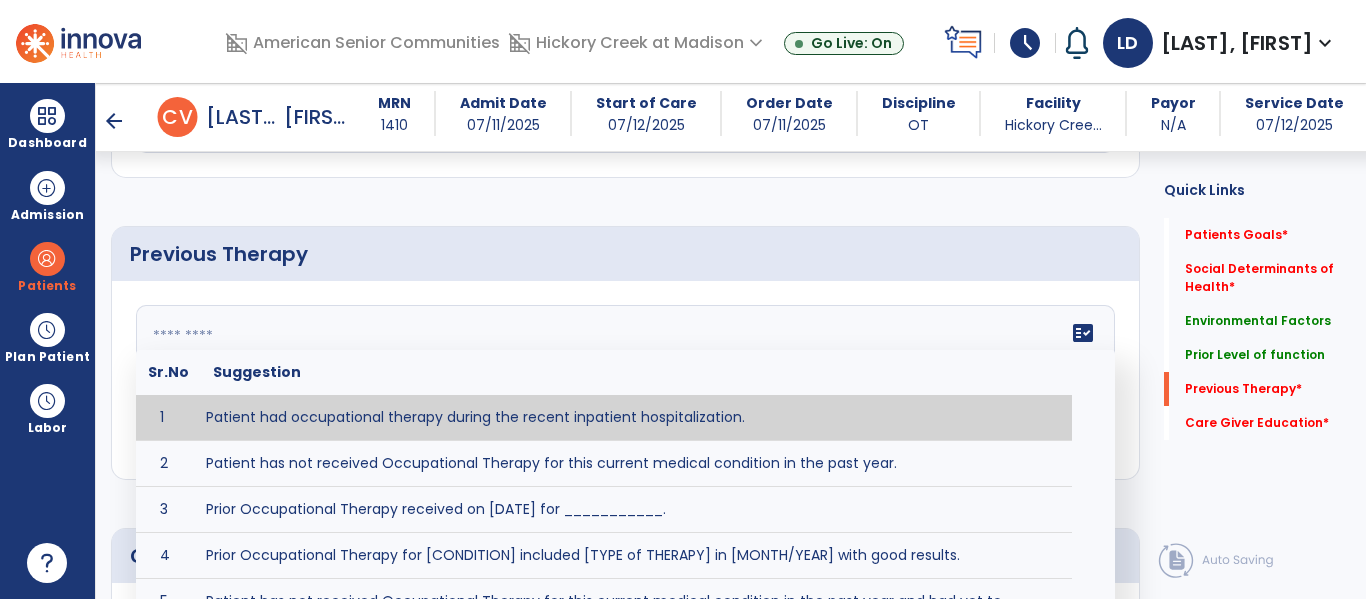 type on "**********" 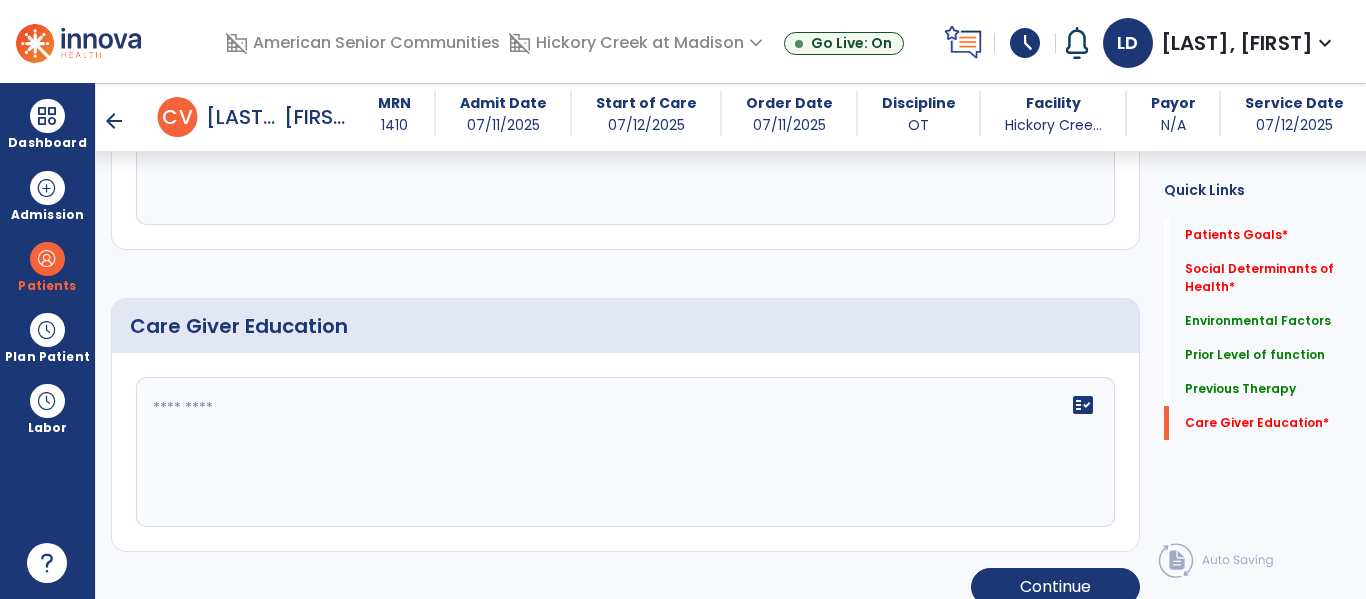 scroll, scrollTop: 1392, scrollLeft: 0, axis: vertical 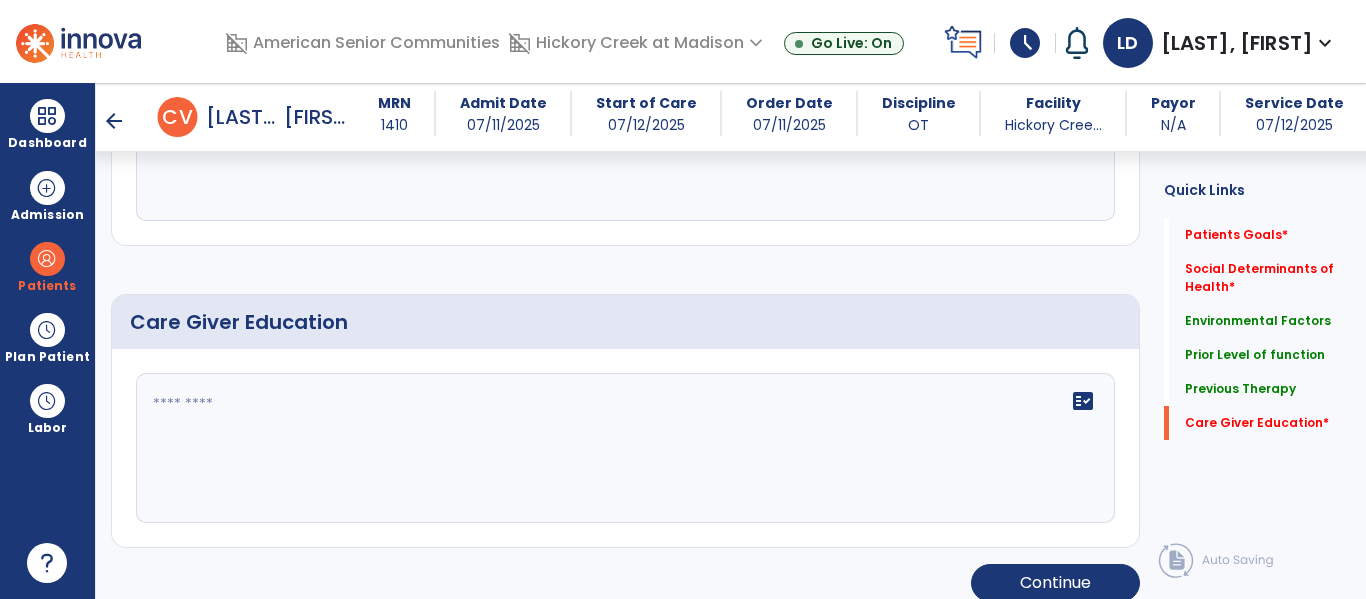 click 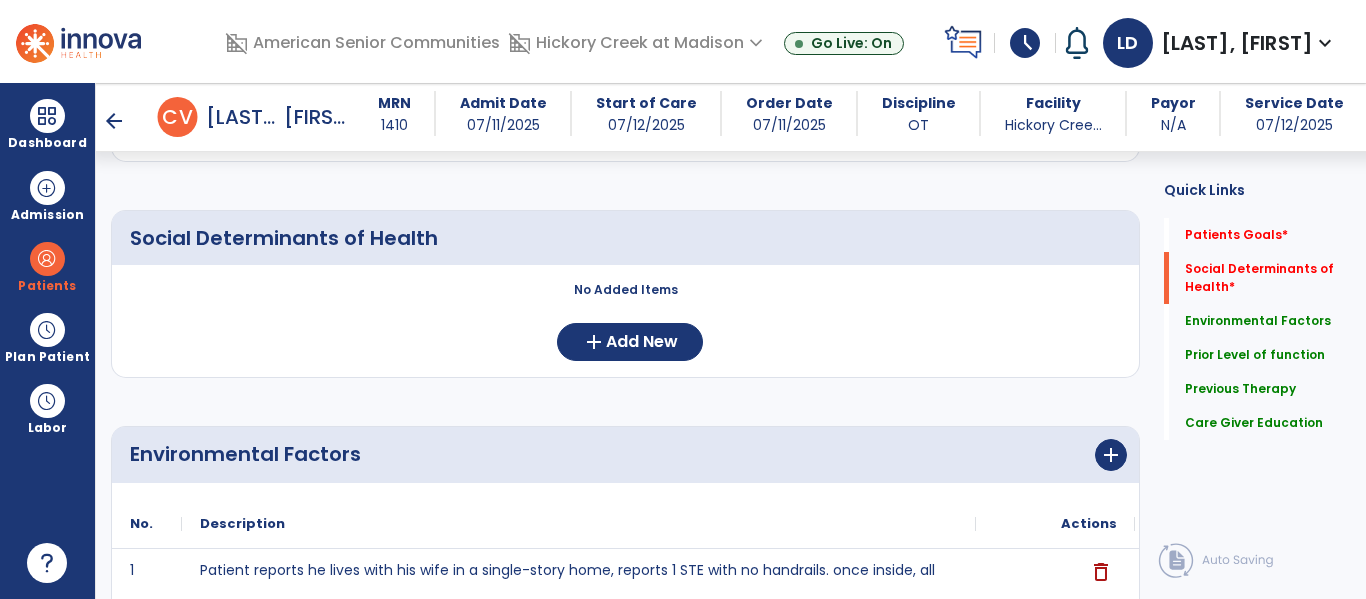scroll, scrollTop: 330, scrollLeft: 0, axis: vertical 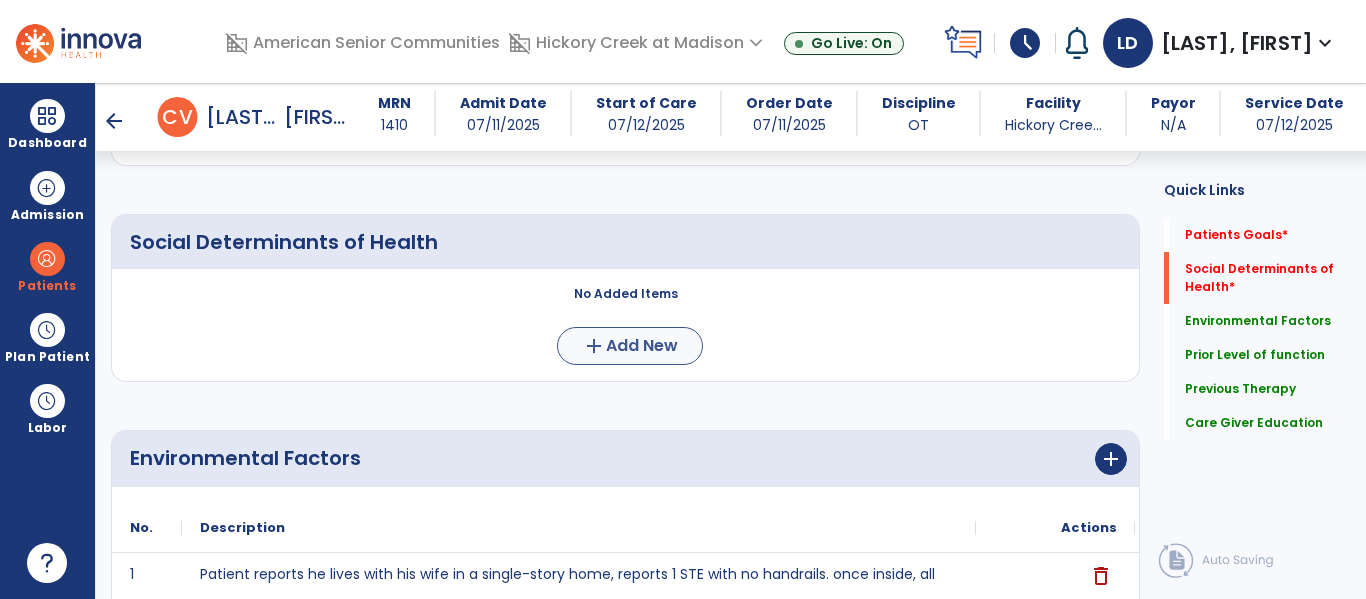 type on "**********" 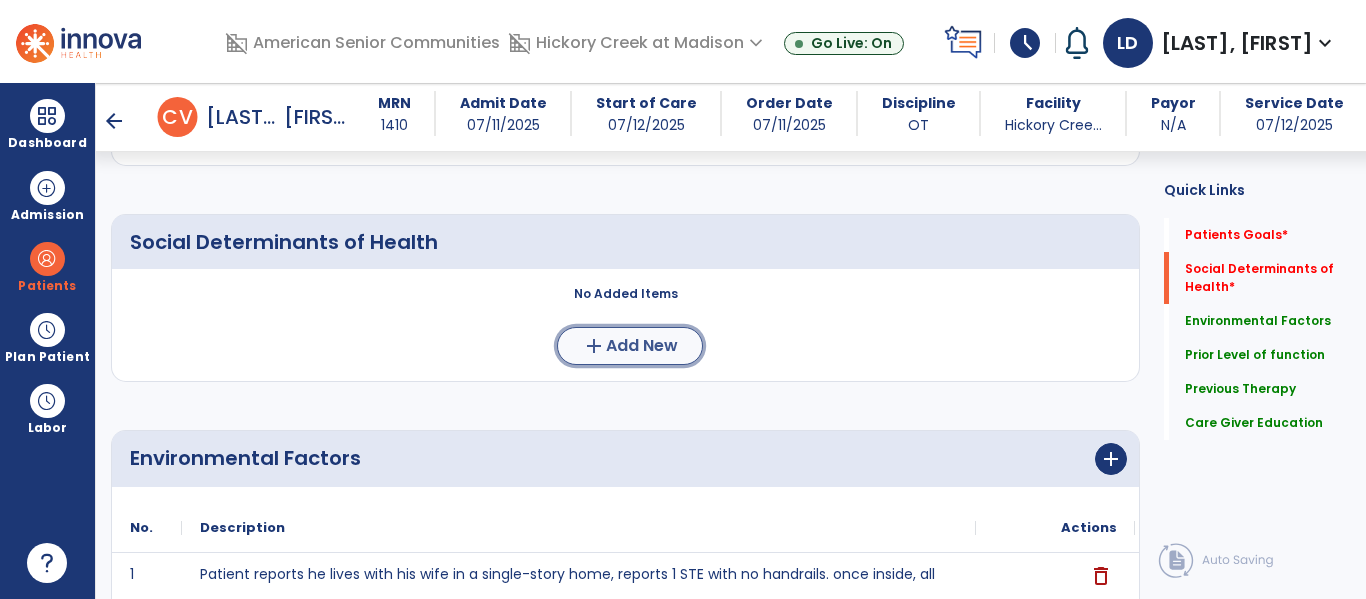click on "add  Add New" 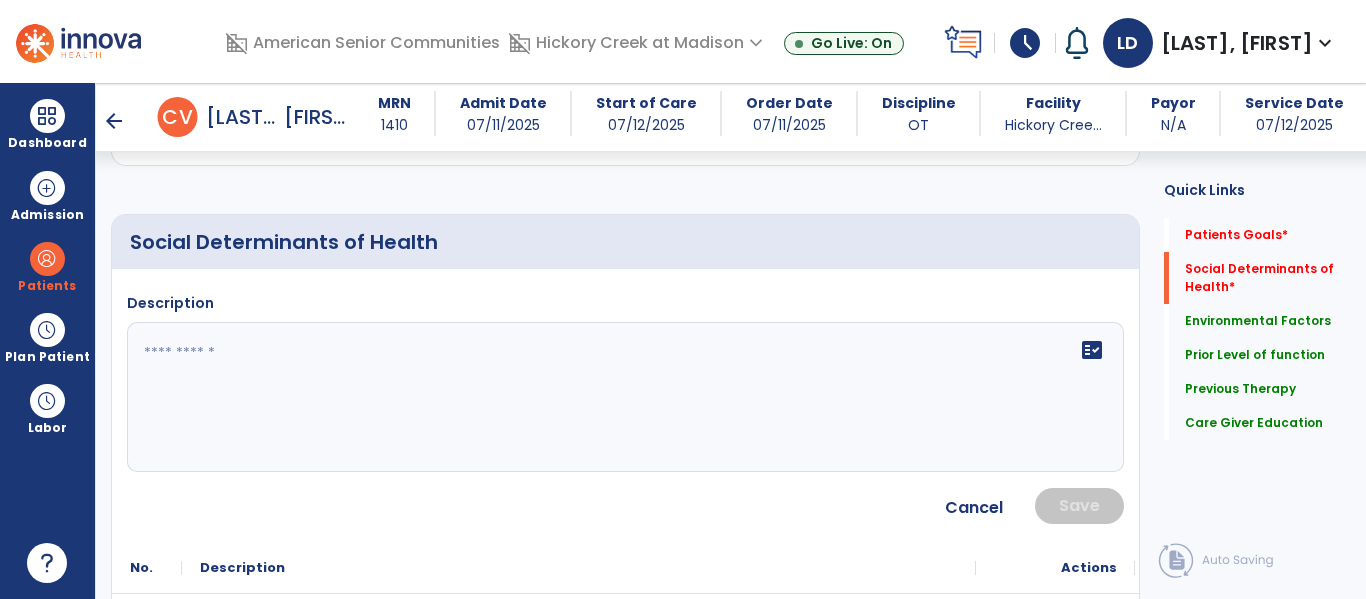 click 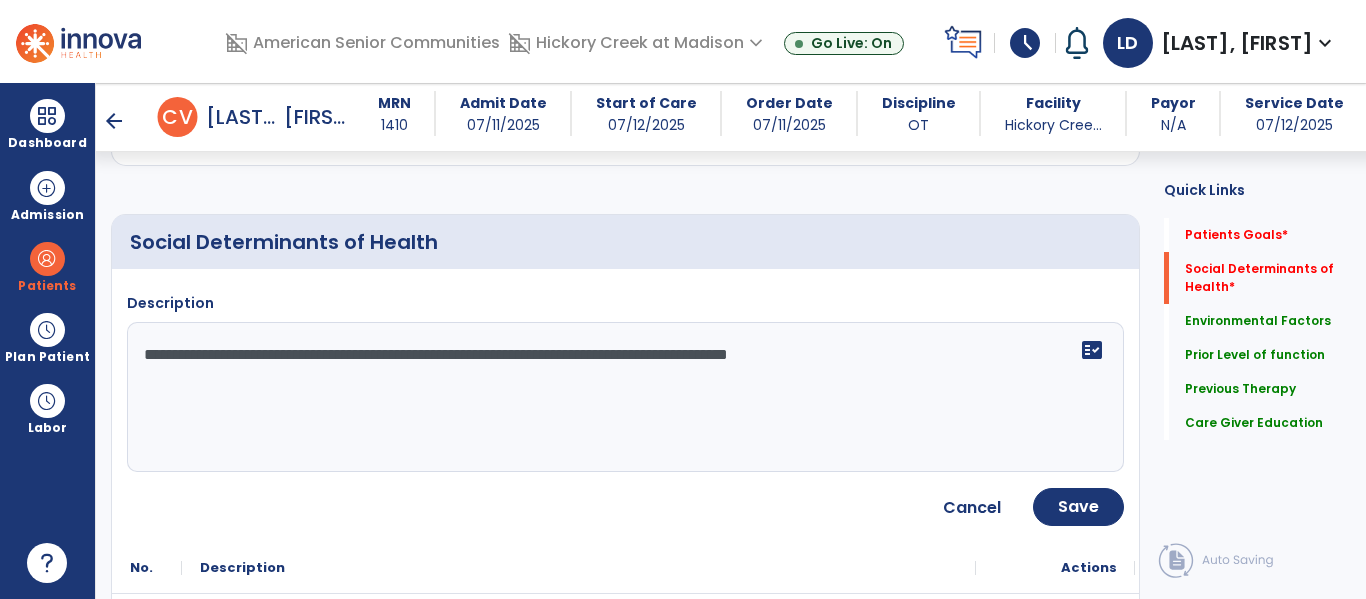 type on "**********" 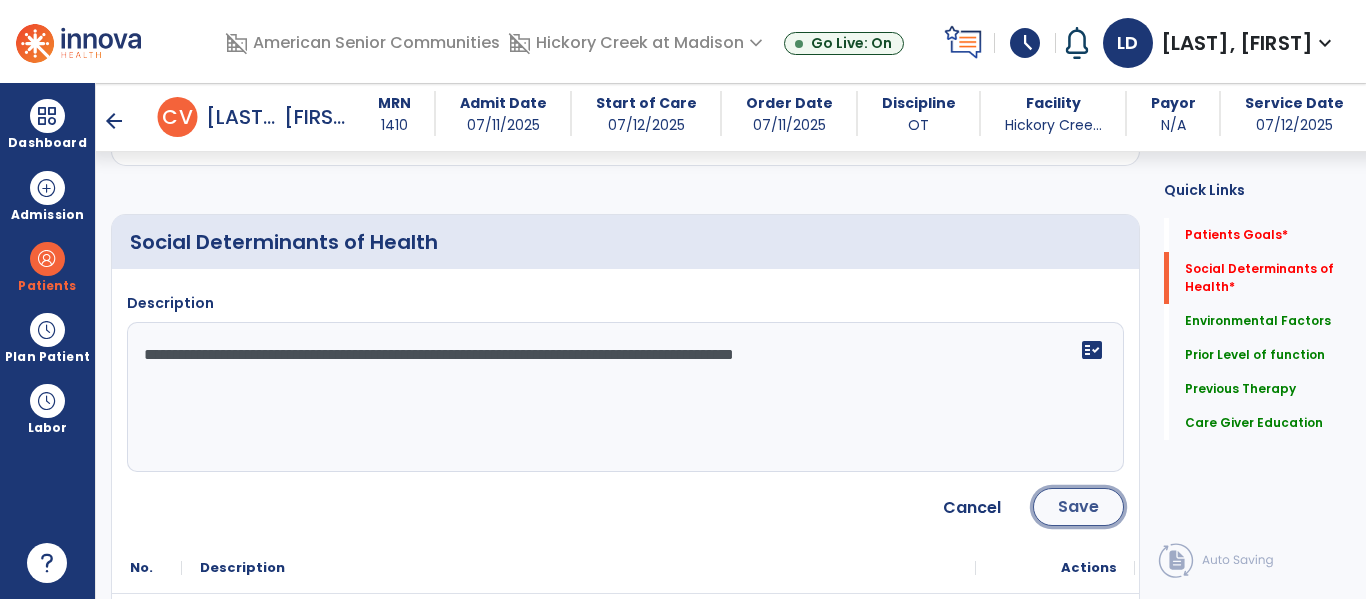 click on "Save" 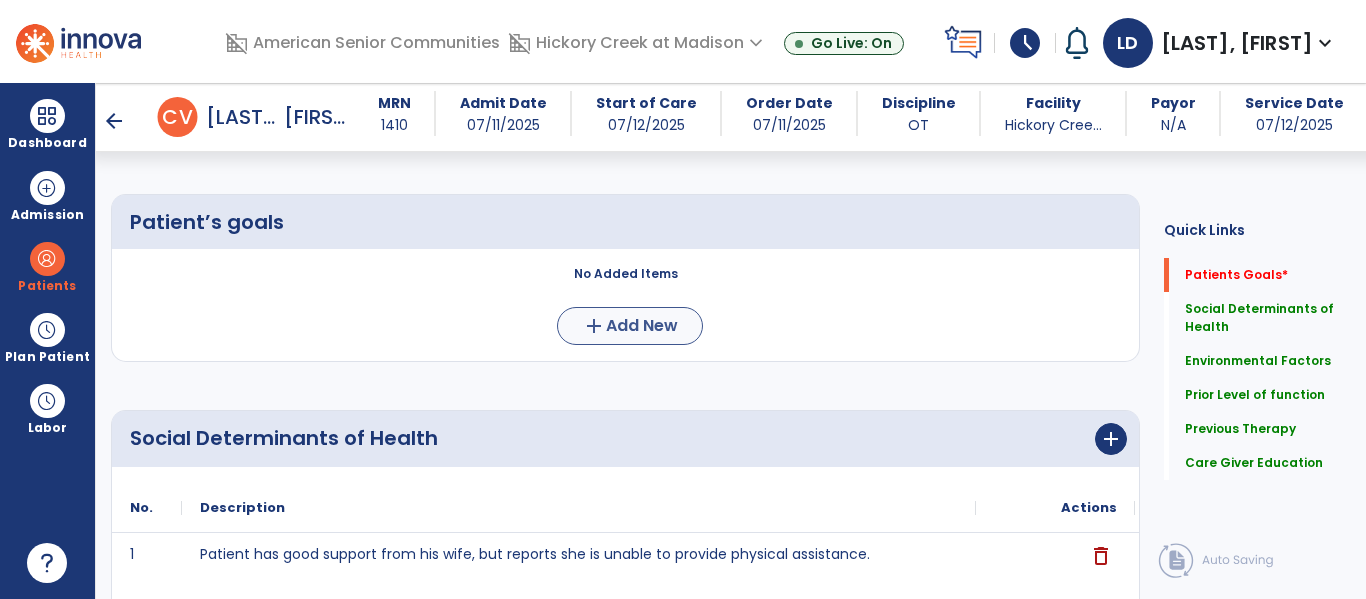scroll, scrollTop: 99, scrollLeft: 0, axis: vertical 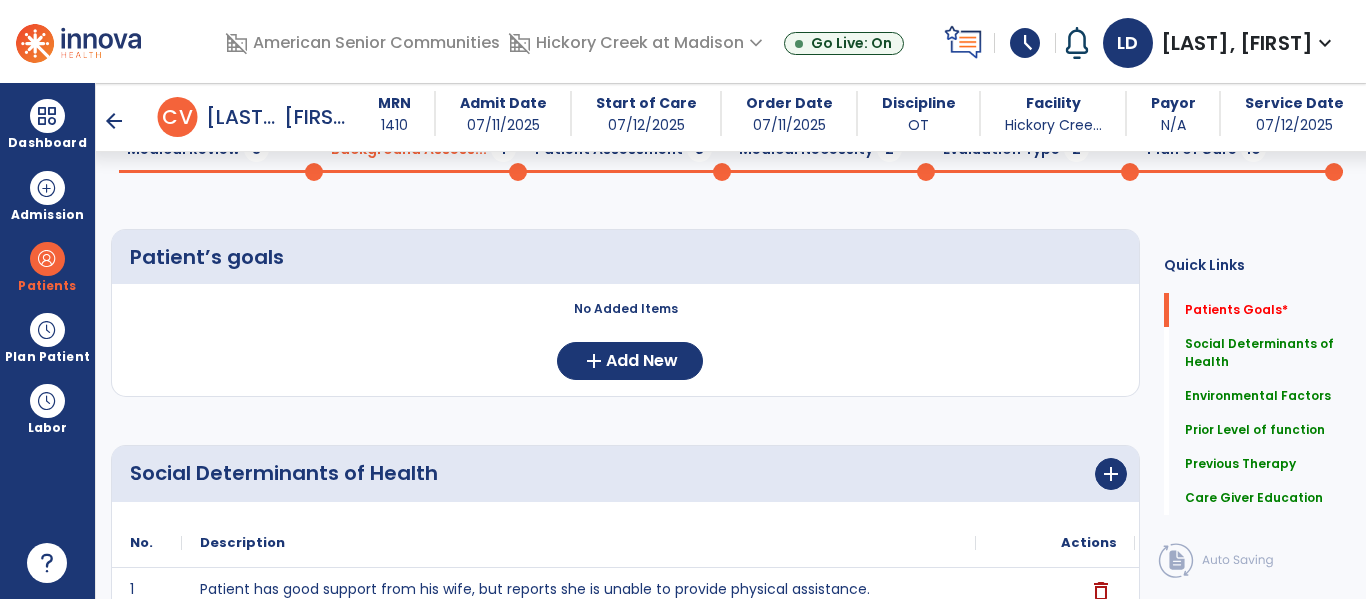click on "No Added Items  add  Add New" 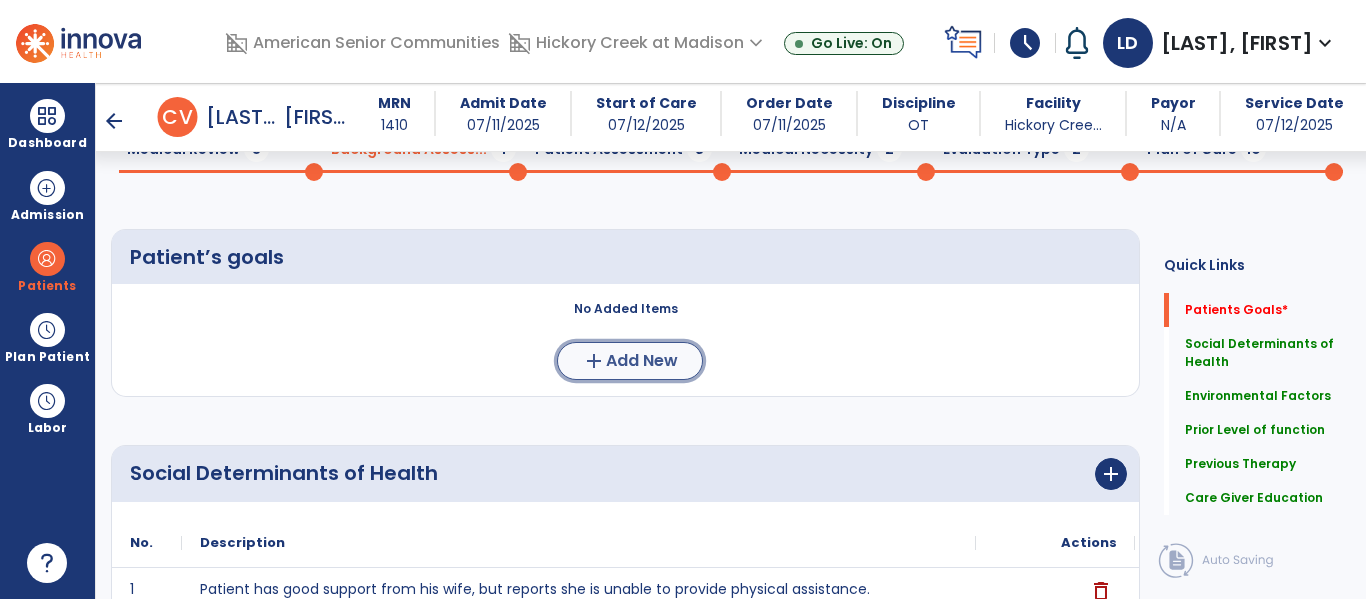 click on "Add New" 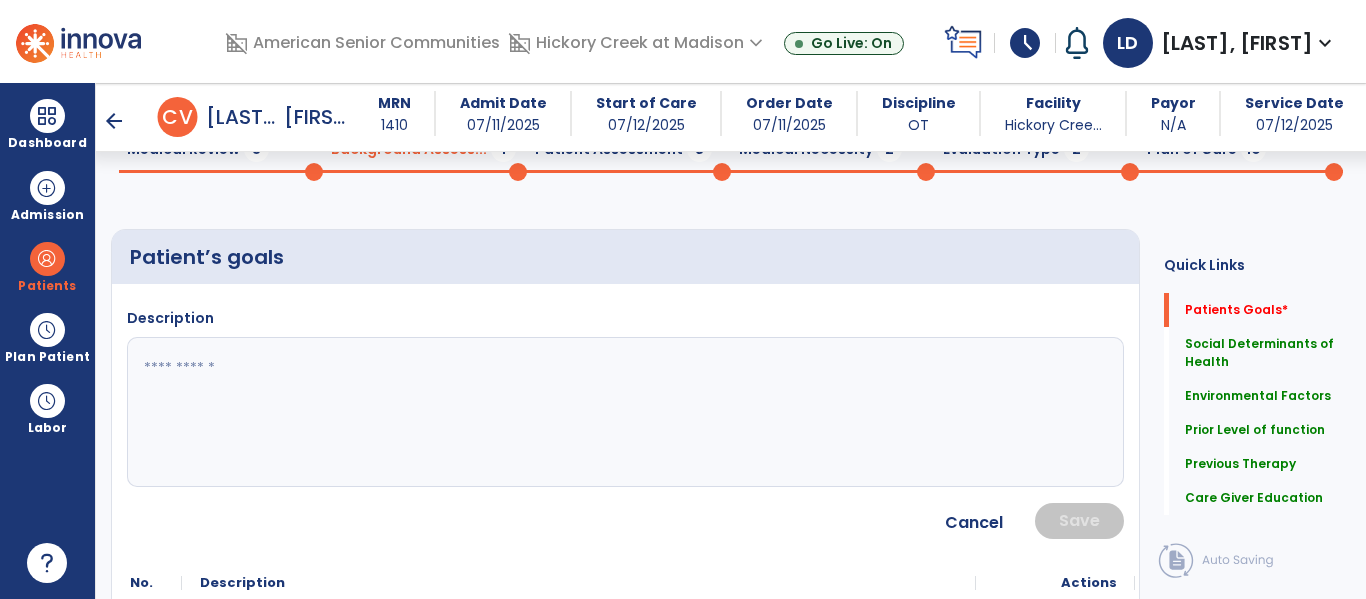 click 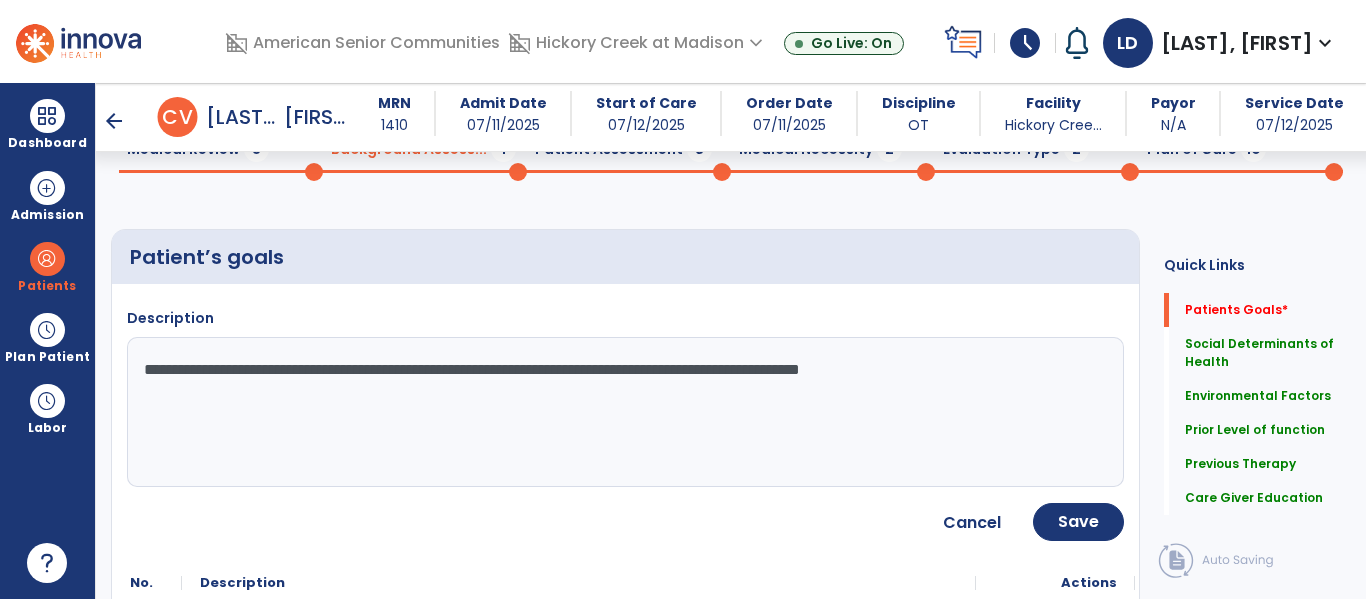 type on "**********" 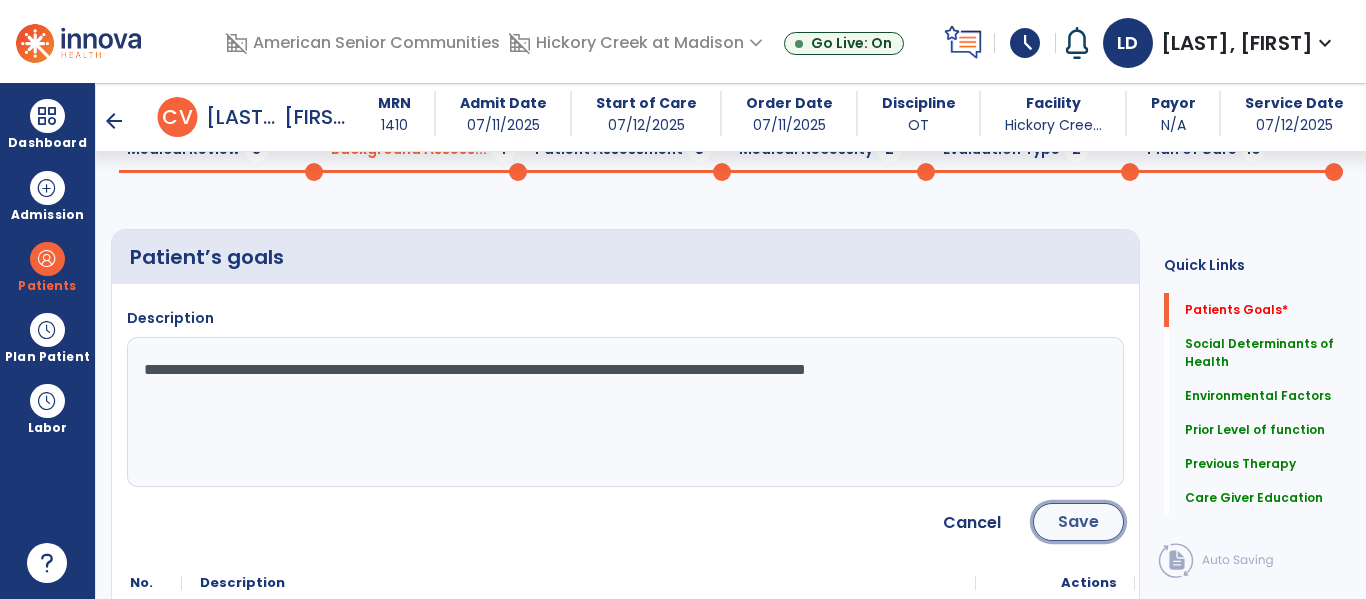 click on "Save" 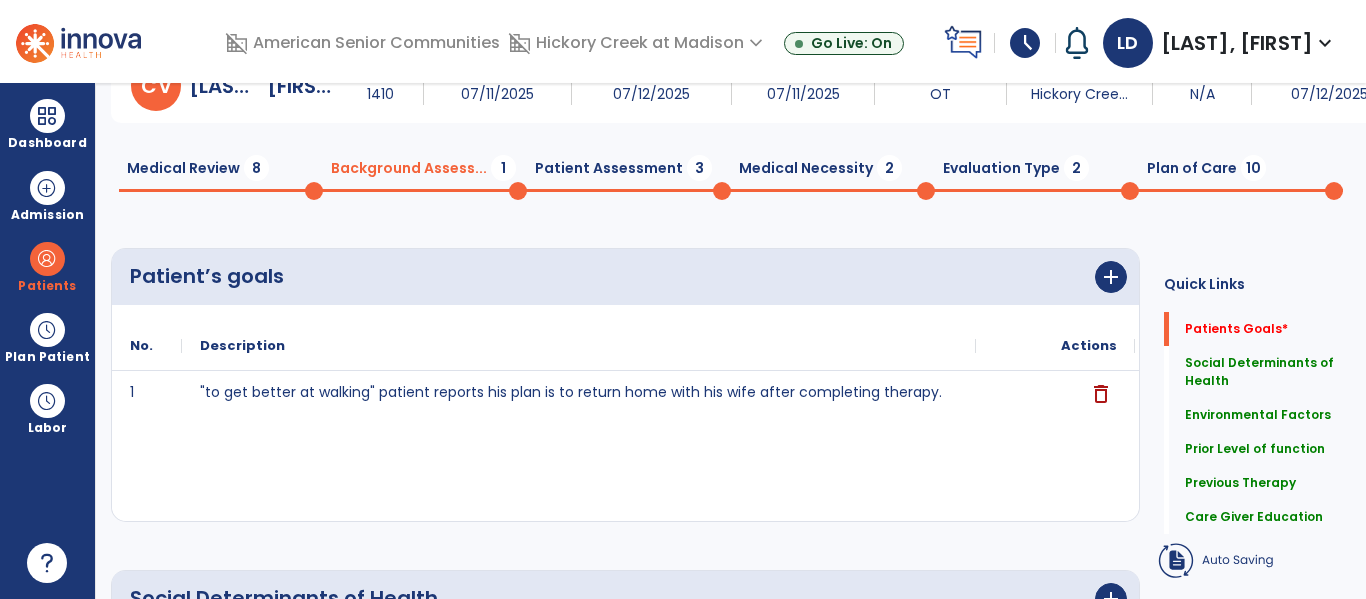 scroll, scrollTop: 13, scrollLeft: 0, axis: vertical 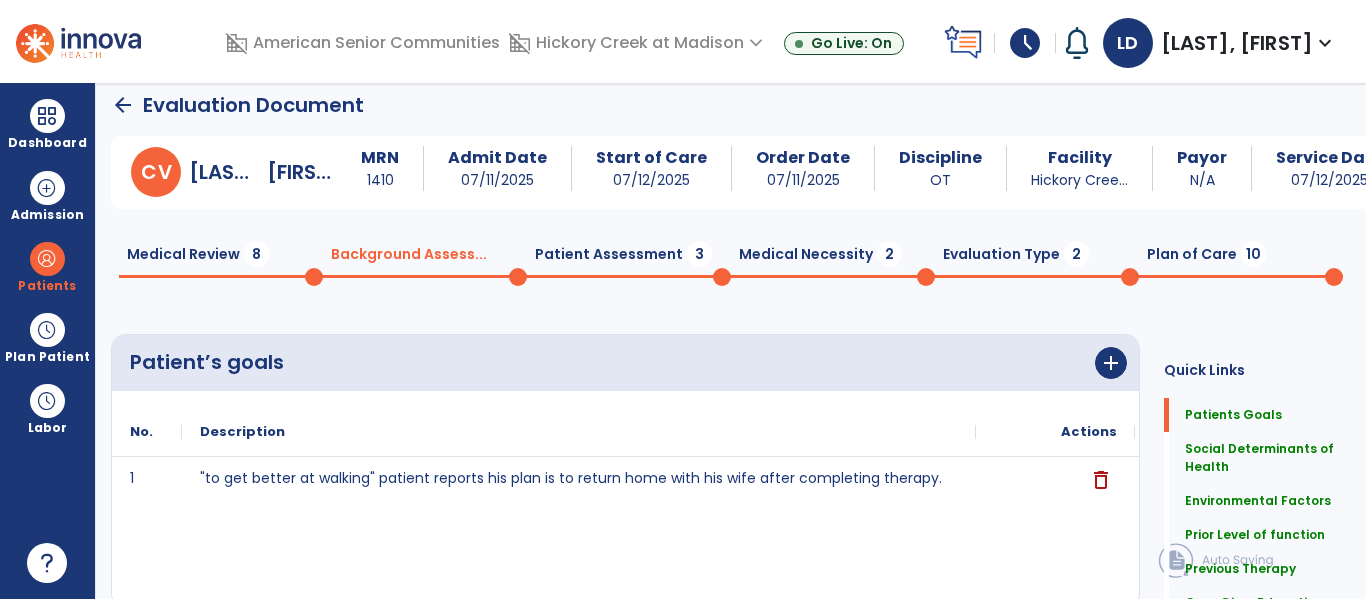 click on "Patient Assessment  3" 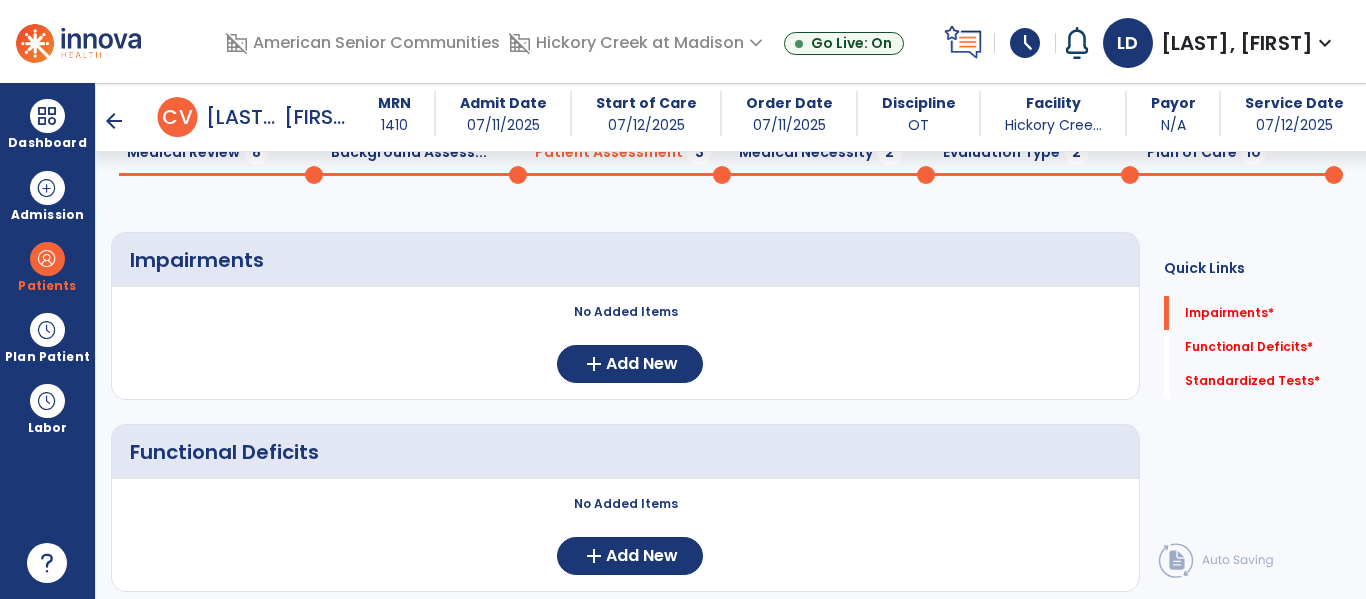 scroll, scrollTop: 112, scrollLeft: 0, axis: vertical 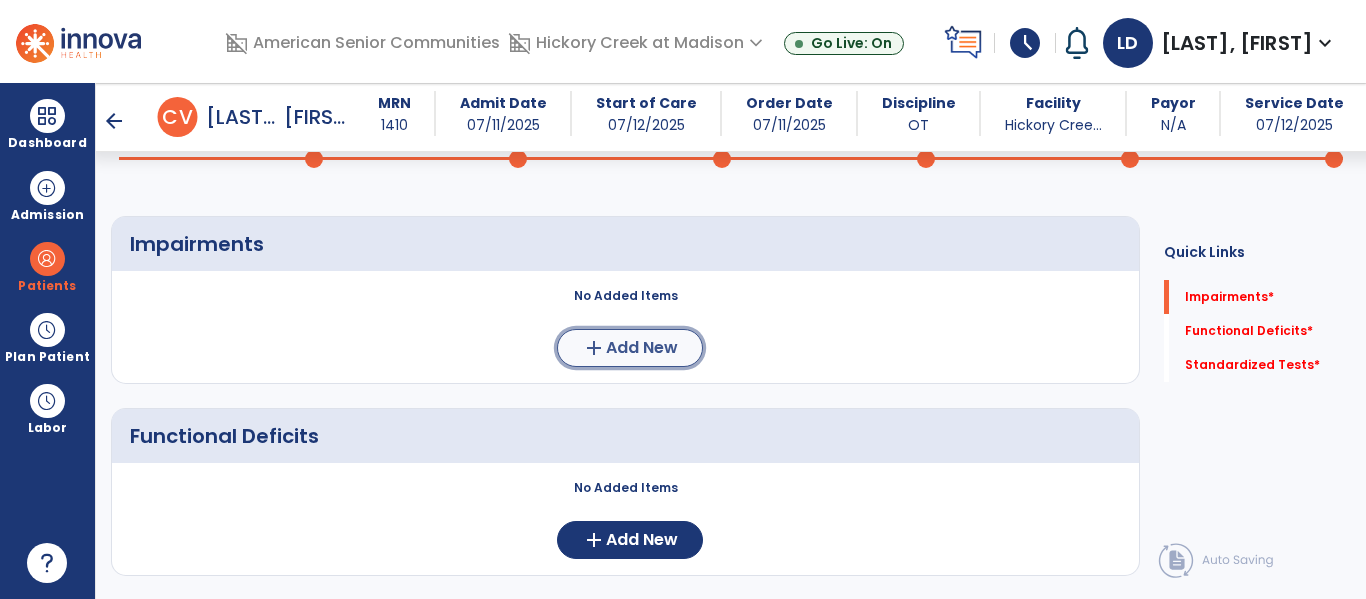 click on "add  Add New" 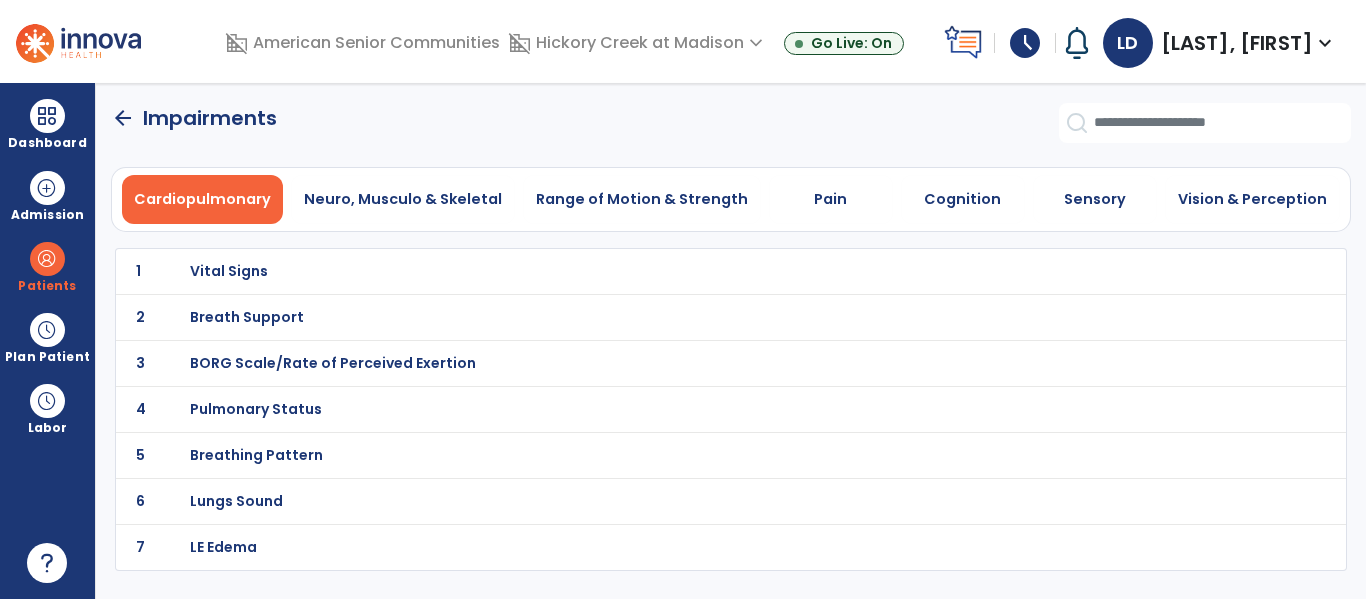 scroll, scrollTop: 0, scrollLeft: 0, axis: both 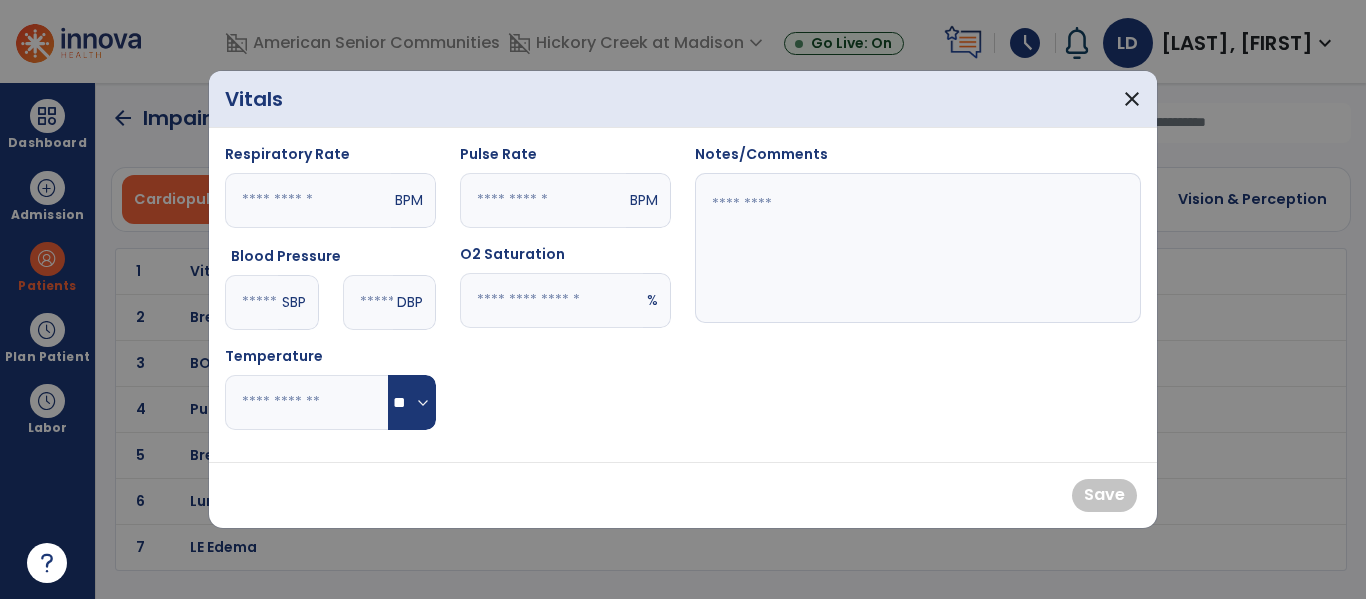 click at bounding box center [543, 200] 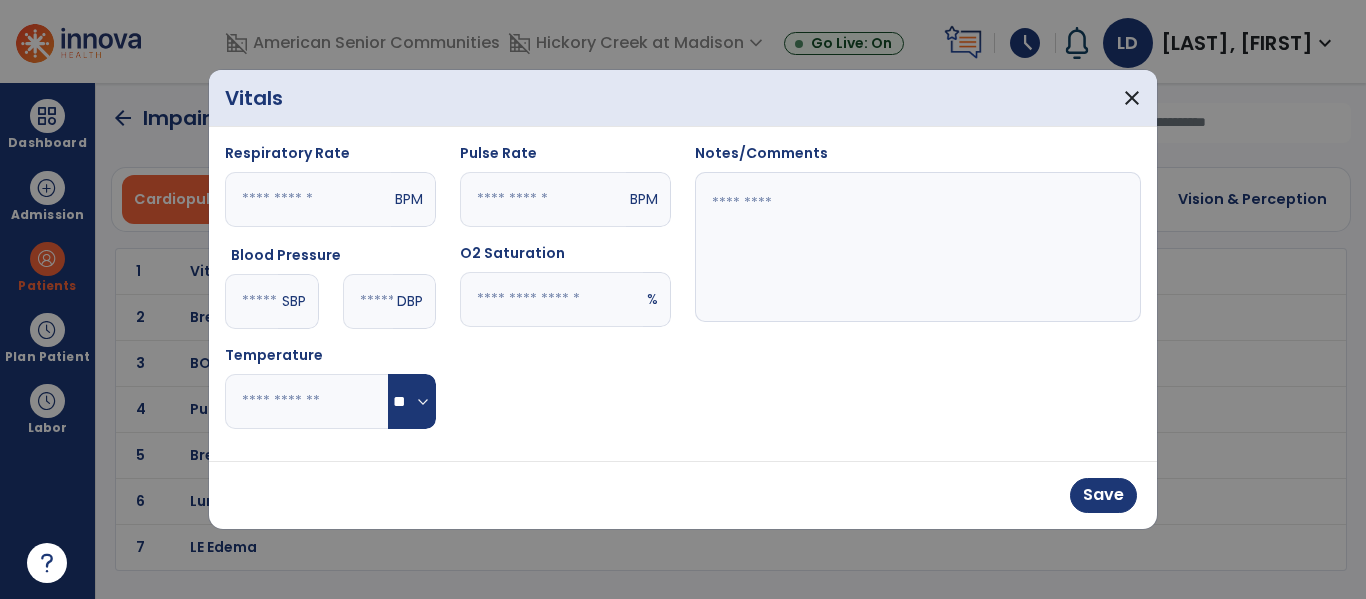 type on "**" 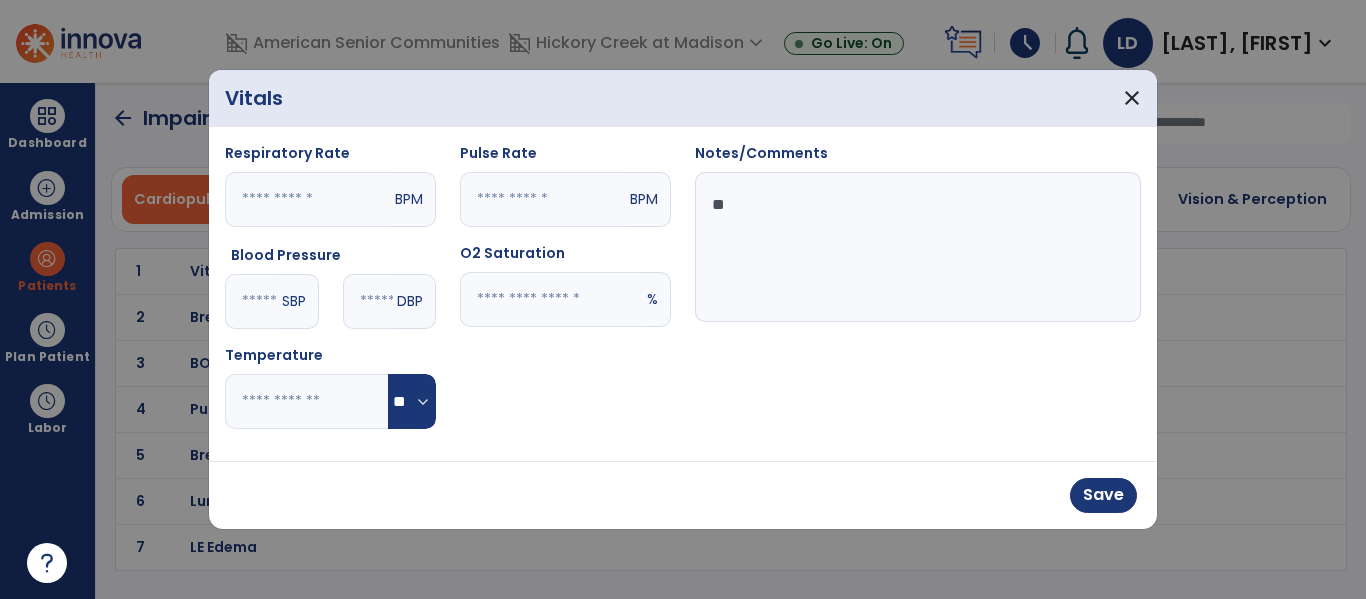 type on "*" 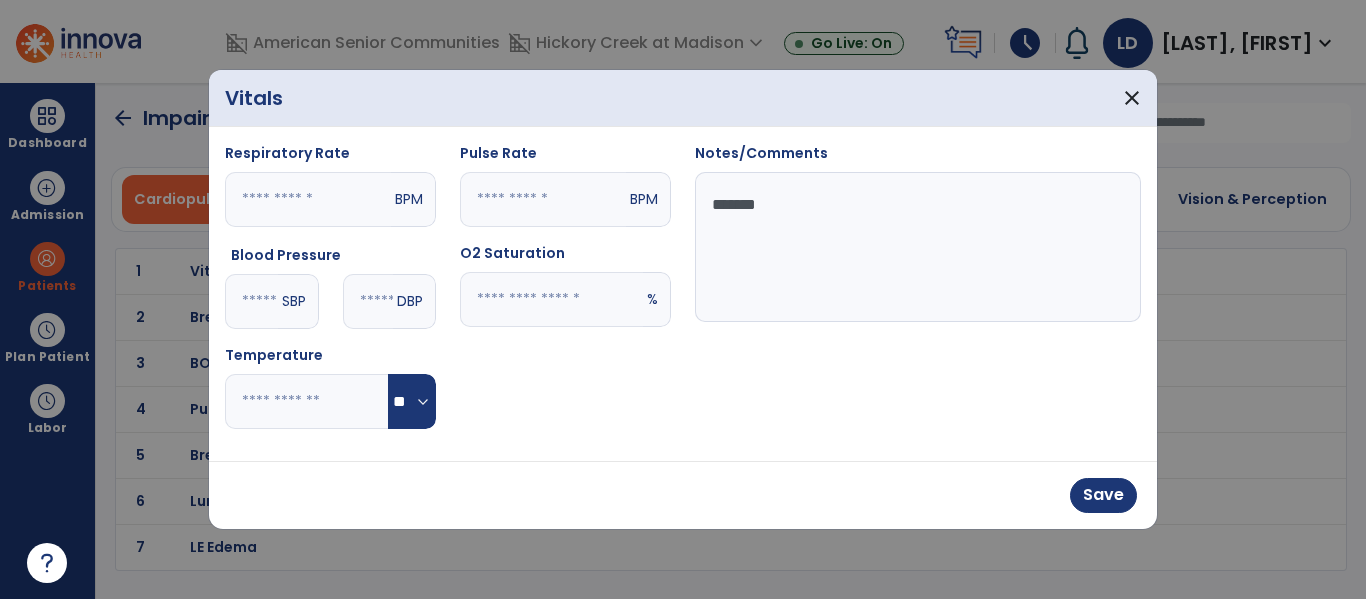 type on "********" 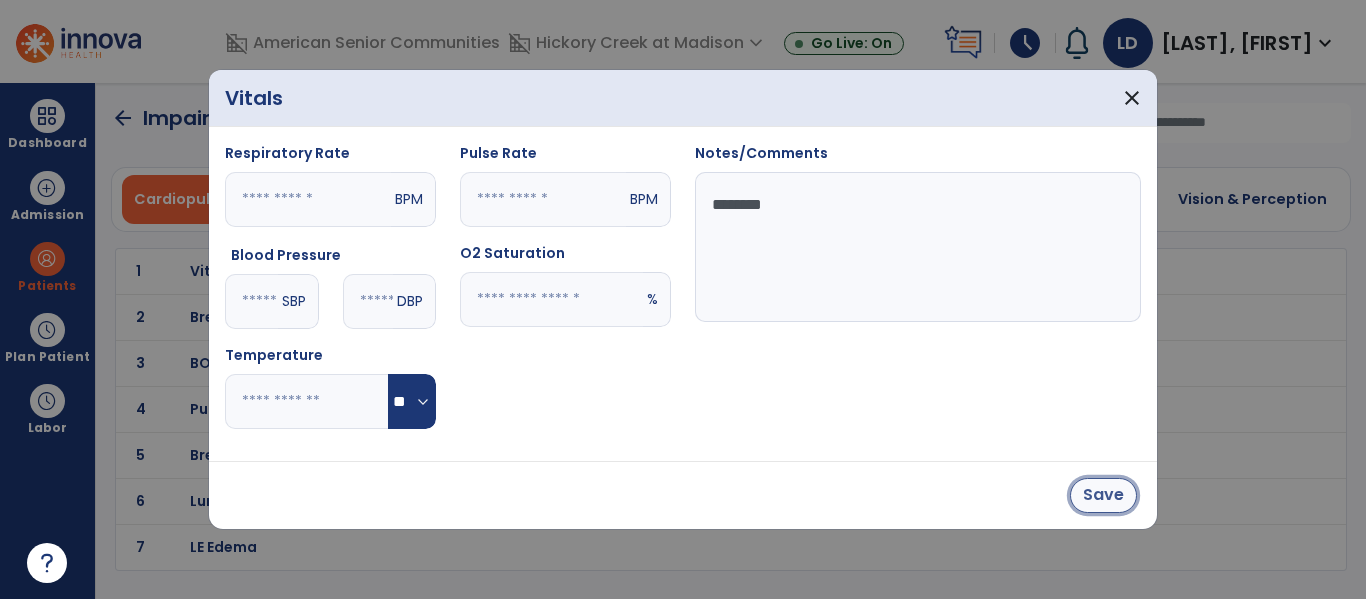 click on "Save" at bounding box center (1103, 495) 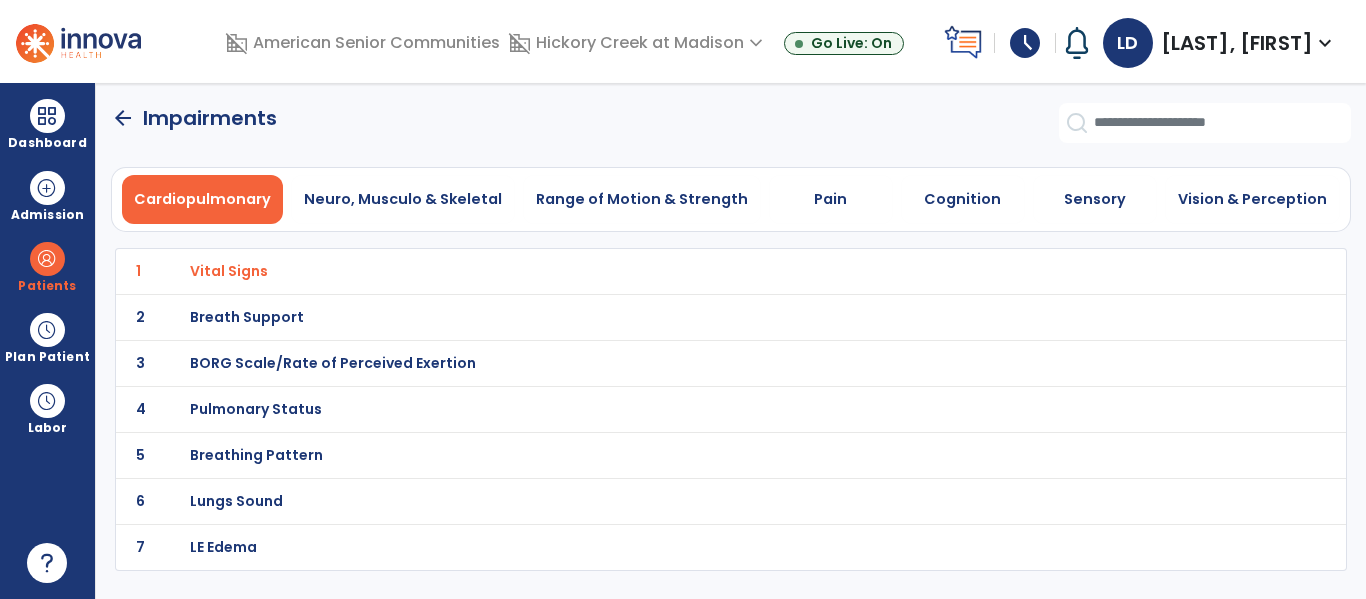 click on "Breath Support" at bounding box center [229, 271] 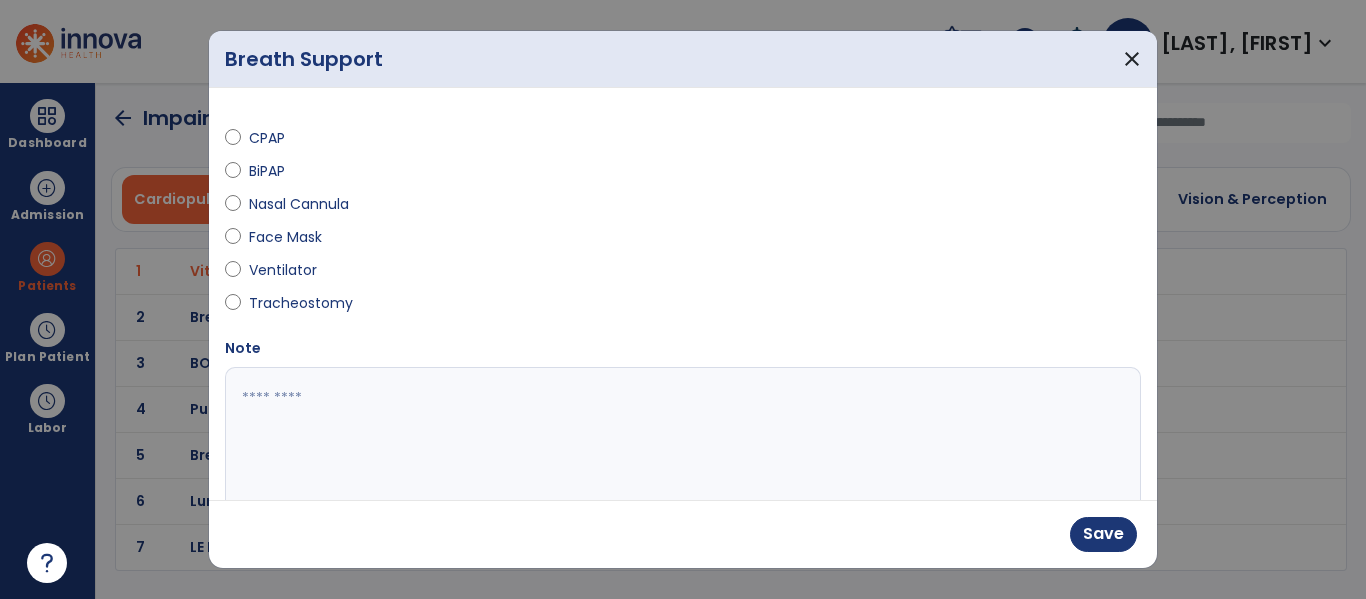 click at bounding box center (680, 442) 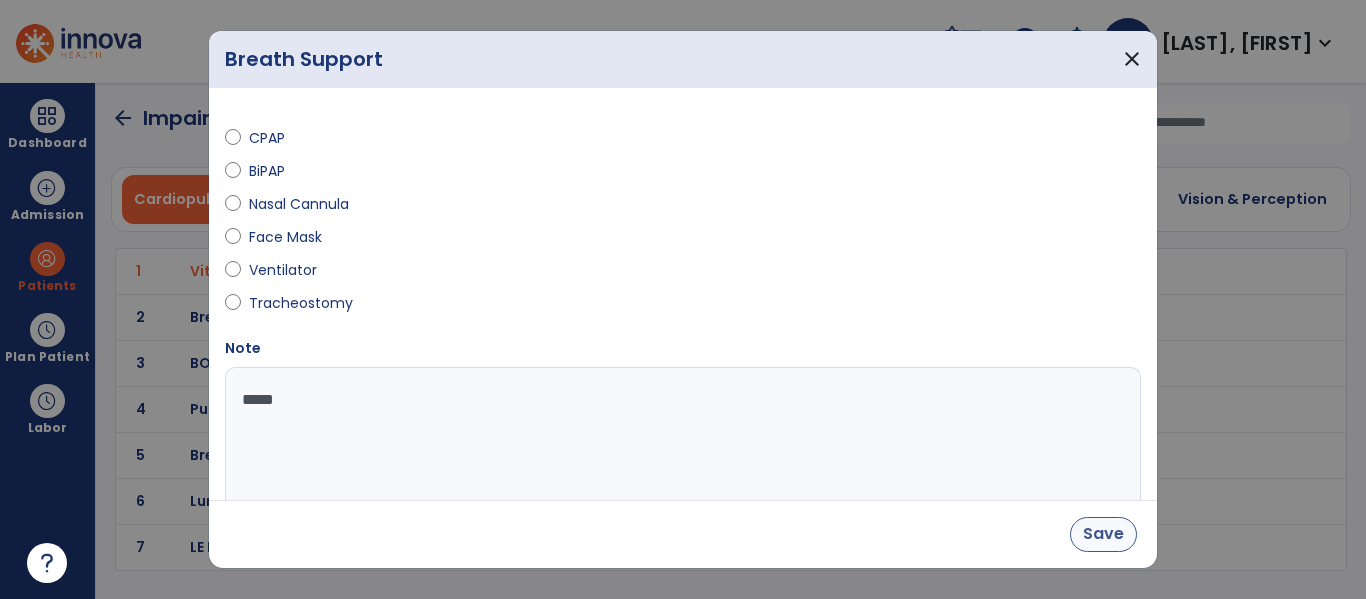 type on "*****" 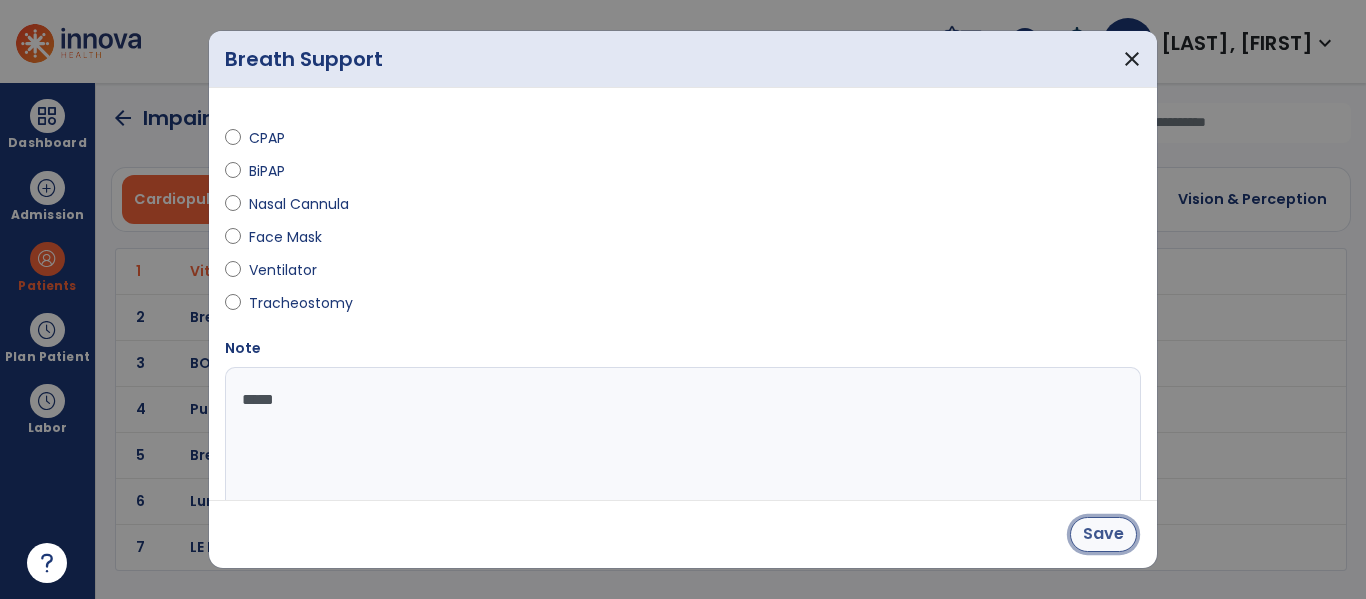 click on "Save" at bounding box center (1103, 534) 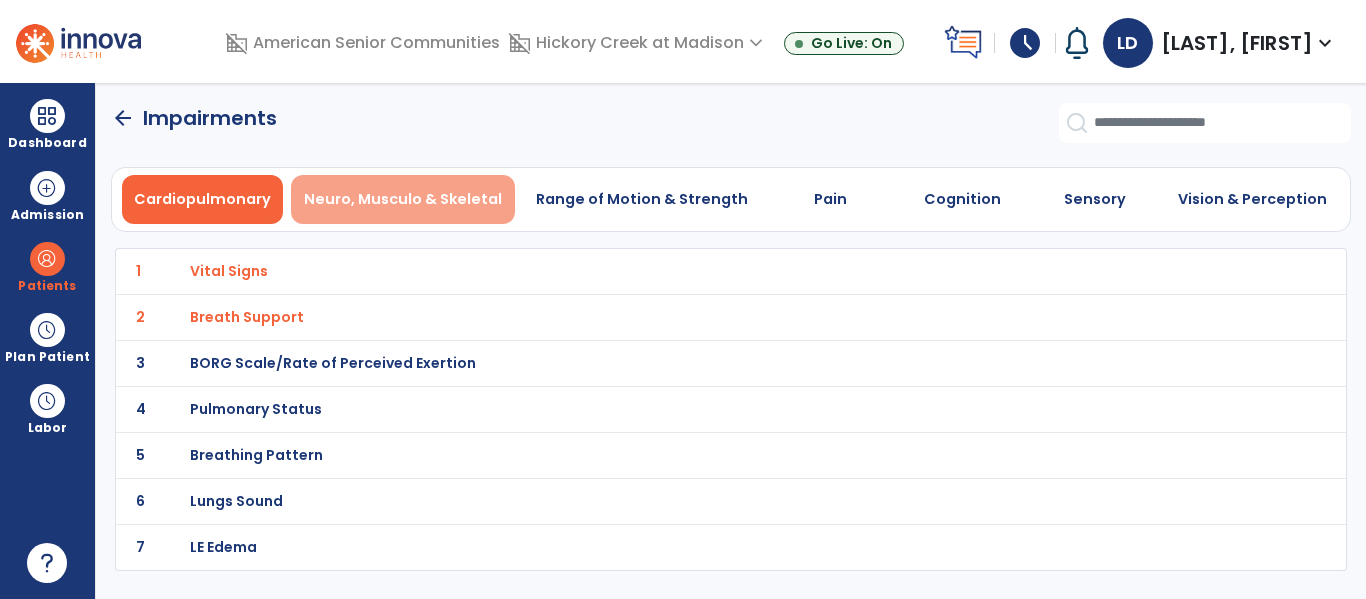 click on "Neuro, Musculo & Skeletal" at bounding box center [403, 199] 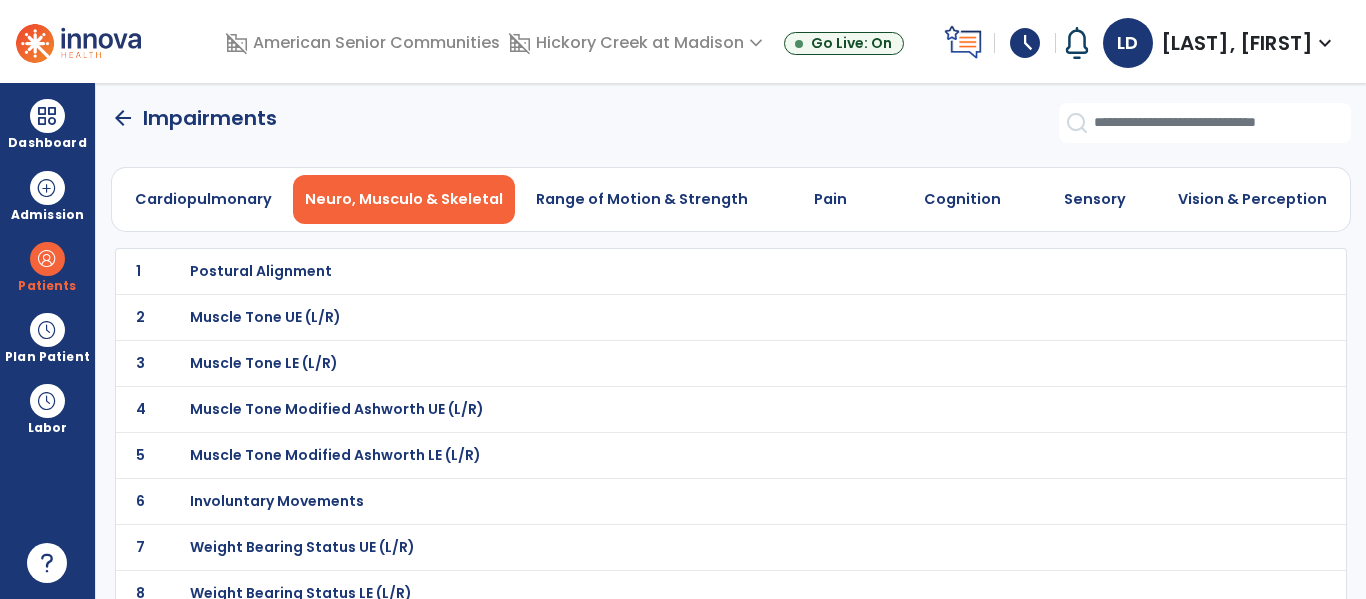 click on "Muscle Tone UE (L/R)" at bounding box center [261, 271] 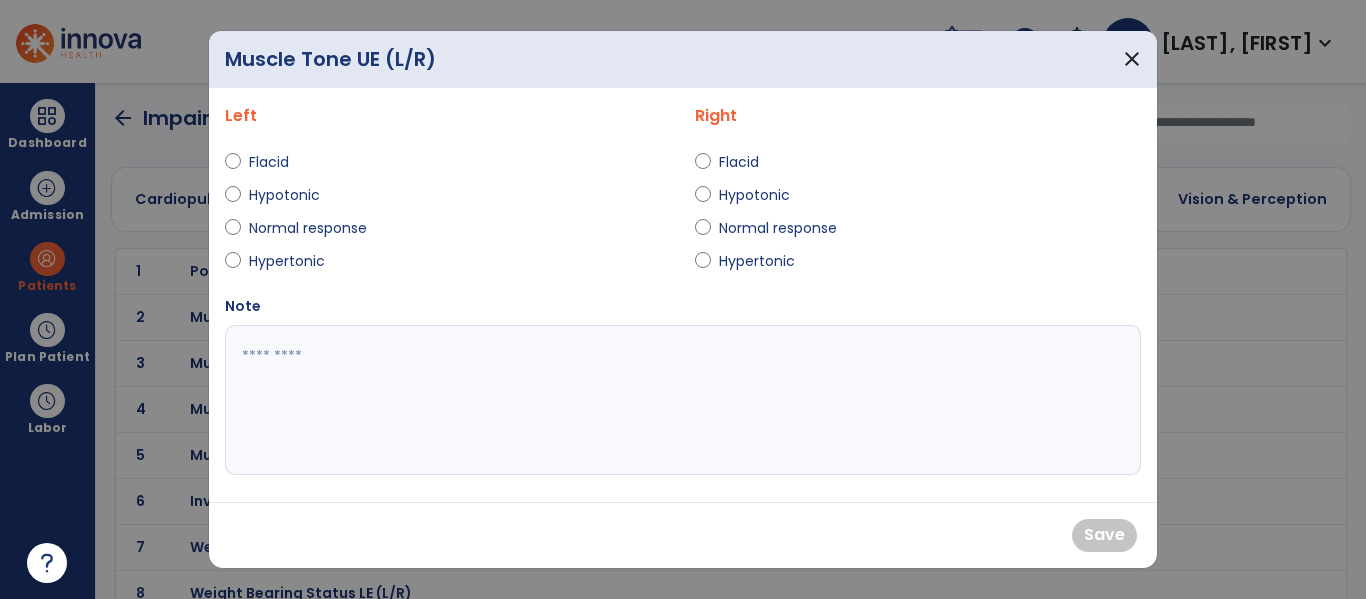 click on "Normal response" at bounding box center [448, 232] 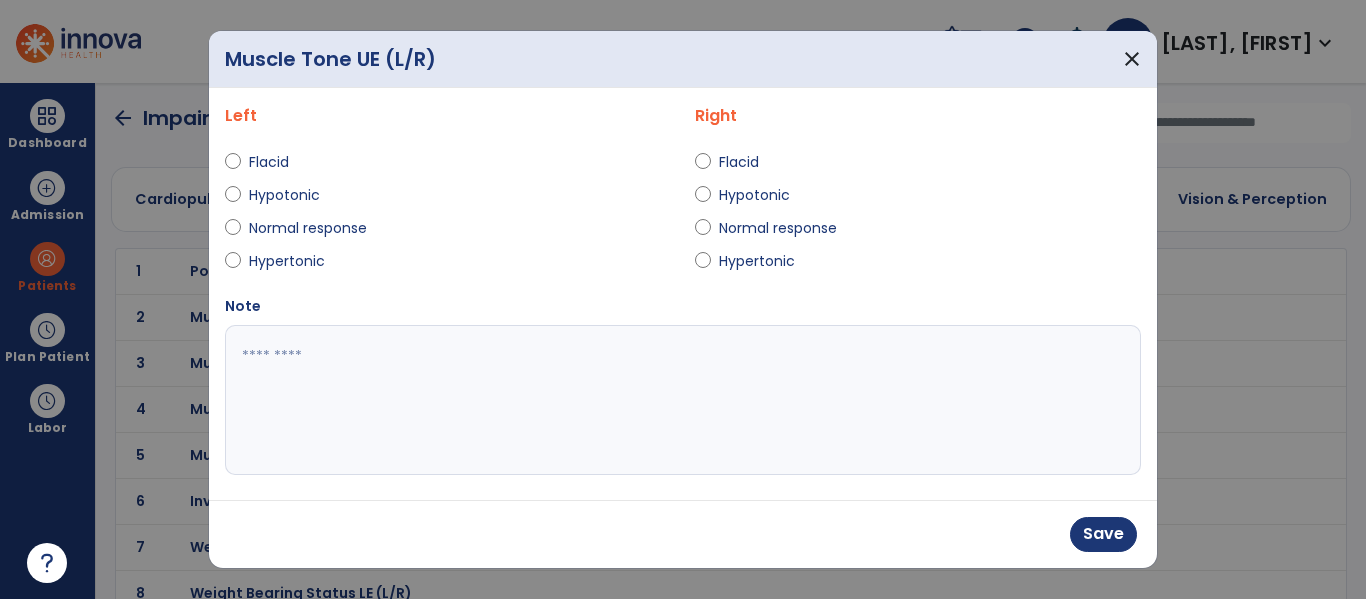 click on "Normal response" at bounding box center (918, 232) 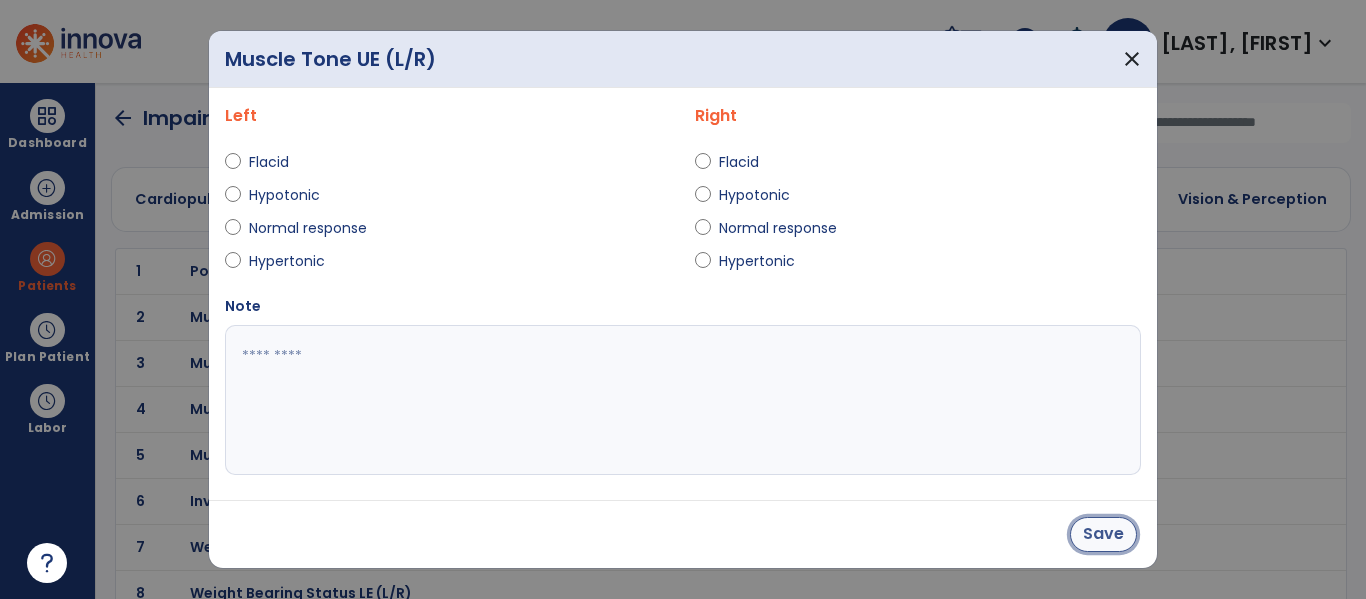 click on "Save" at bounding box center (1103, 534) 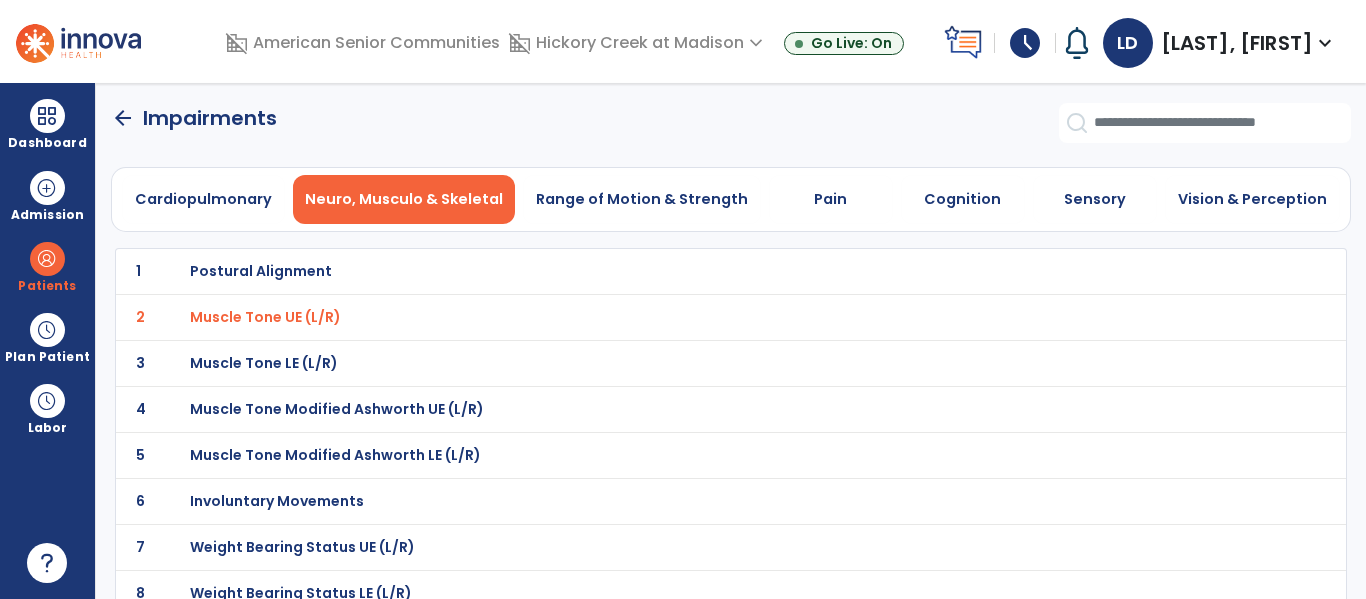 click on "Muscle Tone LE (L/R)" at bounding box center [261, 271] 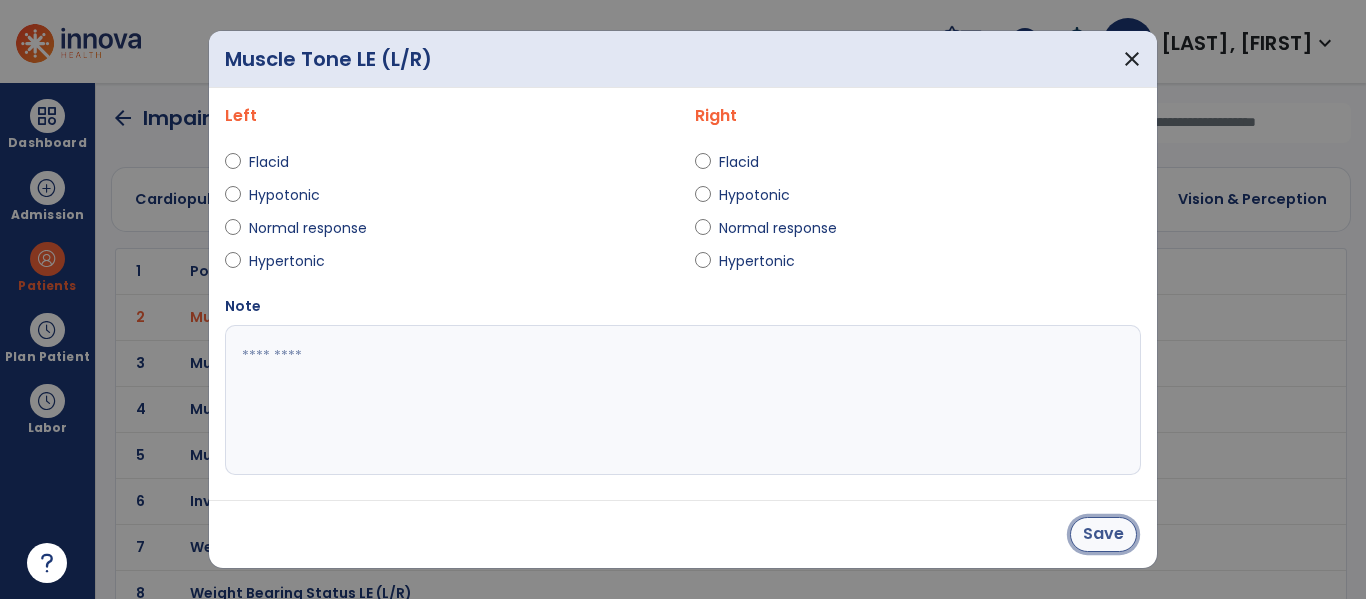 click on "Save" at bounding box center [1103, 534] 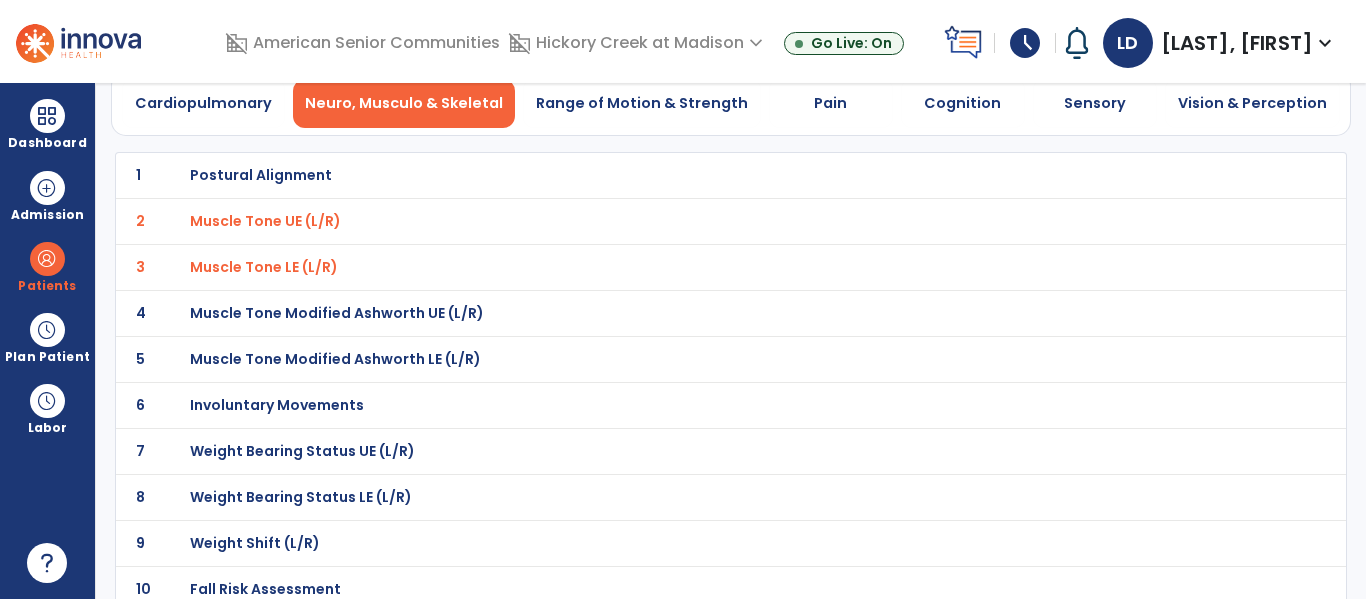 scroll, scrollTop: 128, scrollLeft: 0, axis: vertical 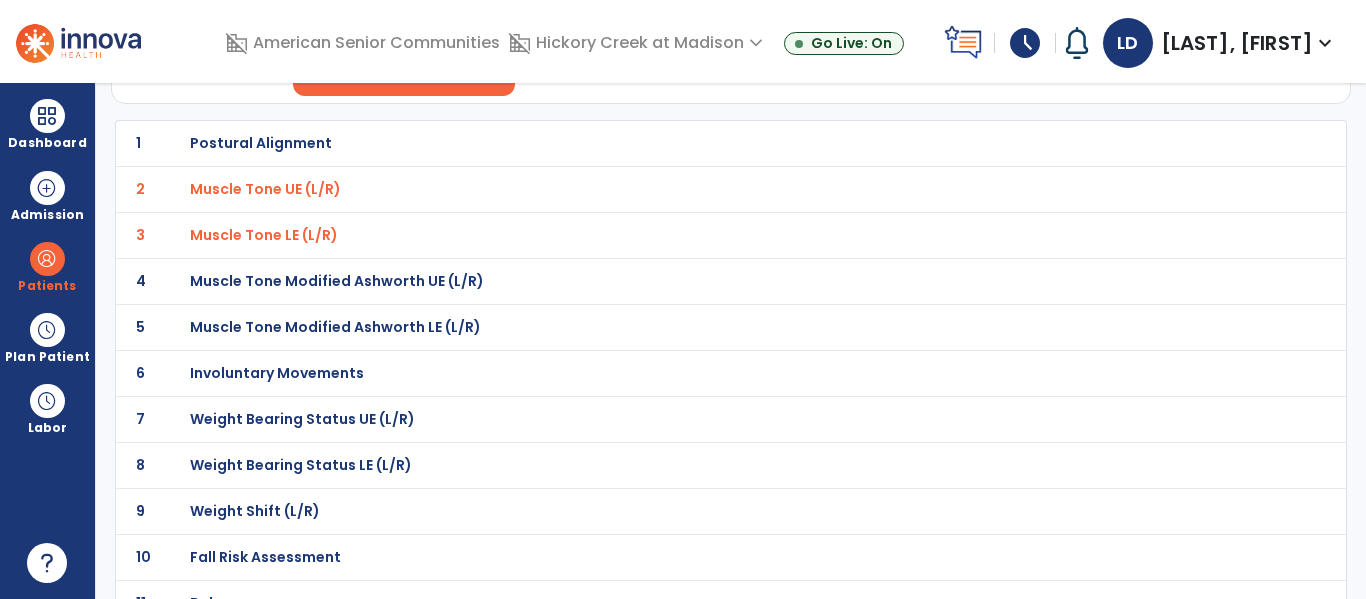 click on "Weight Bearing Status UE (L/R)" at bounding box center (261, 143) 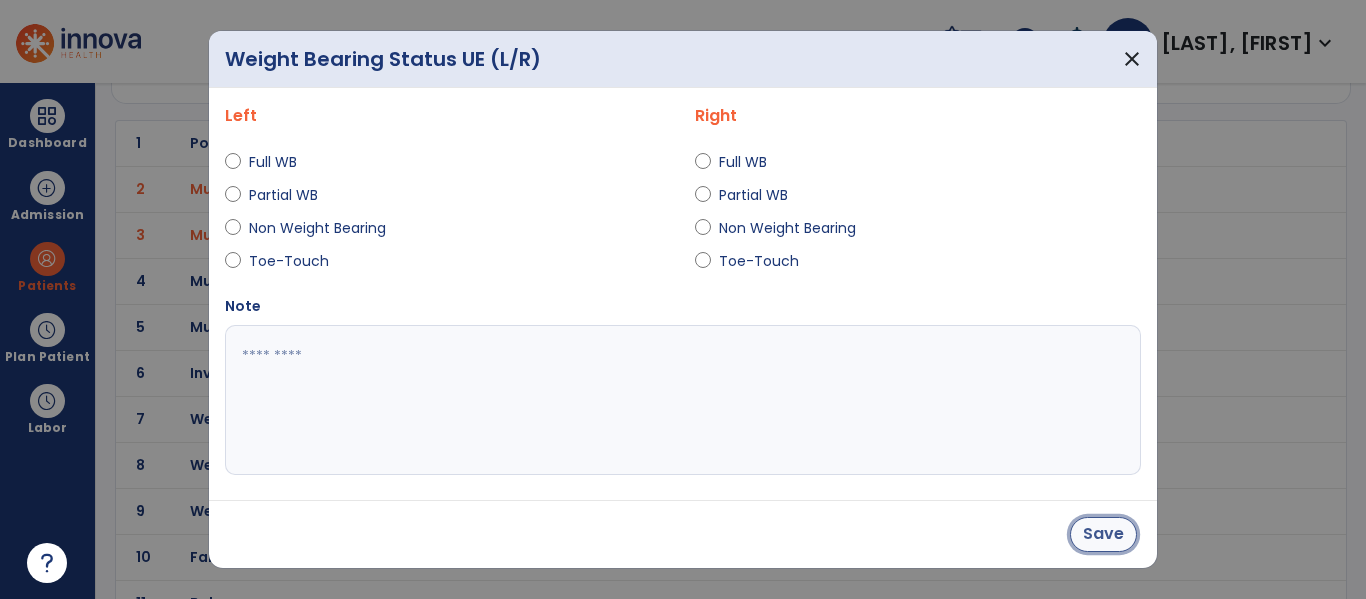 click on "Save" at bounding box center [1103, 534] 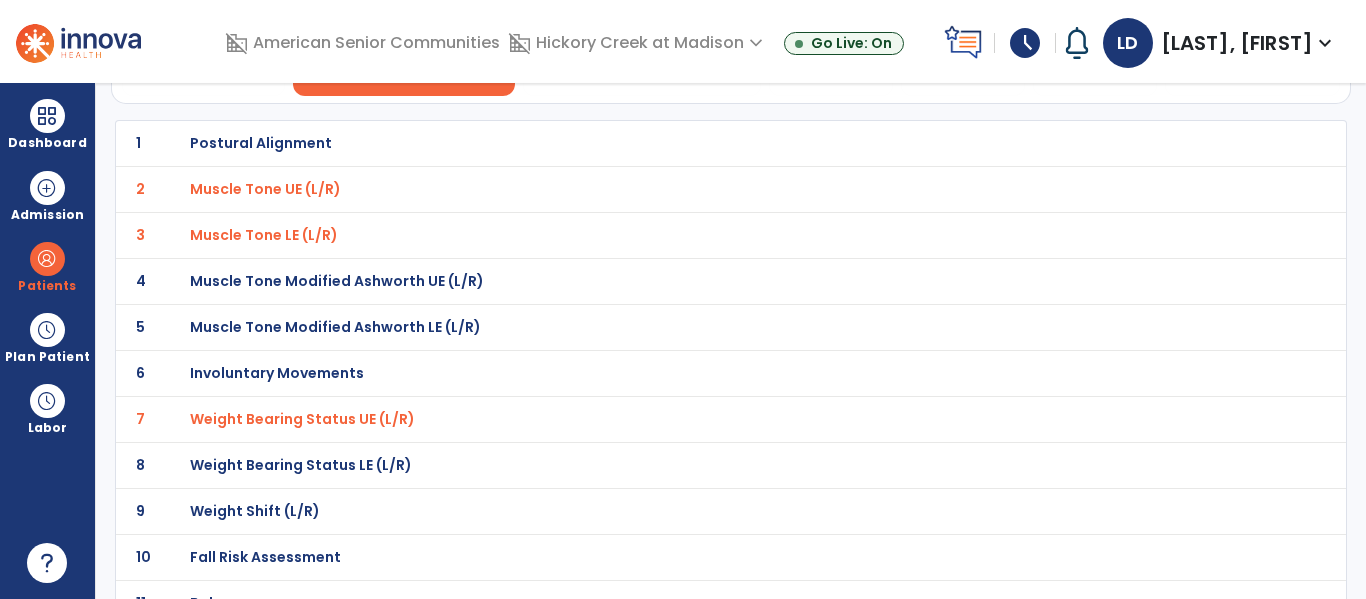 click on "Weight Bearing Status LE (L/R)" at bounding box center [261, 143] 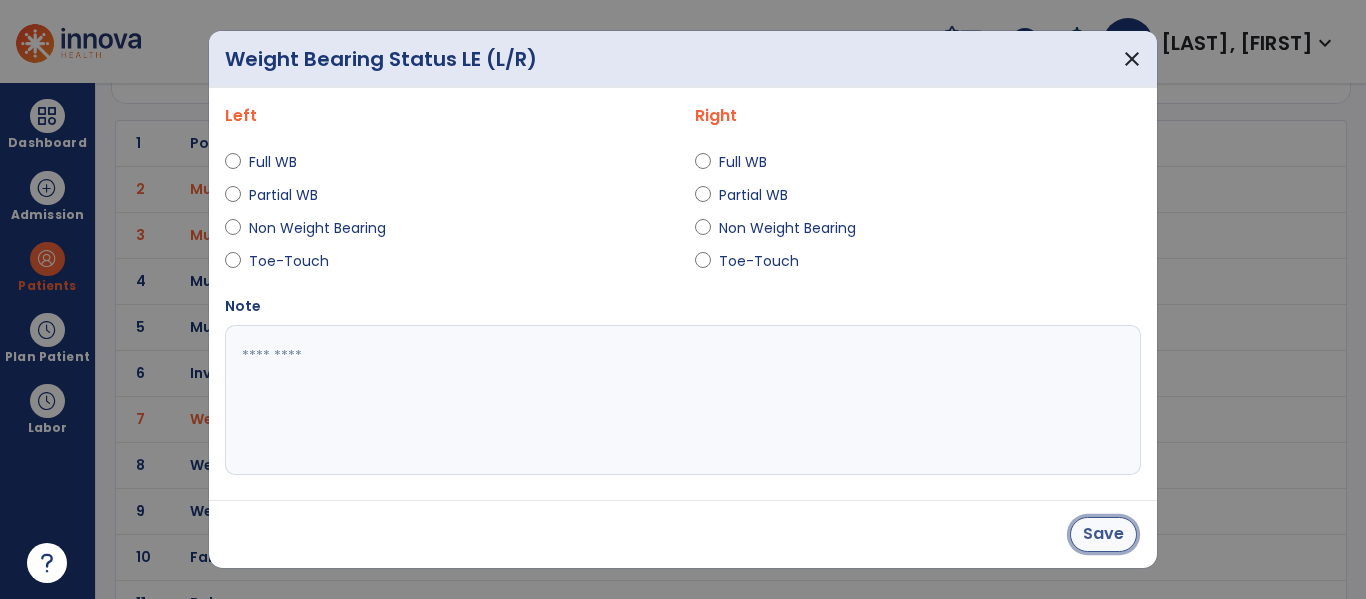 click on "Save" at bounding box center [1103, 534] 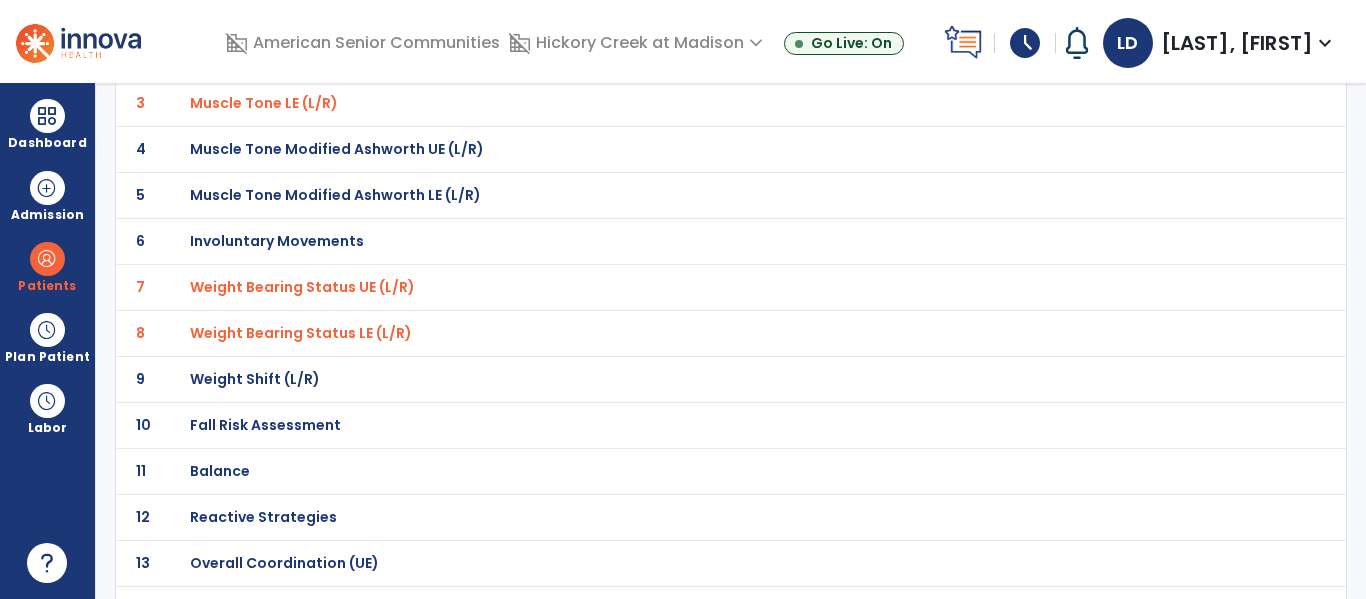 scroll, scrollTop: 261, scrollLeft: 0, axis: vertical 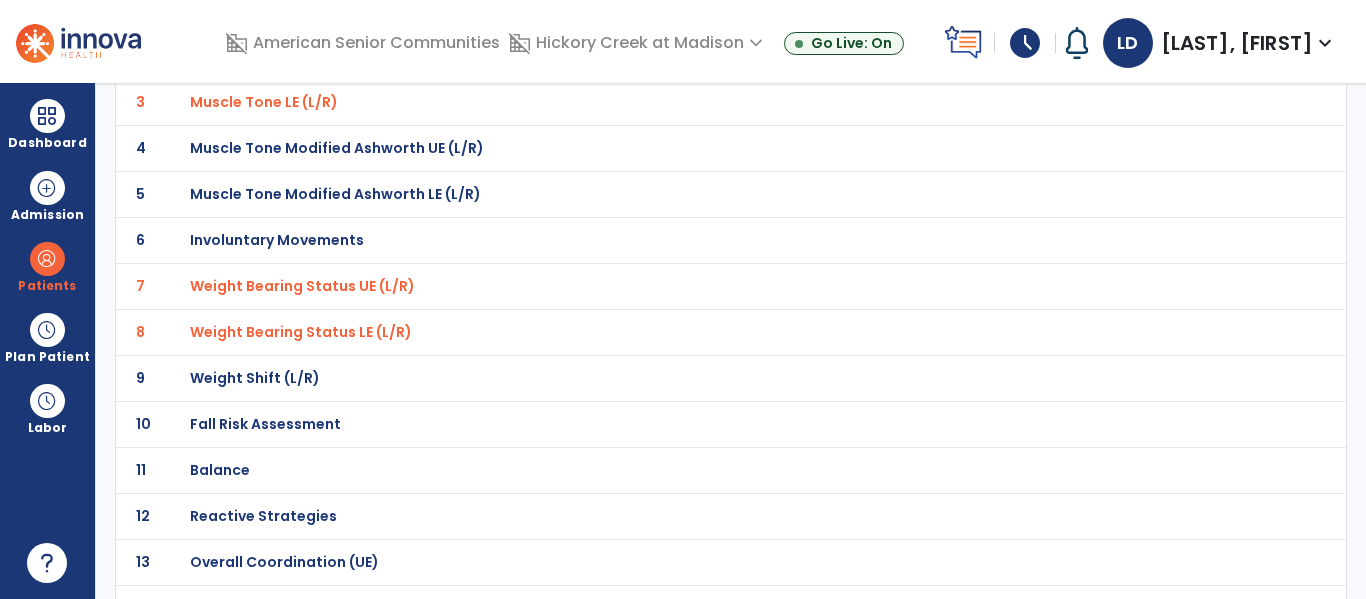click on "Fall Risk Assessment" at bounding box center [261, 10] 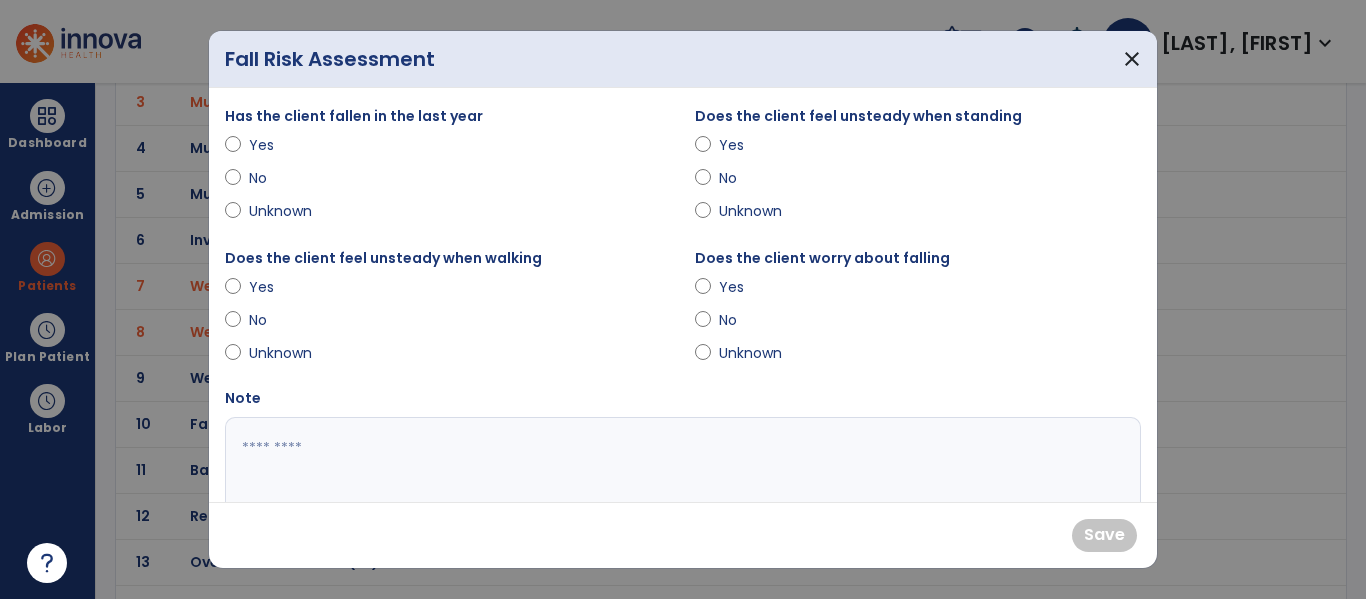 scroll, scrollTop: 7, scrollLeft: 0, axis: vertical 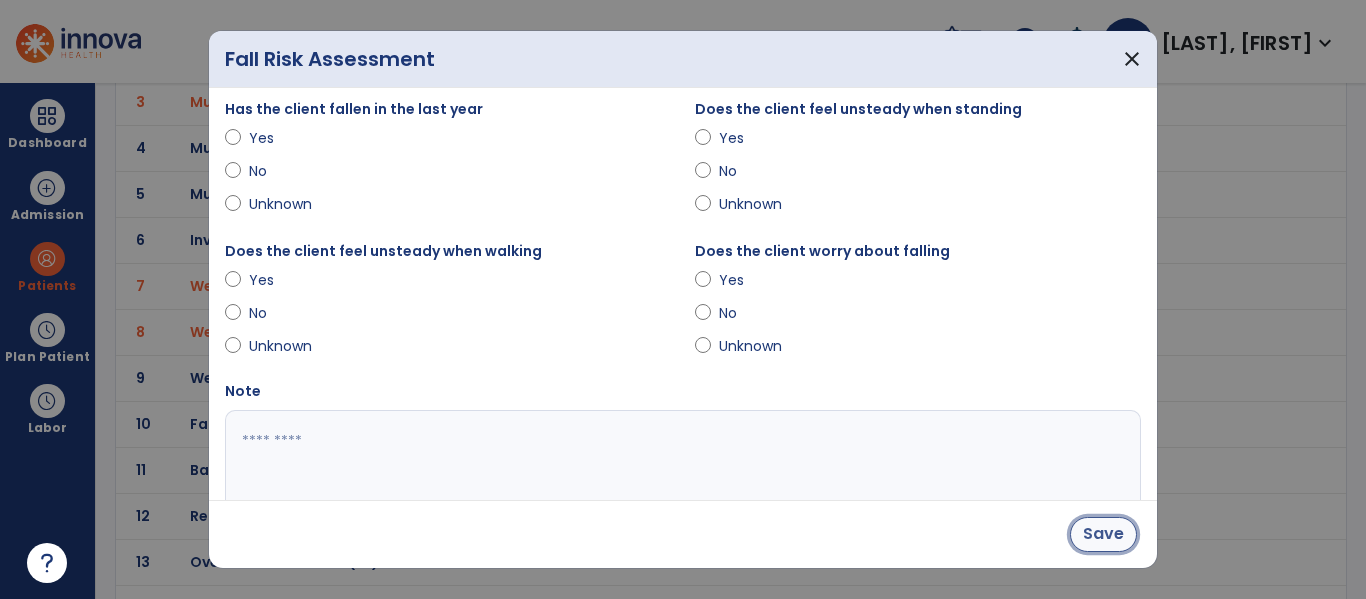 click on "Save" at bounding box center (1103, 534) 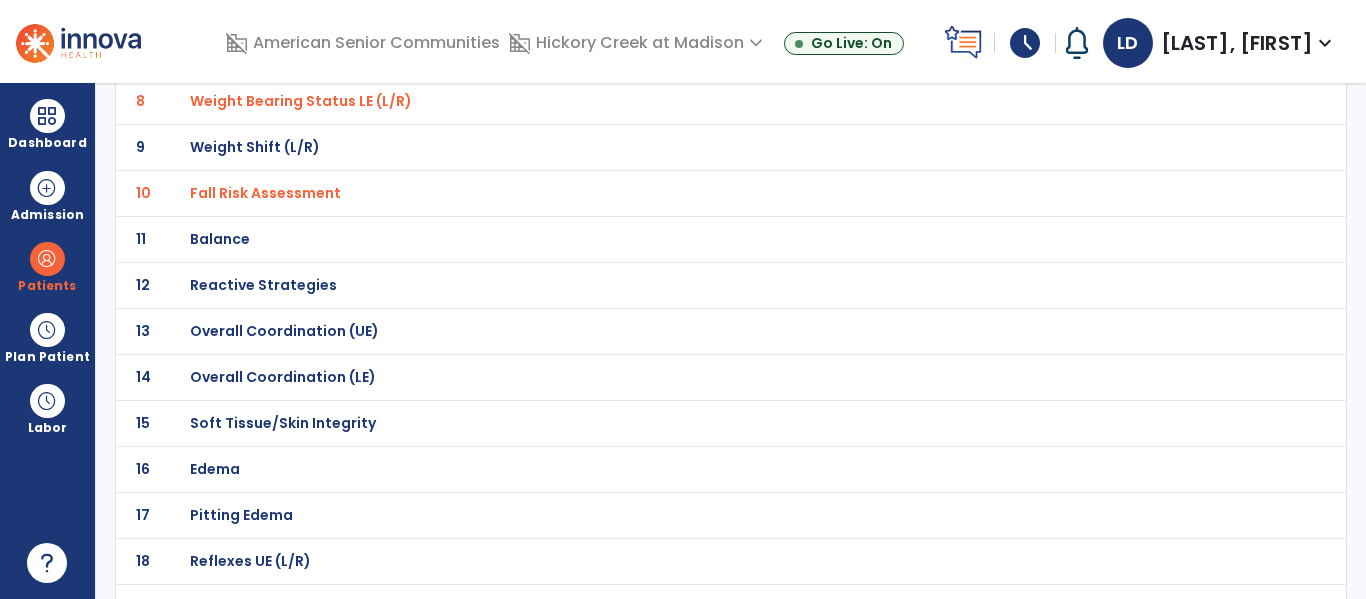 scroll, scrollTop: 494, scrollLeft: 0, axis: vertical 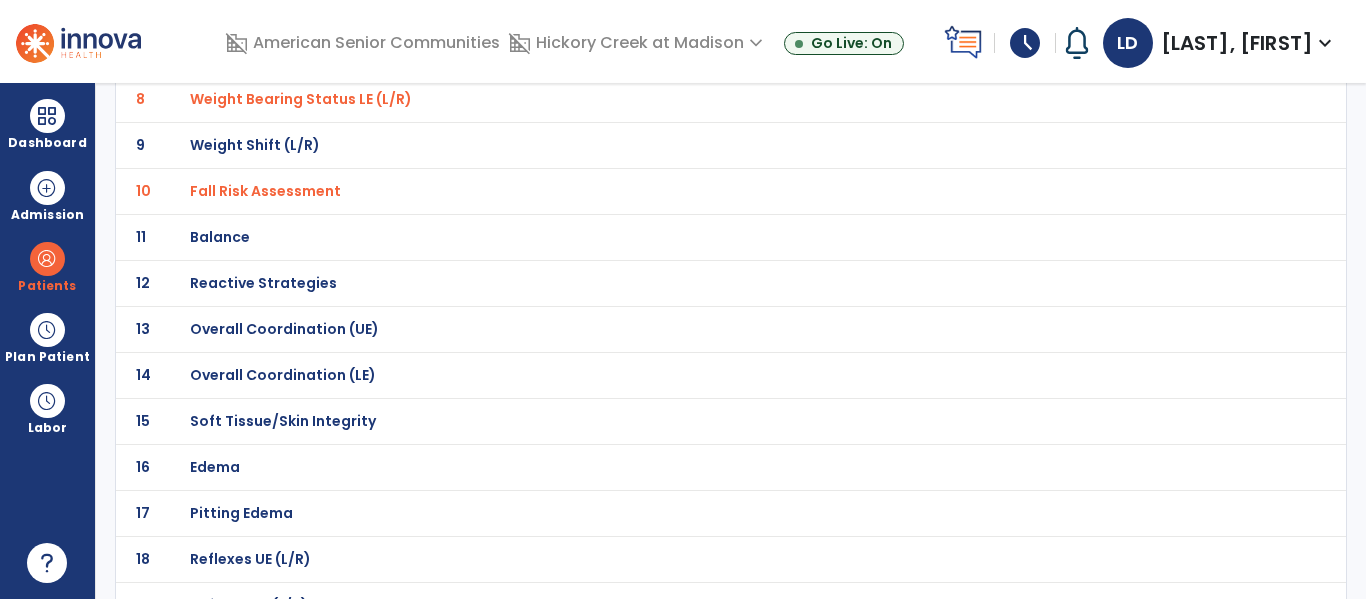 click on "Overall Coordination (UE)" at bounding box center [261, -223] 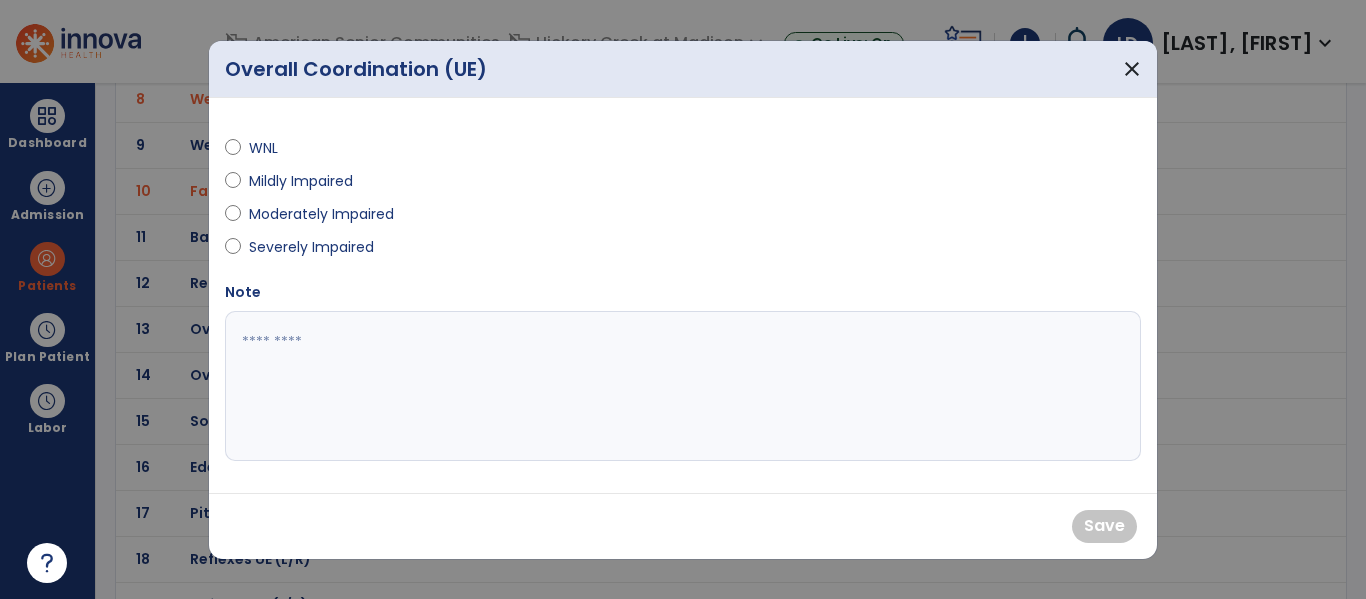 click at bounding box center [233, 185] 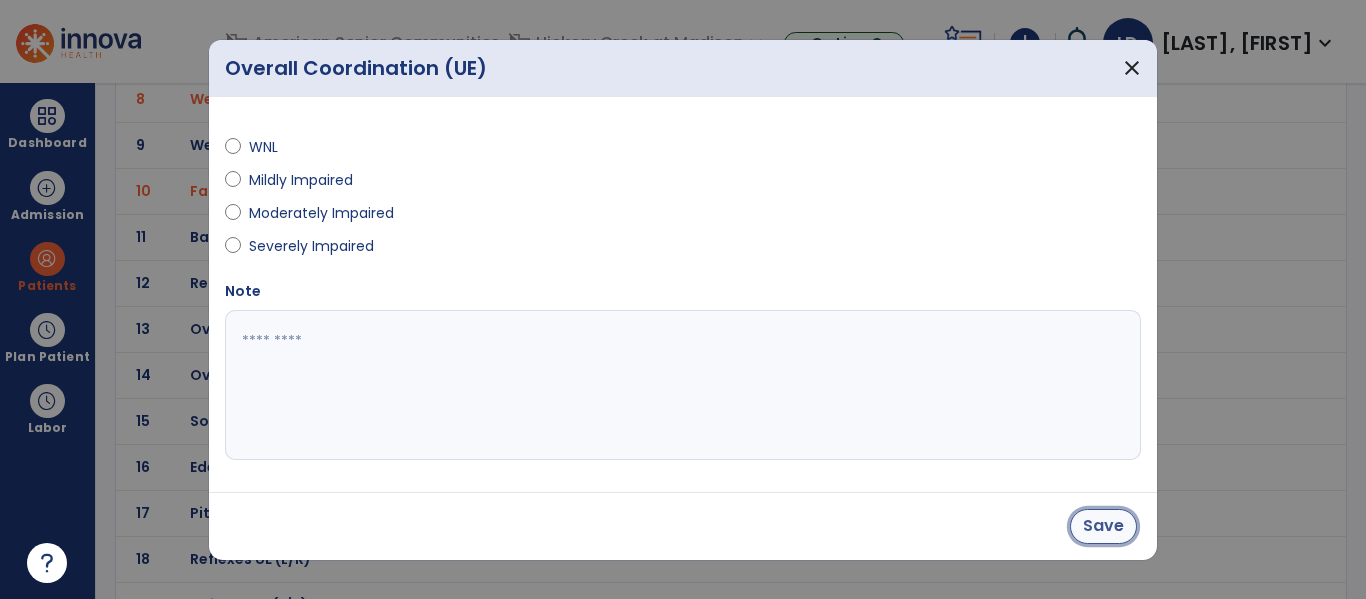 click on "Save" at bounding box center (1103, 526) 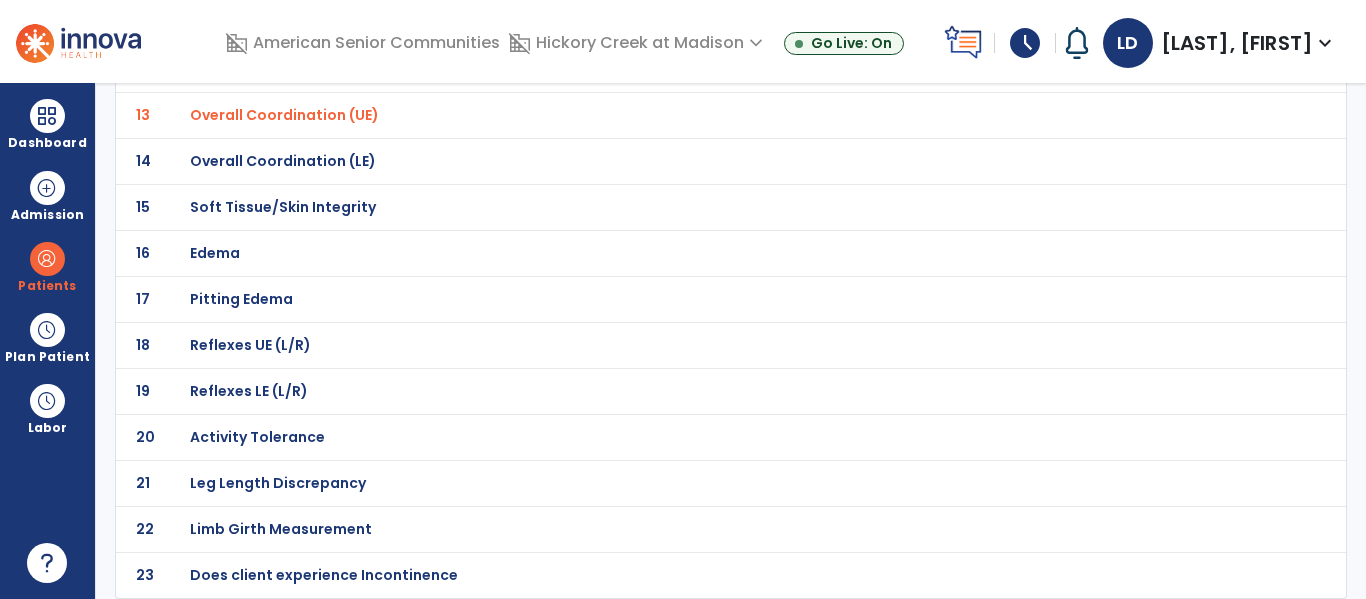 scroll, scrollTop: 0, scrollLeft: 0, axis: both 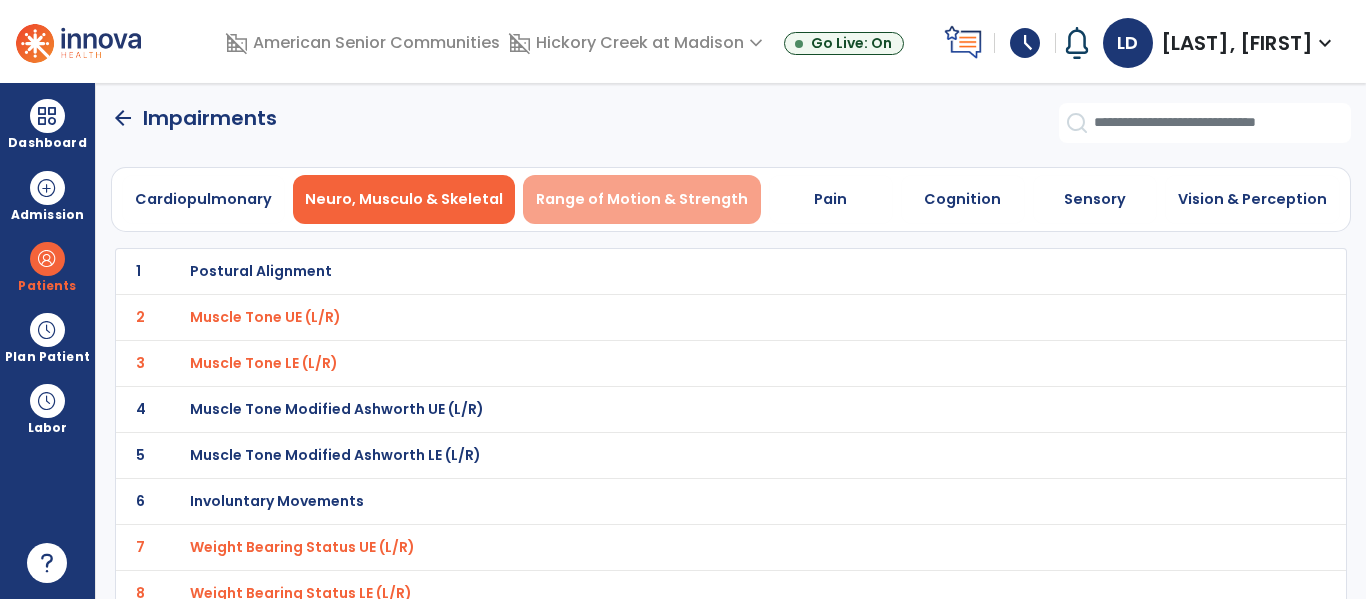 click on "Range of Motion & Strength" at bounding box center (642, 199) 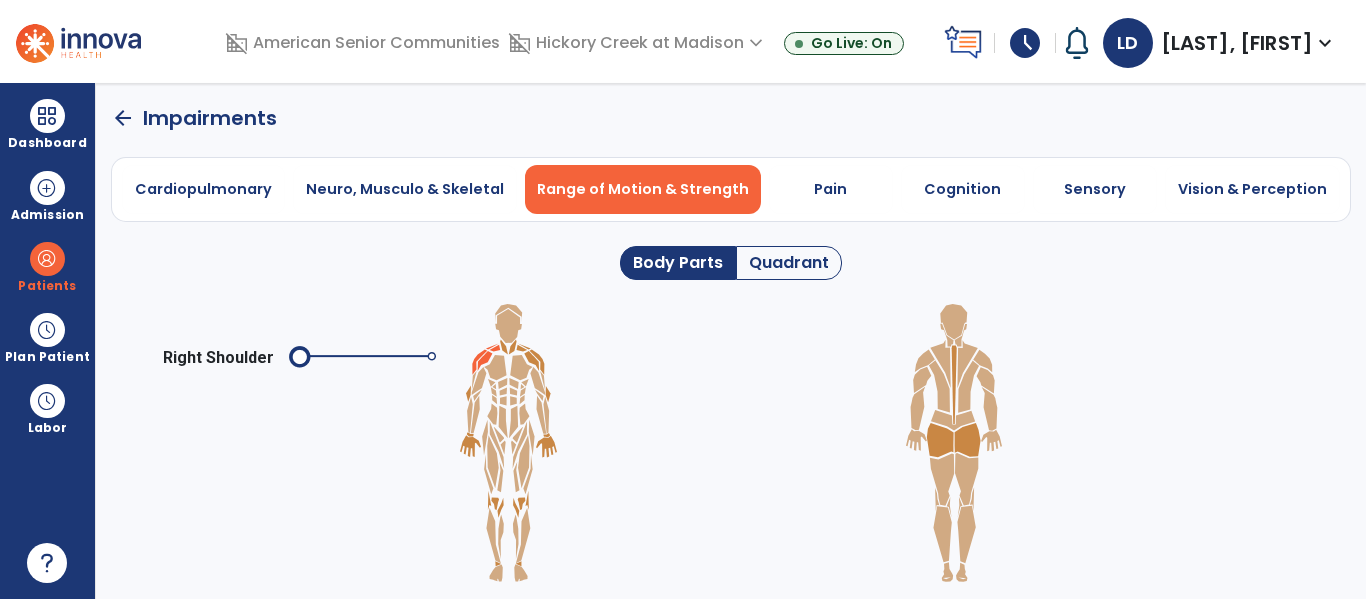 click 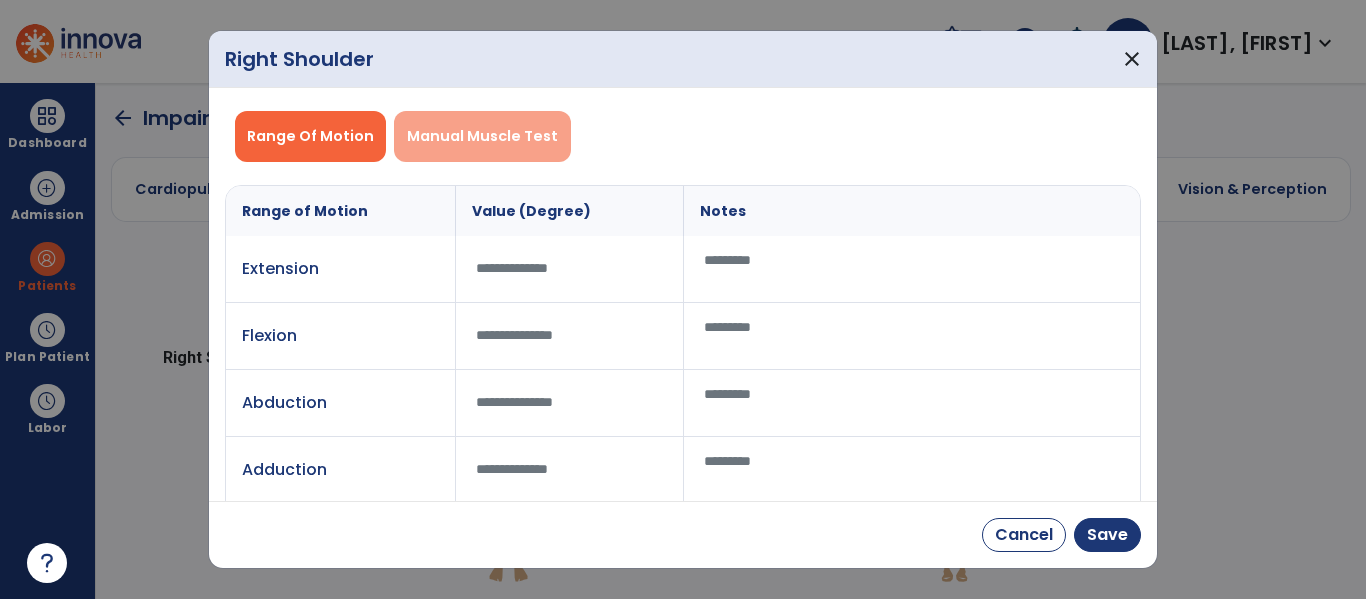 click on "Manual Muscle Test" at bounding box center [482, 136] 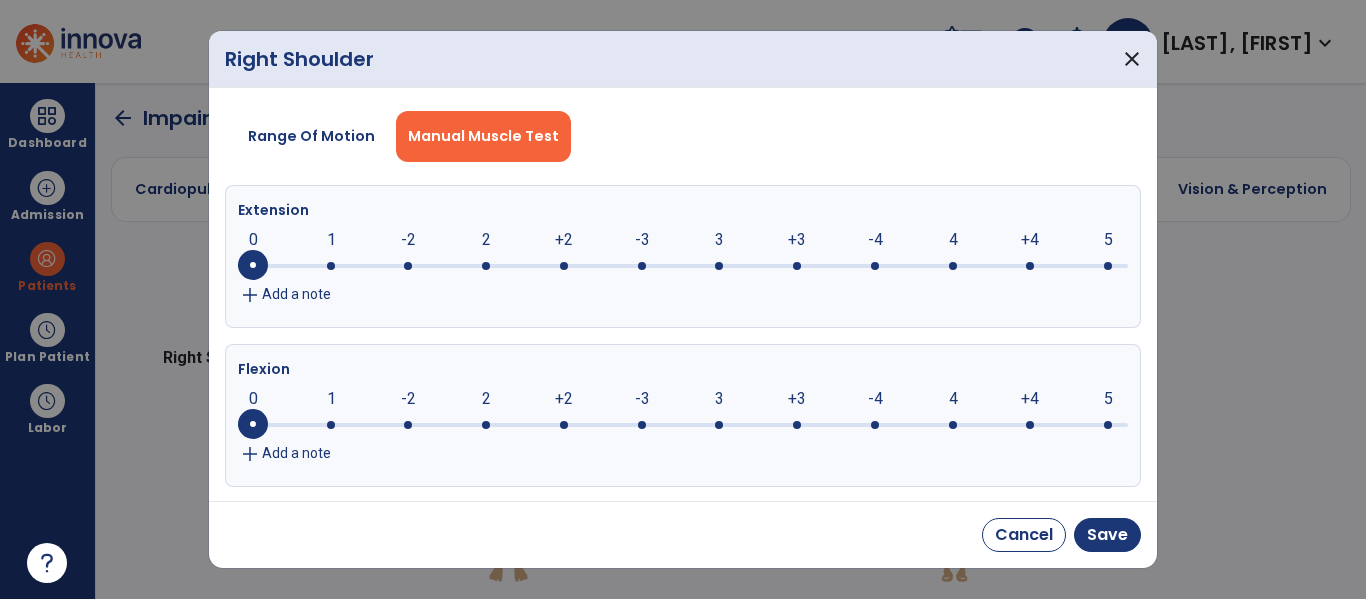 click 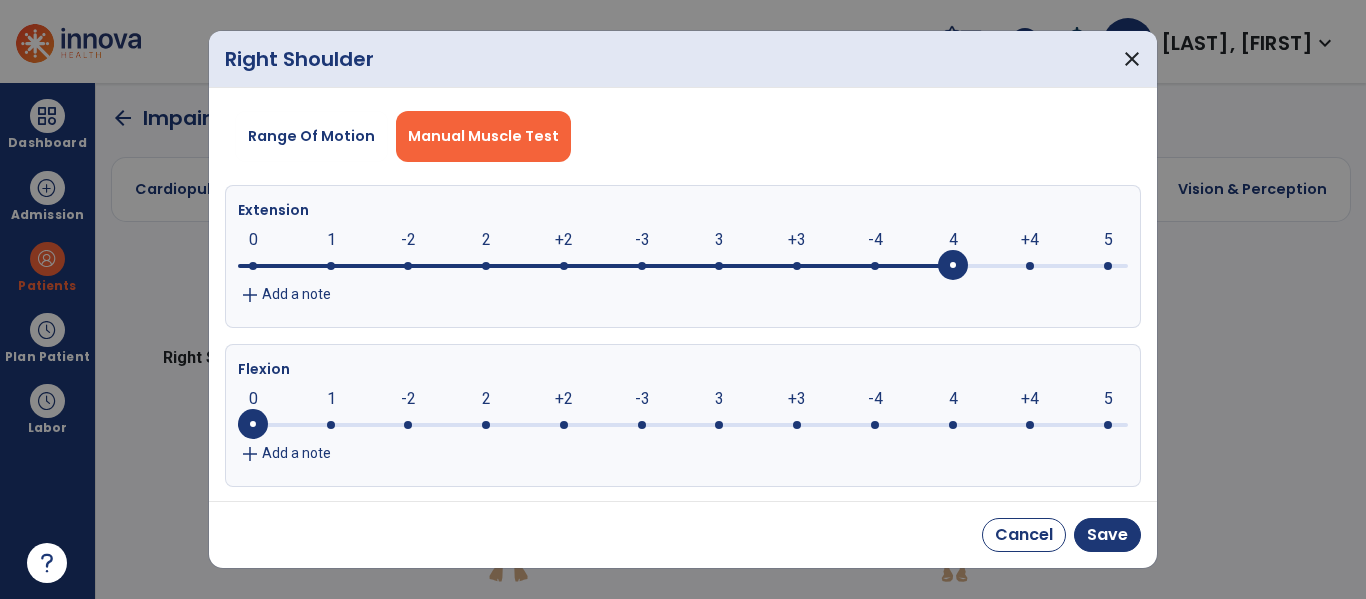 click 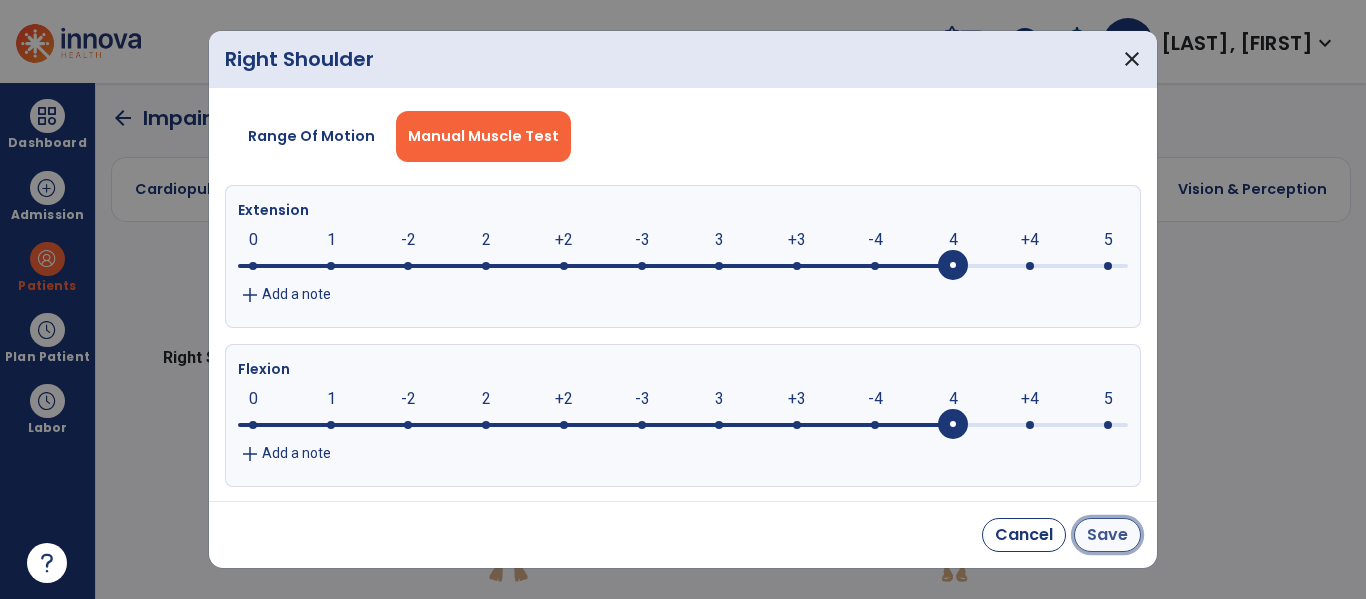click on "Save" at bounding box center (1107, 535) 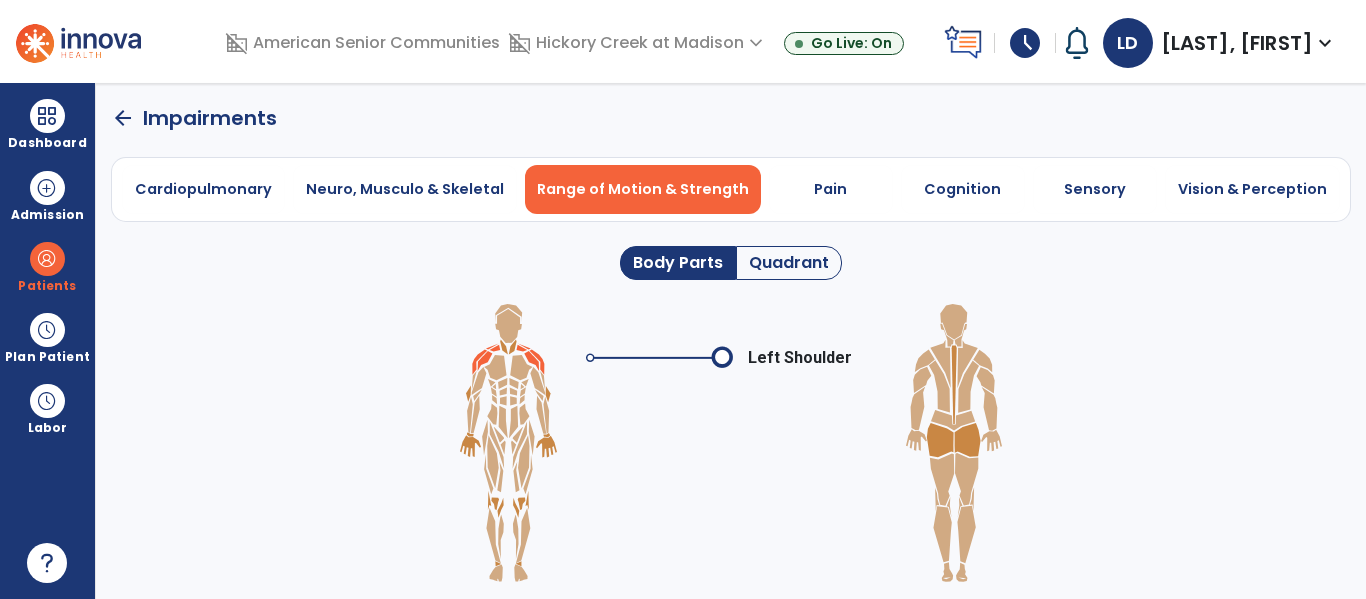 click 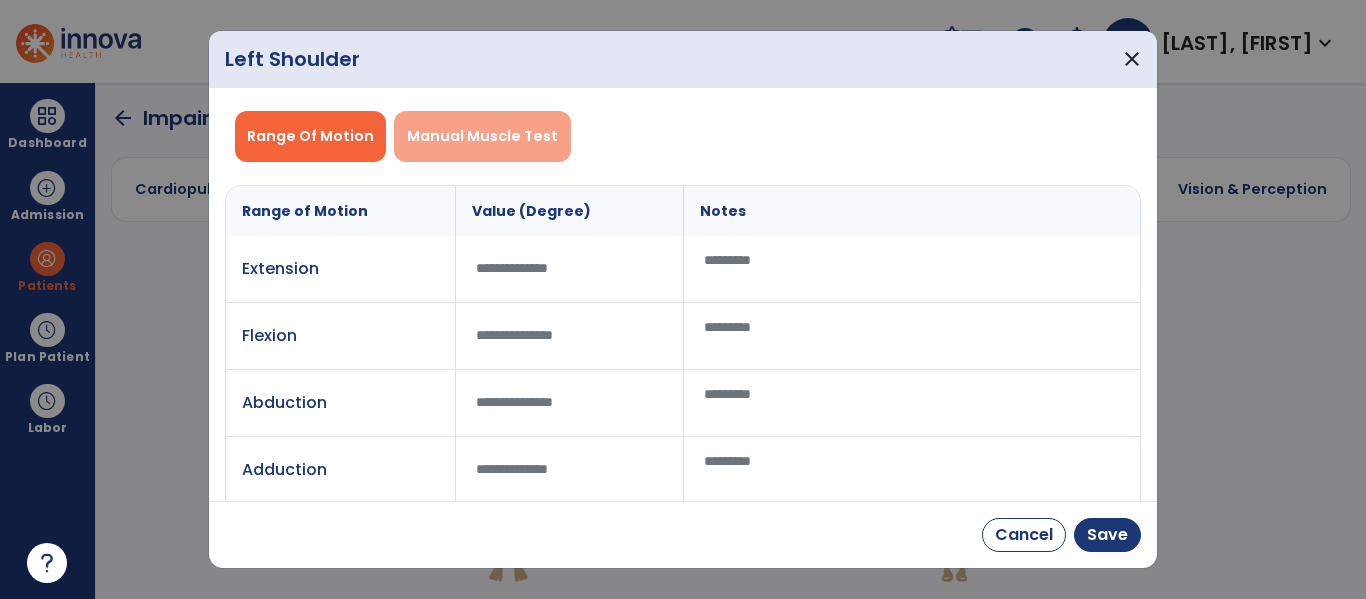 click on "Manual Muscle Test" at bounding box center (482, 136) 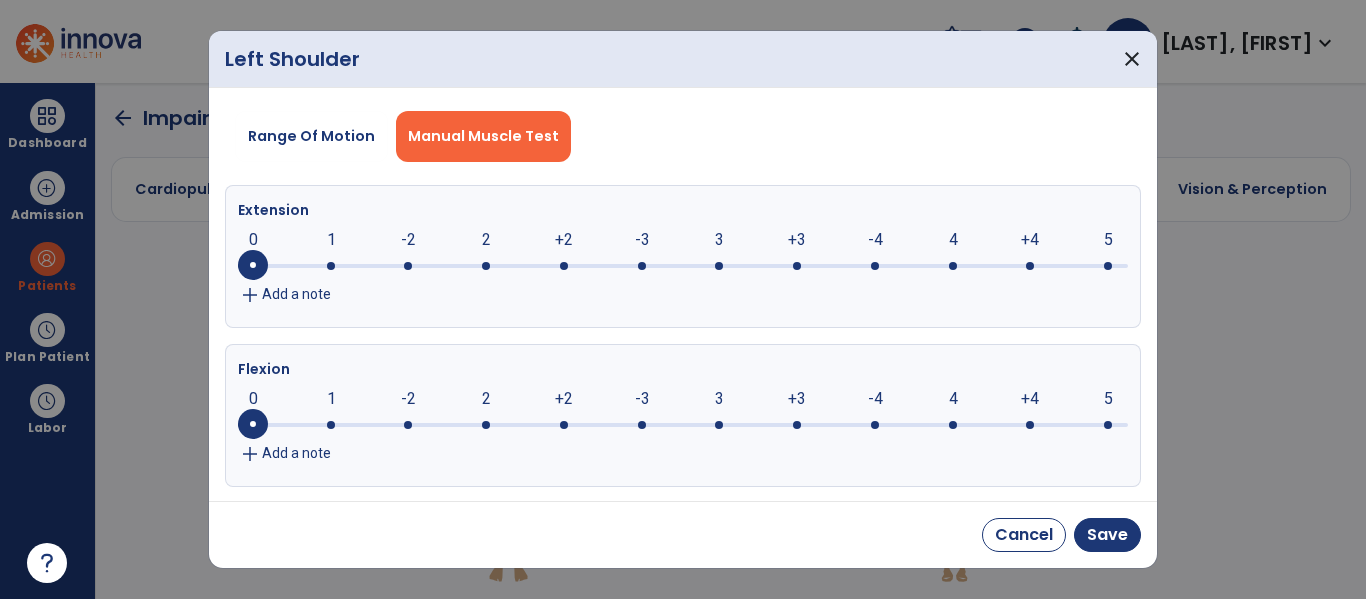 click 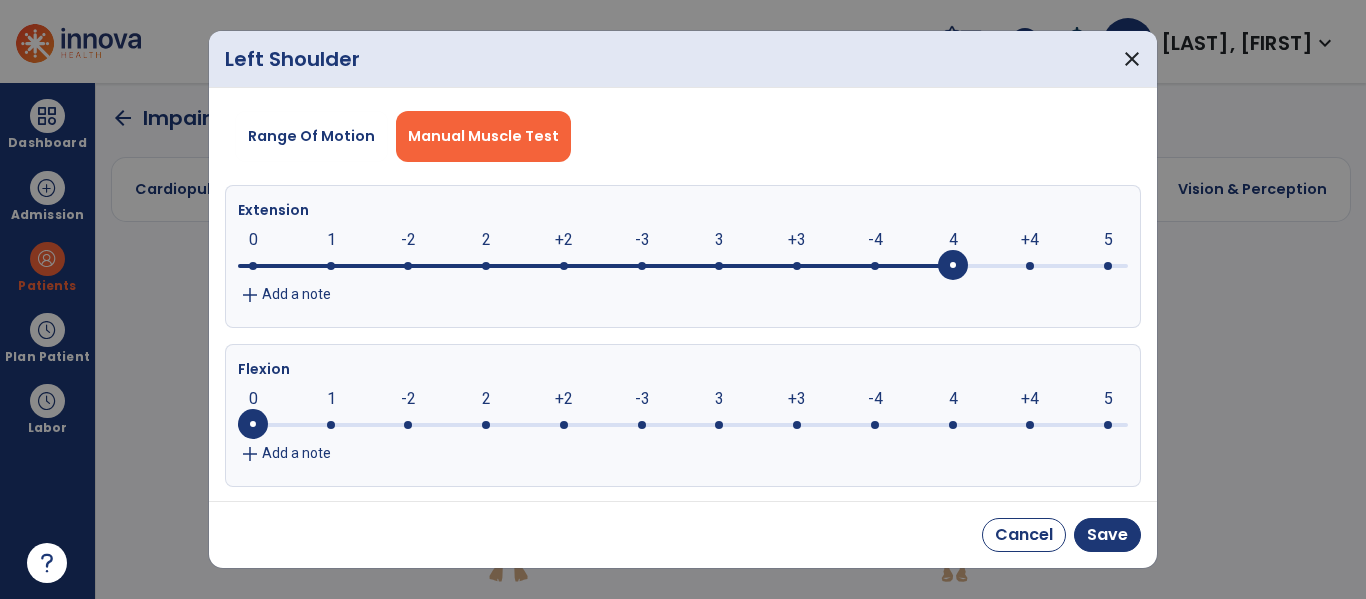 click on "4" 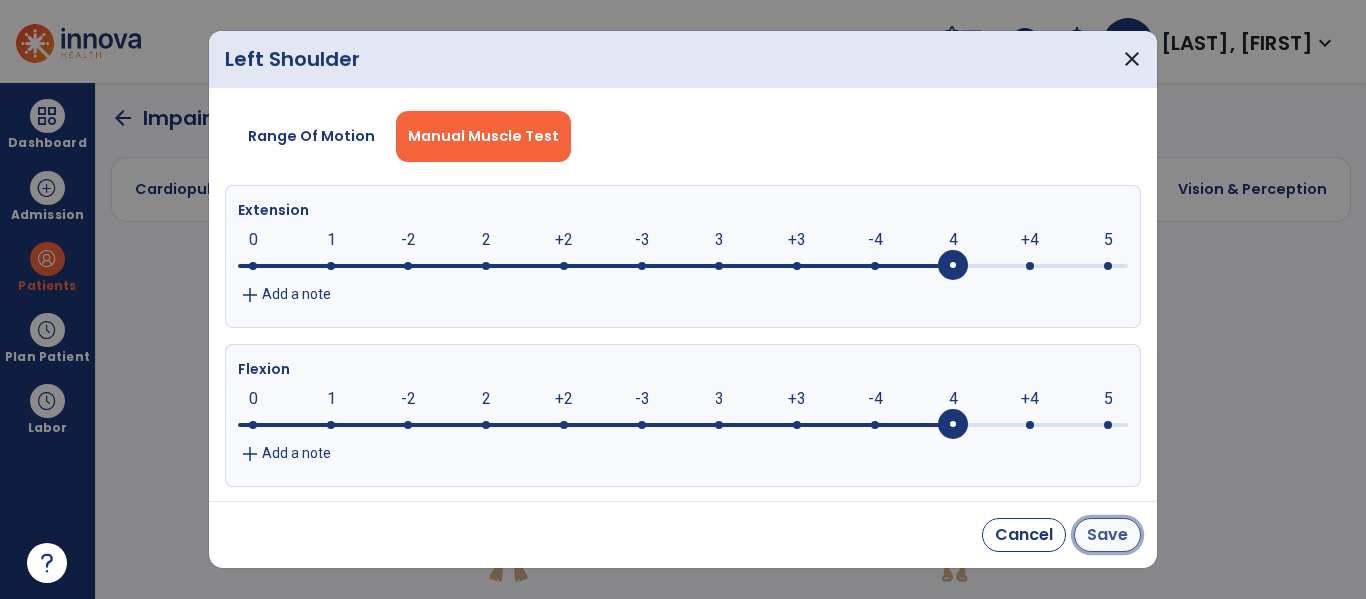 click on "Save" at bounding box center [1107, 535] 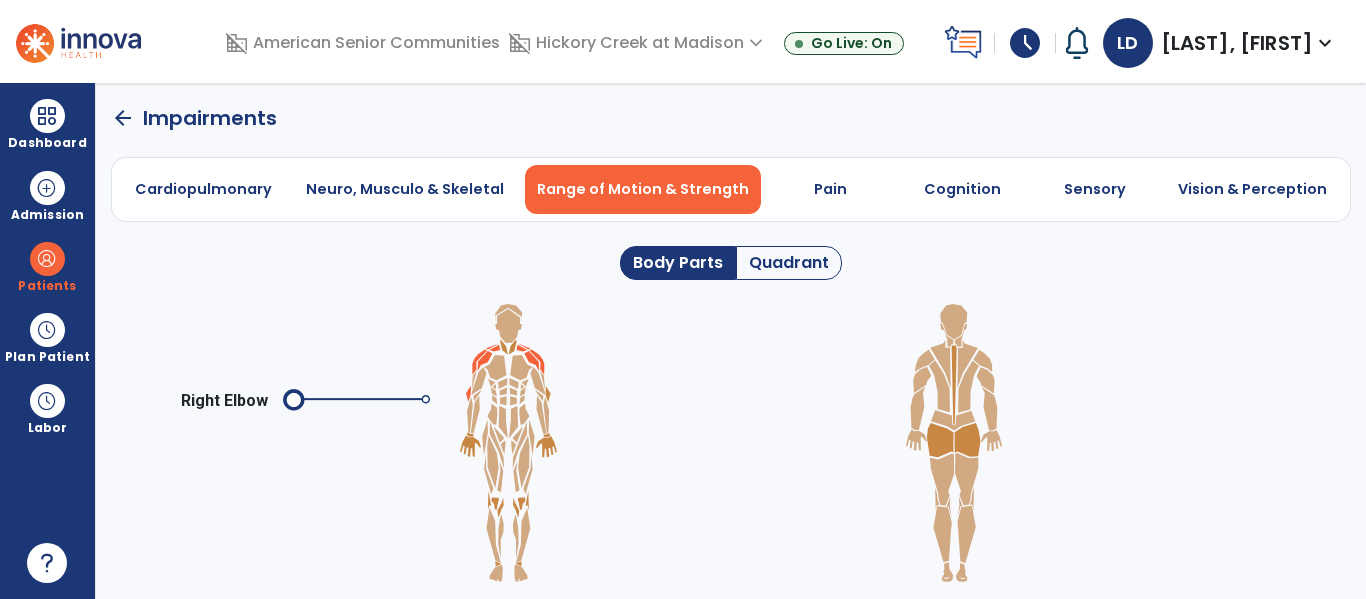 click 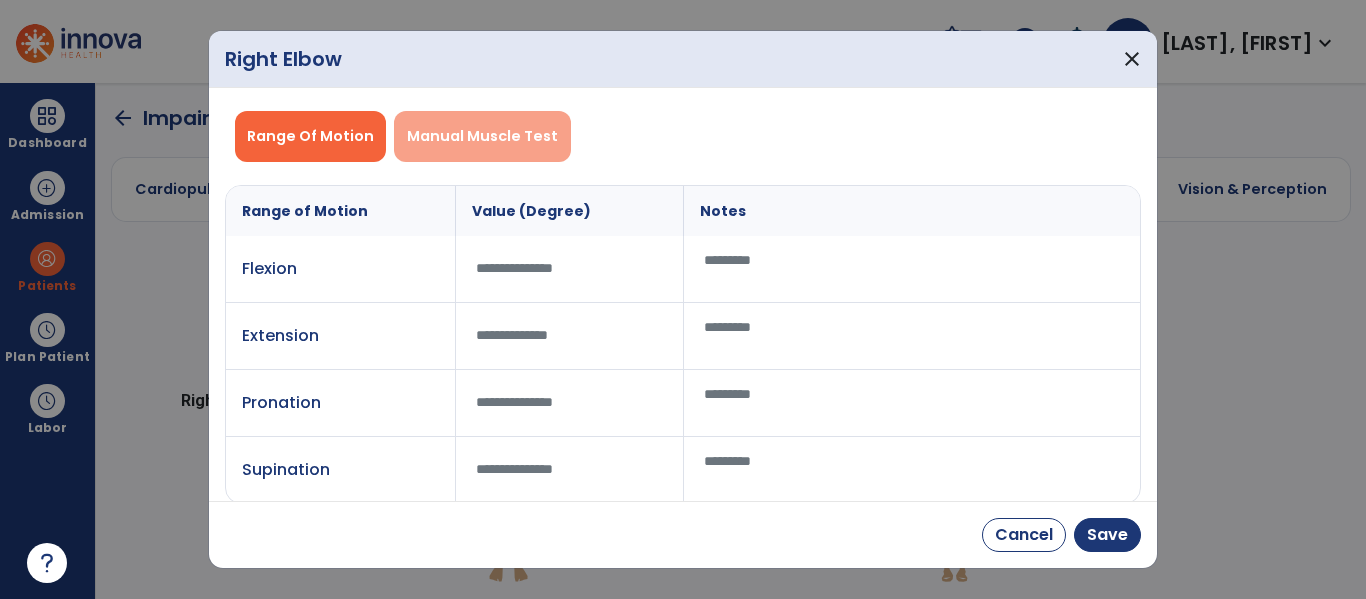 click on "Manual Muscle Test" at bounding box center [482, 136] 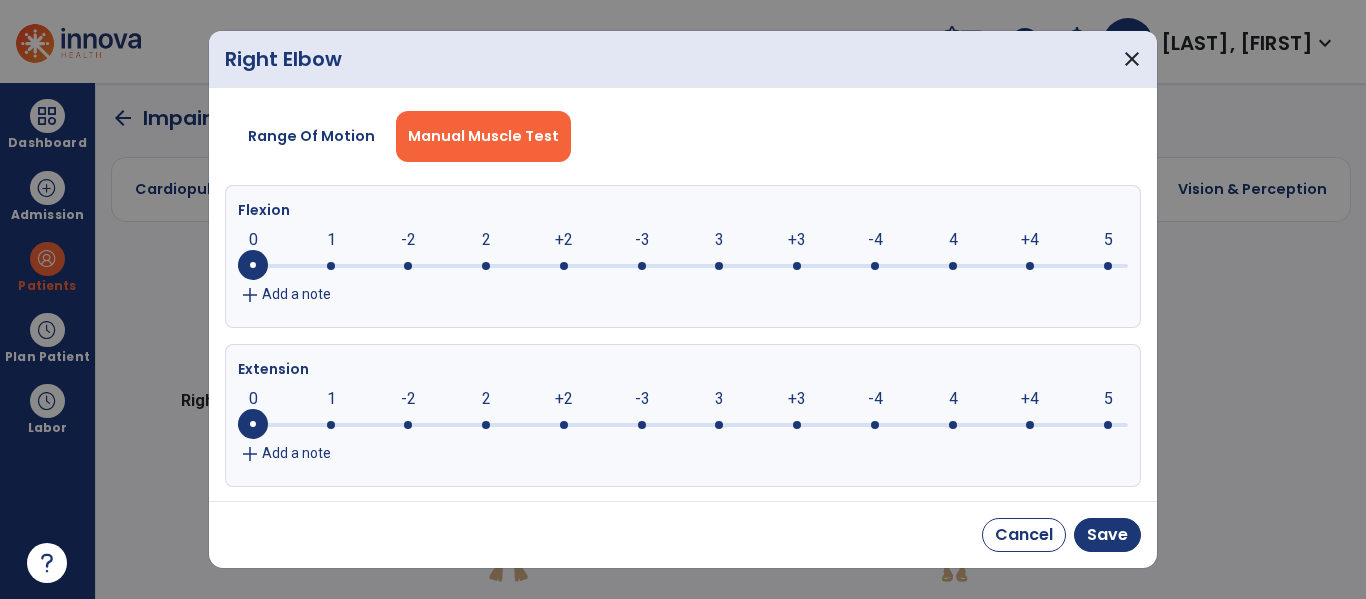 click 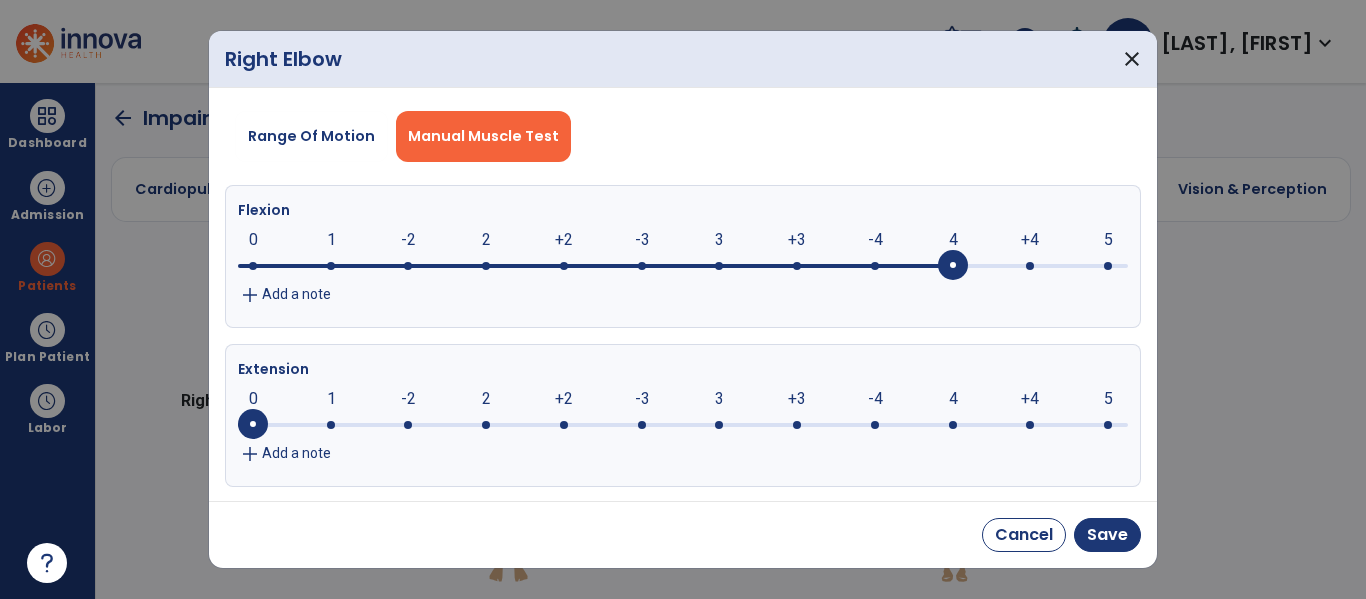 click 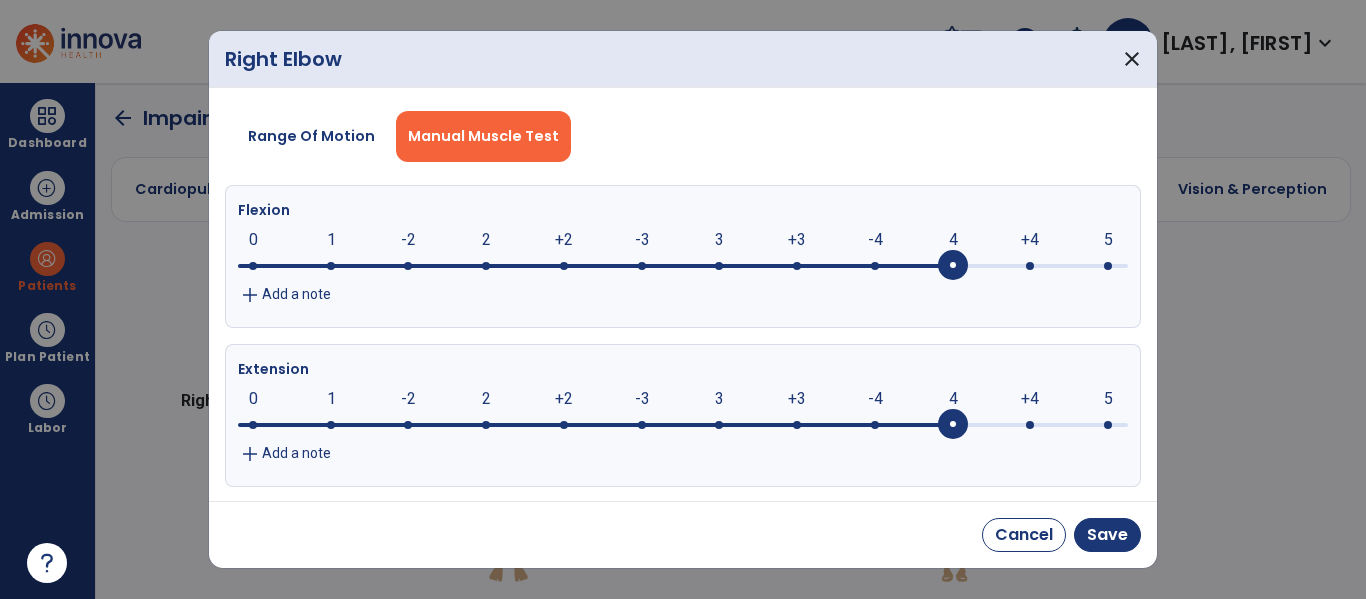 click on "Cancel   Save" at bounding box center (683, 534) 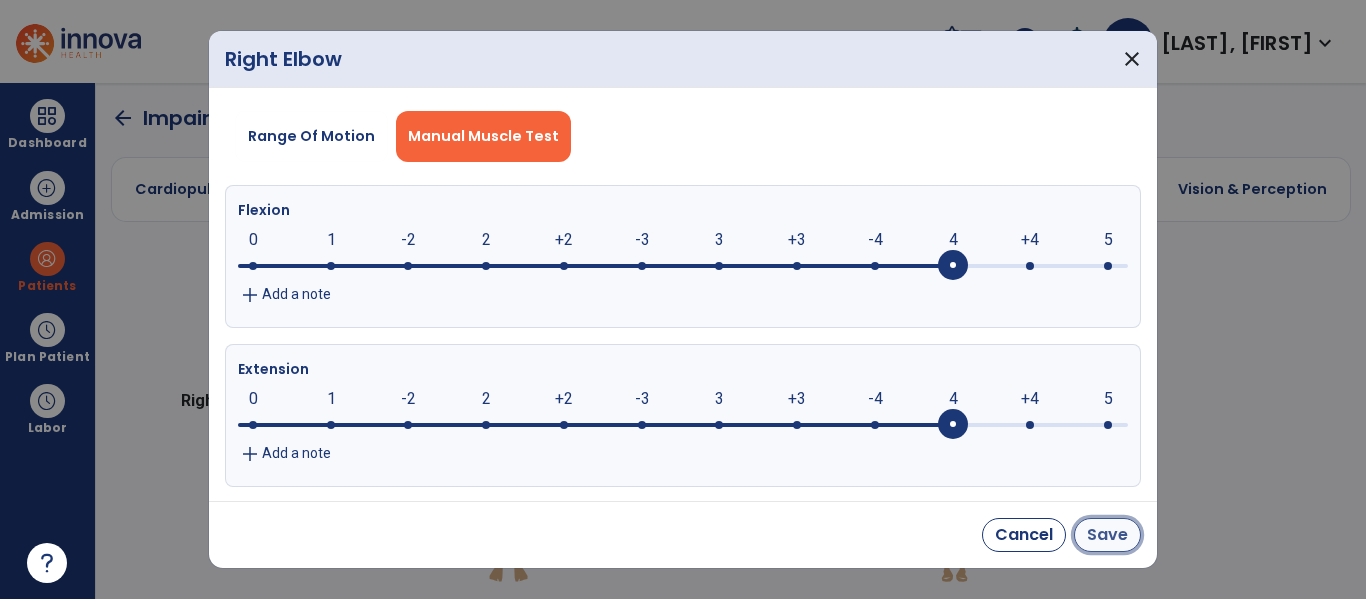click on "Save" at bounding box center [1107, 535] 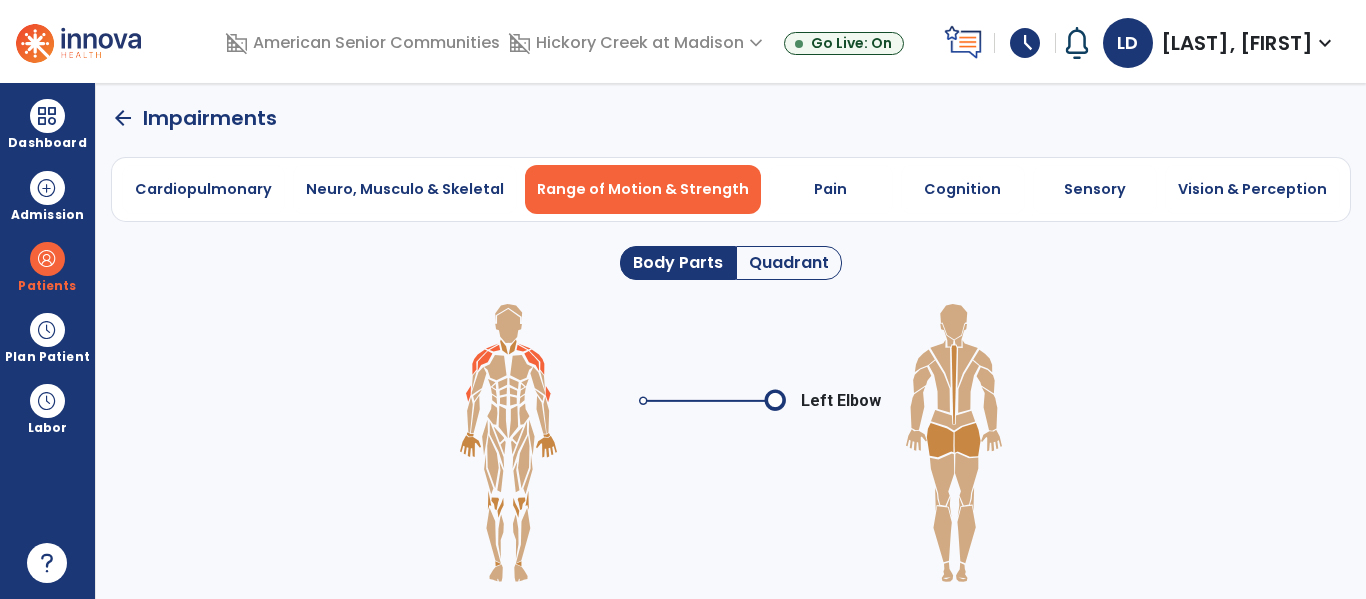 click 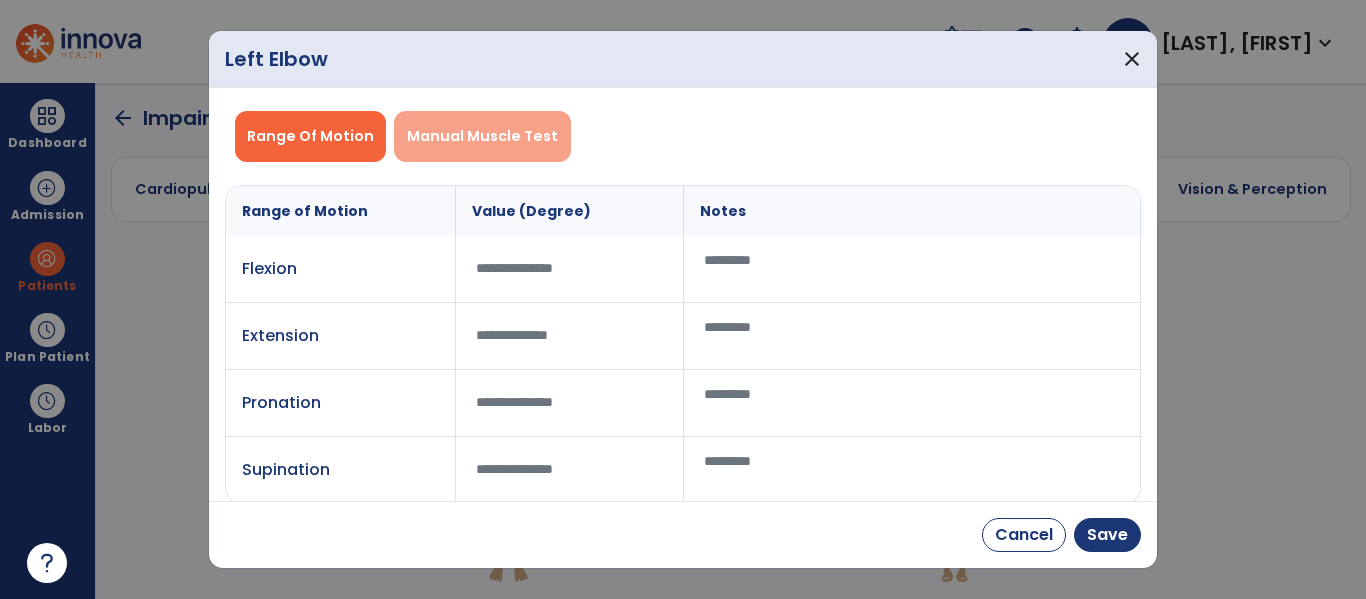 click on "Manual Muscle Test" at bounding box center [482, 136] 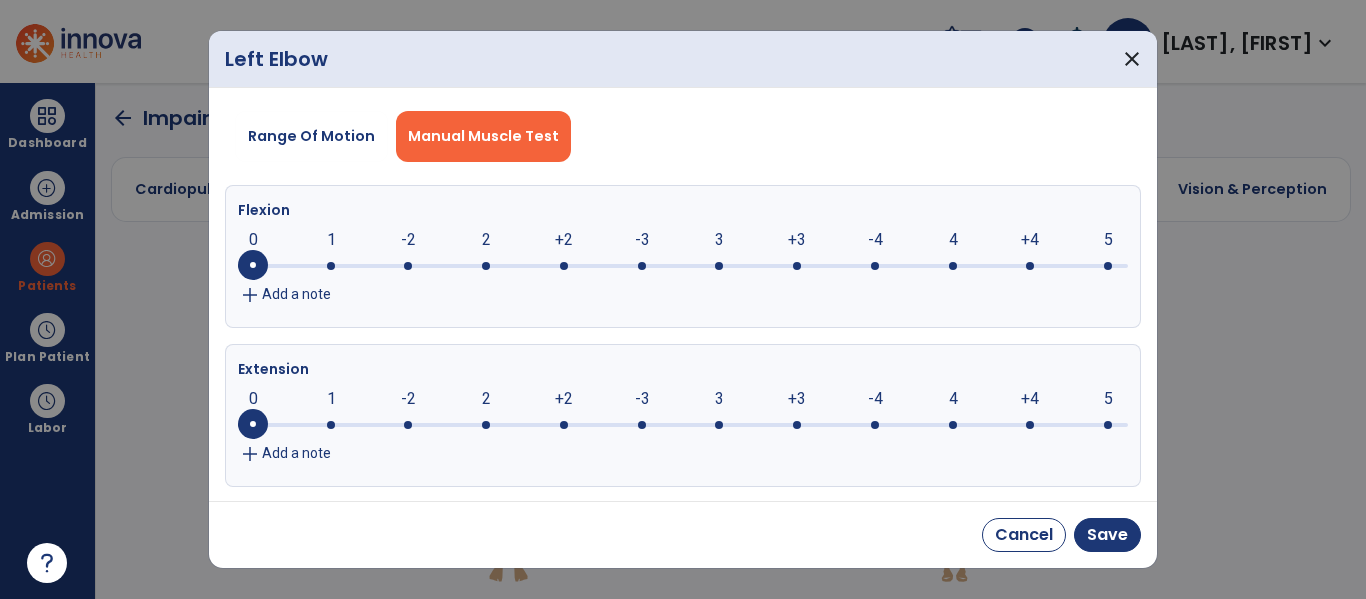 click 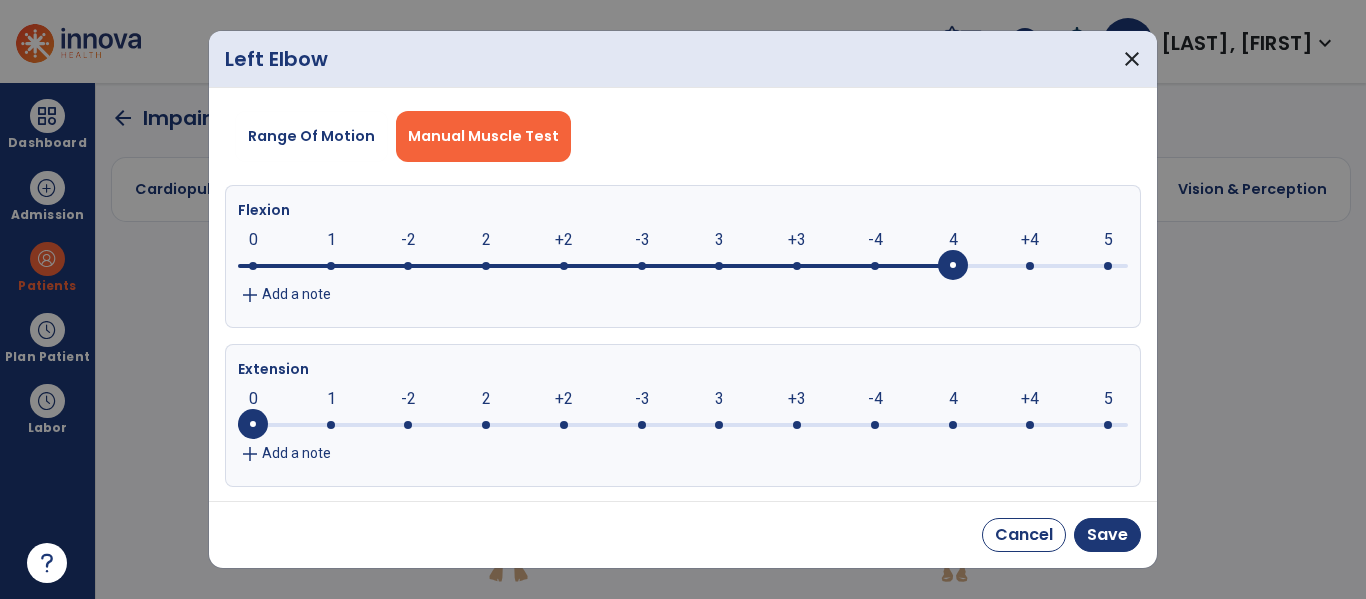 click 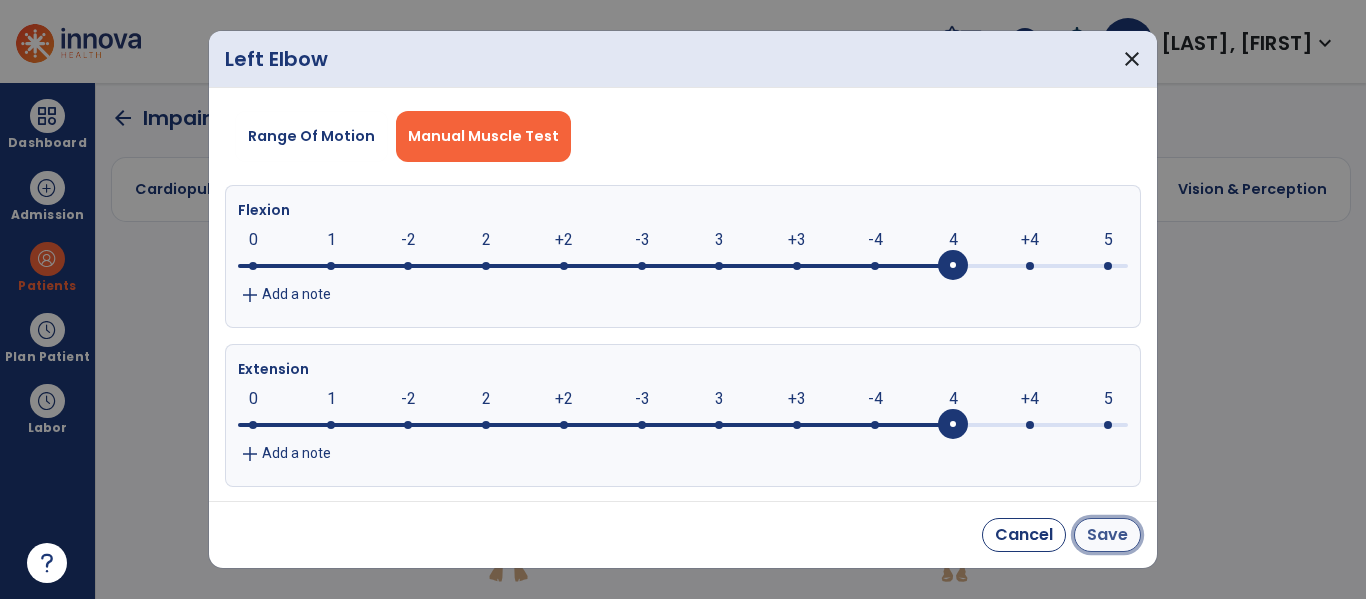 click on "Save" at bounding box center [1107, 535] 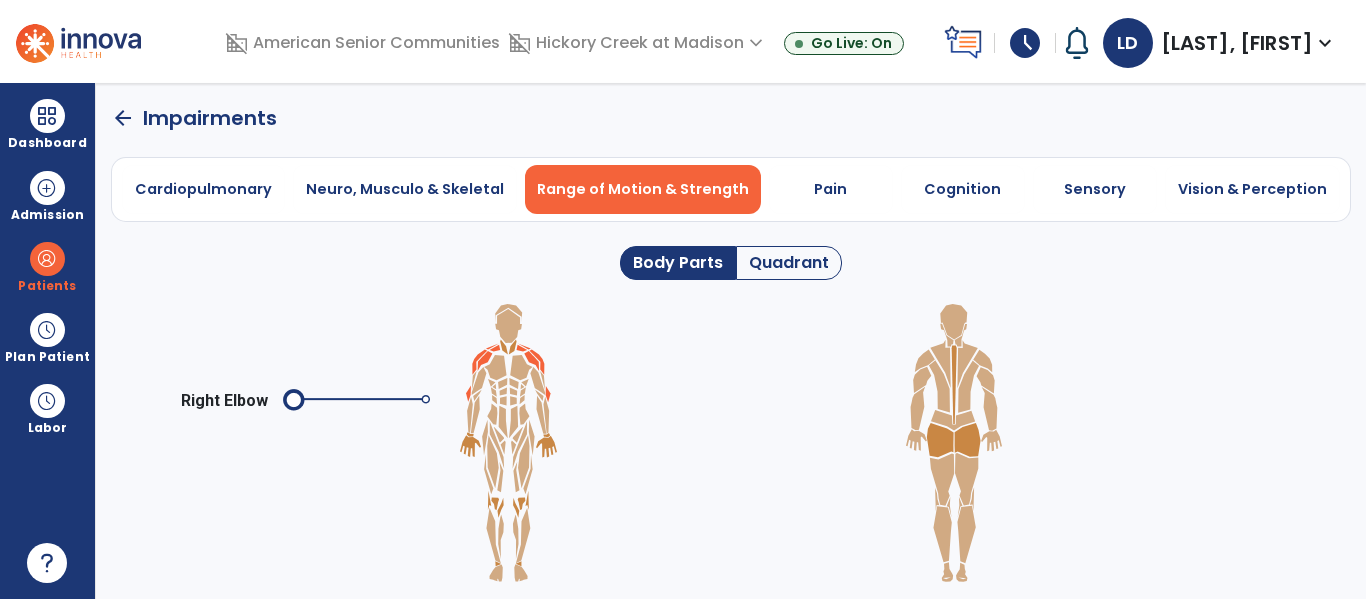 click 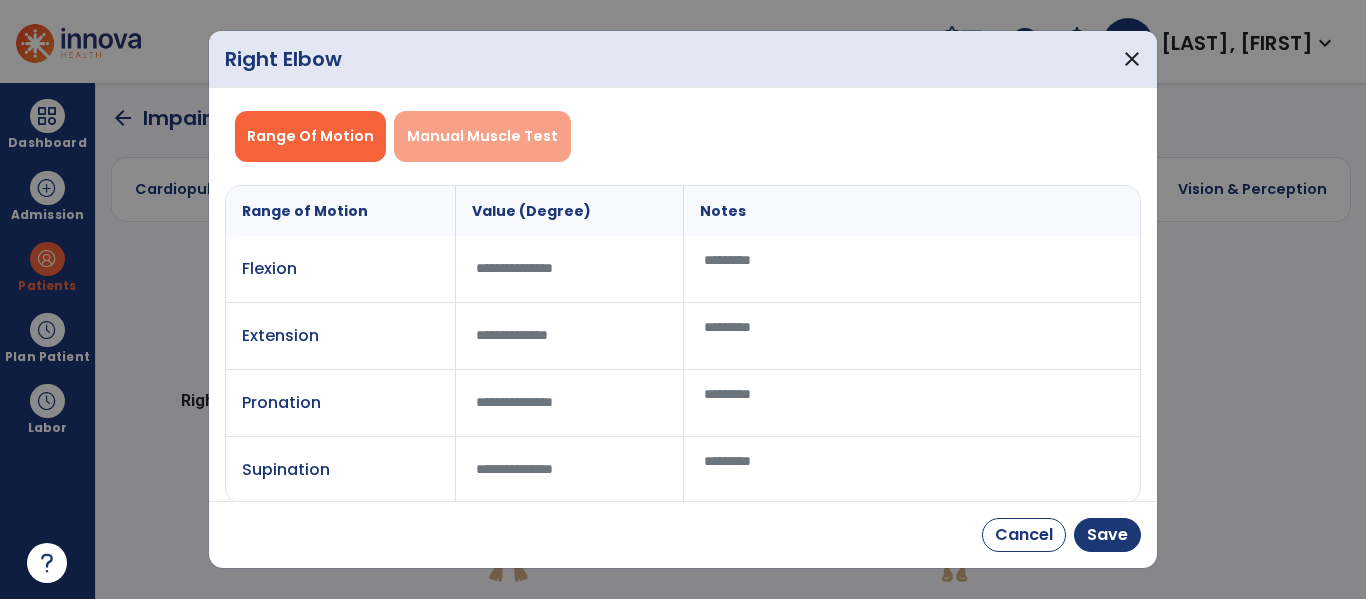click on "Manual Muscle Test" at bounding box center (482, 136) 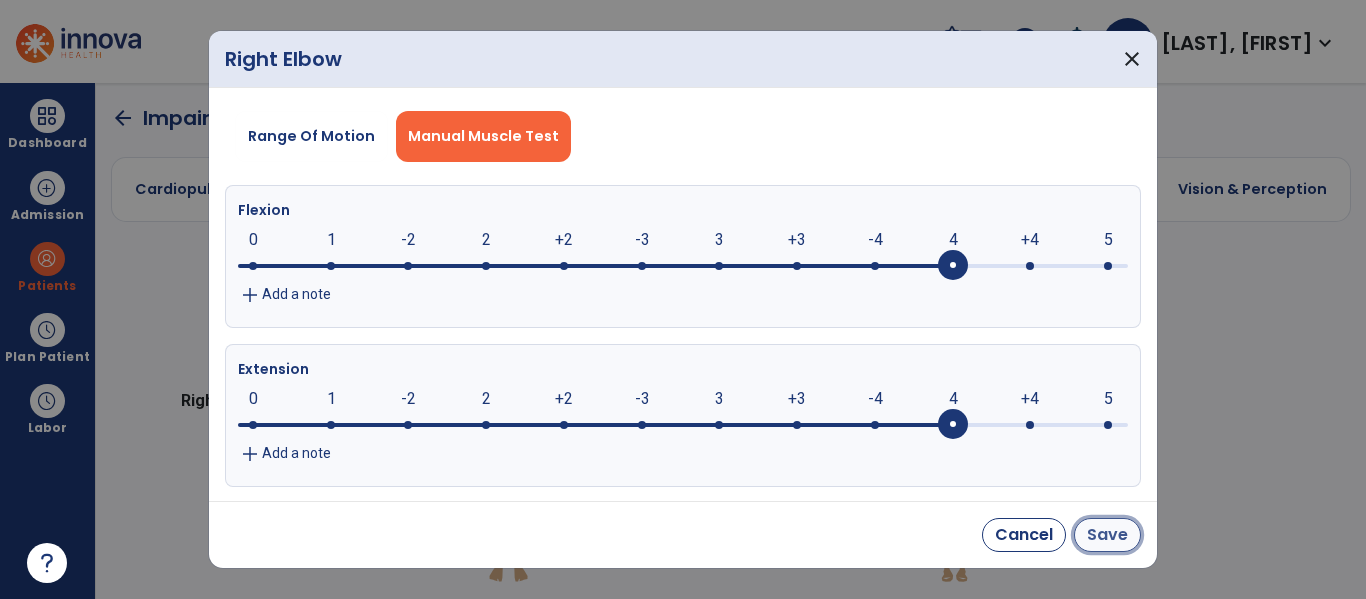 click on "Save" at bounding box center [1107, 535] 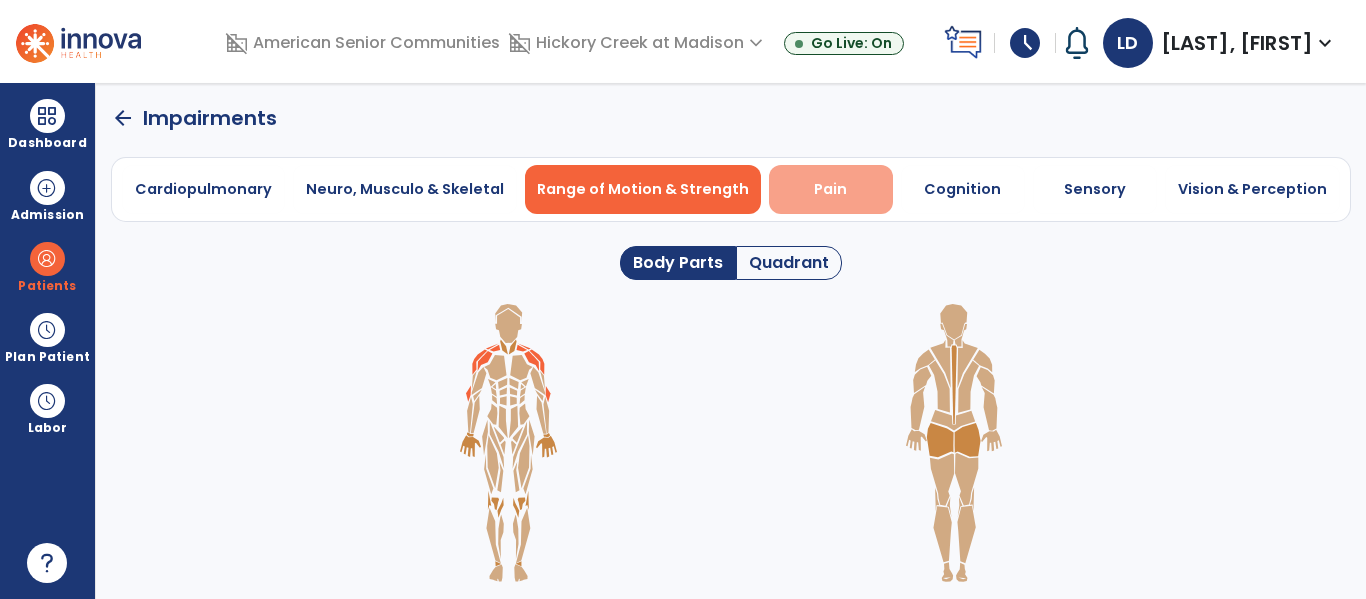 click on "Pain" at bounding box center (830, 189) 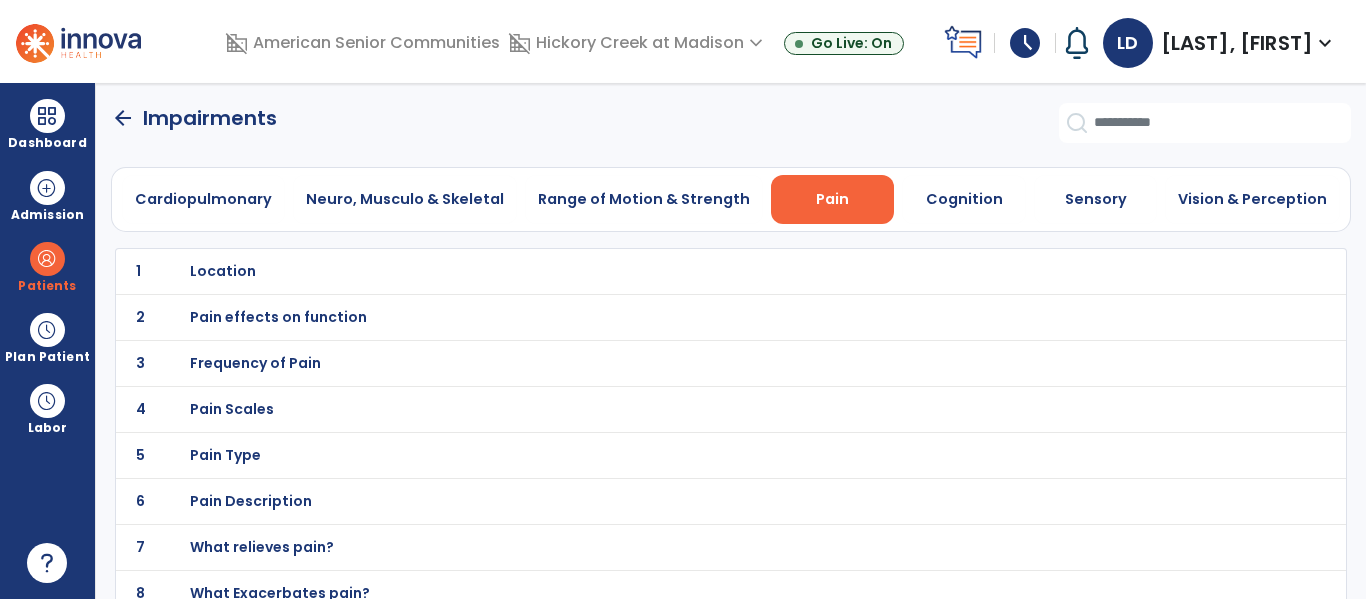click on "Location" at bounding box center [687, 271] 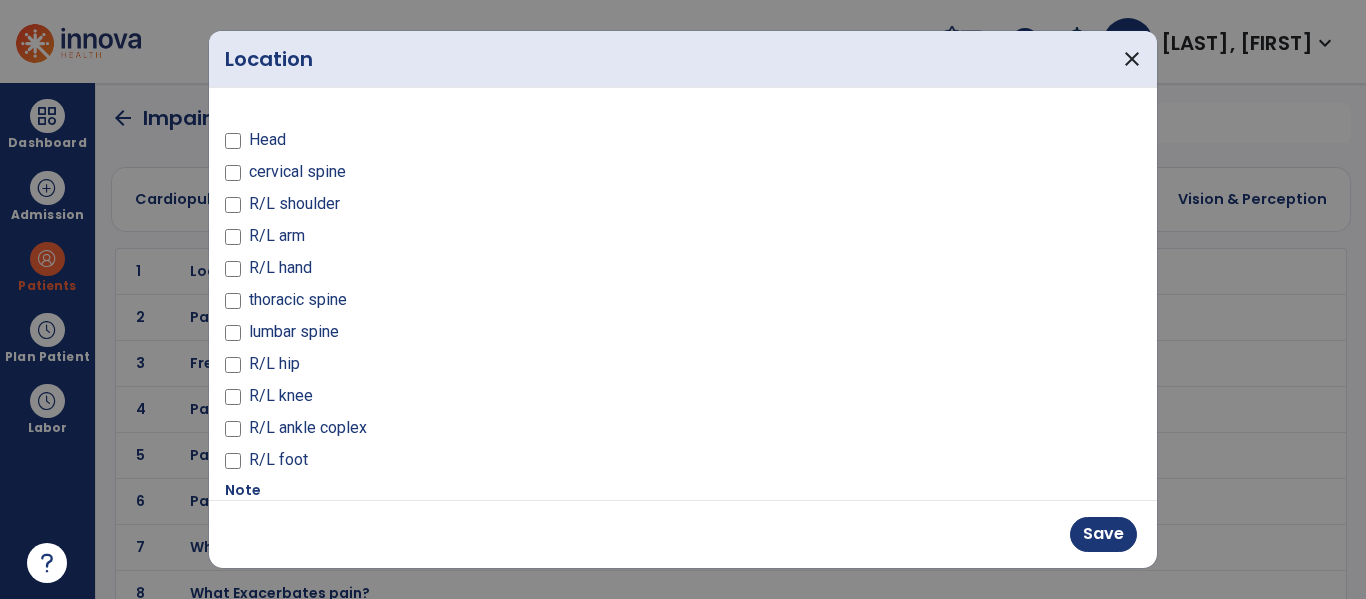 scroll, scrollTop: 191, scrollLeft: 0, axis: vertical 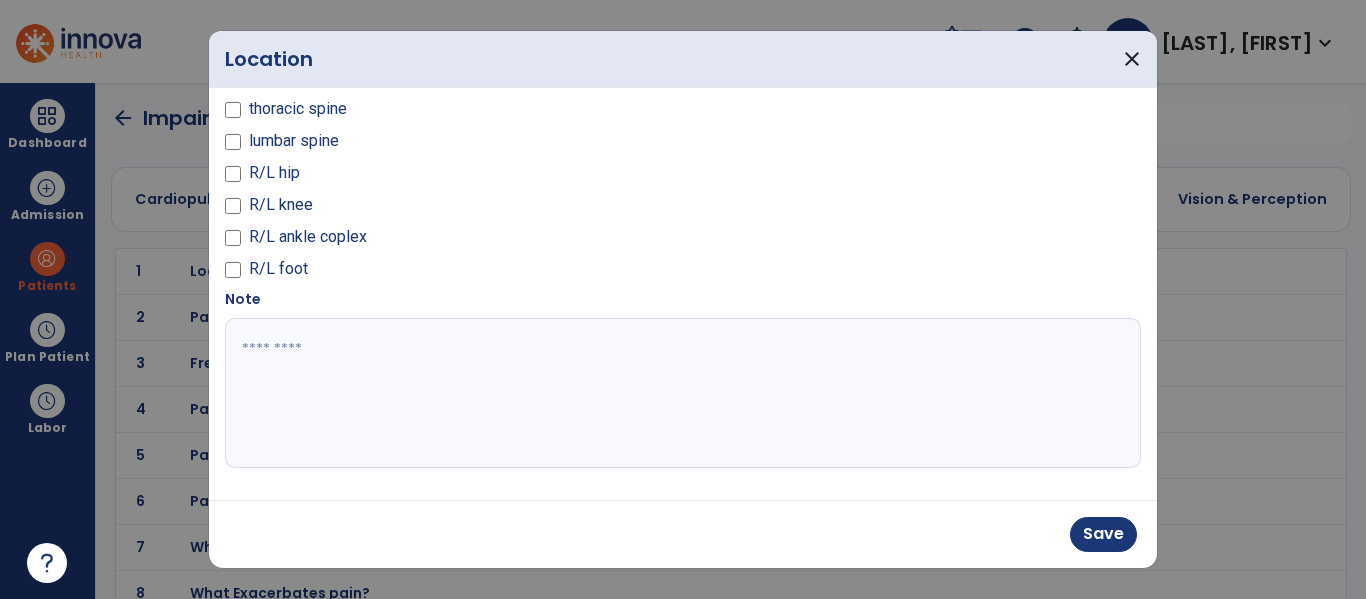 click at bounding box center (680, 393) 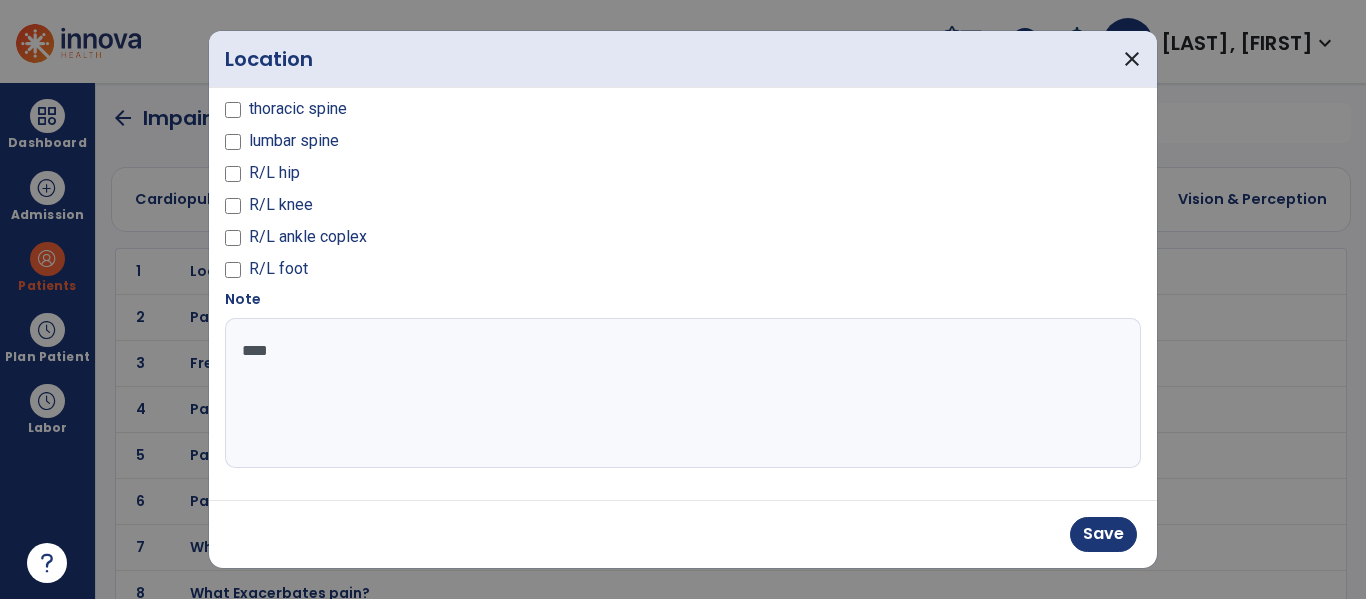 type on "*****" 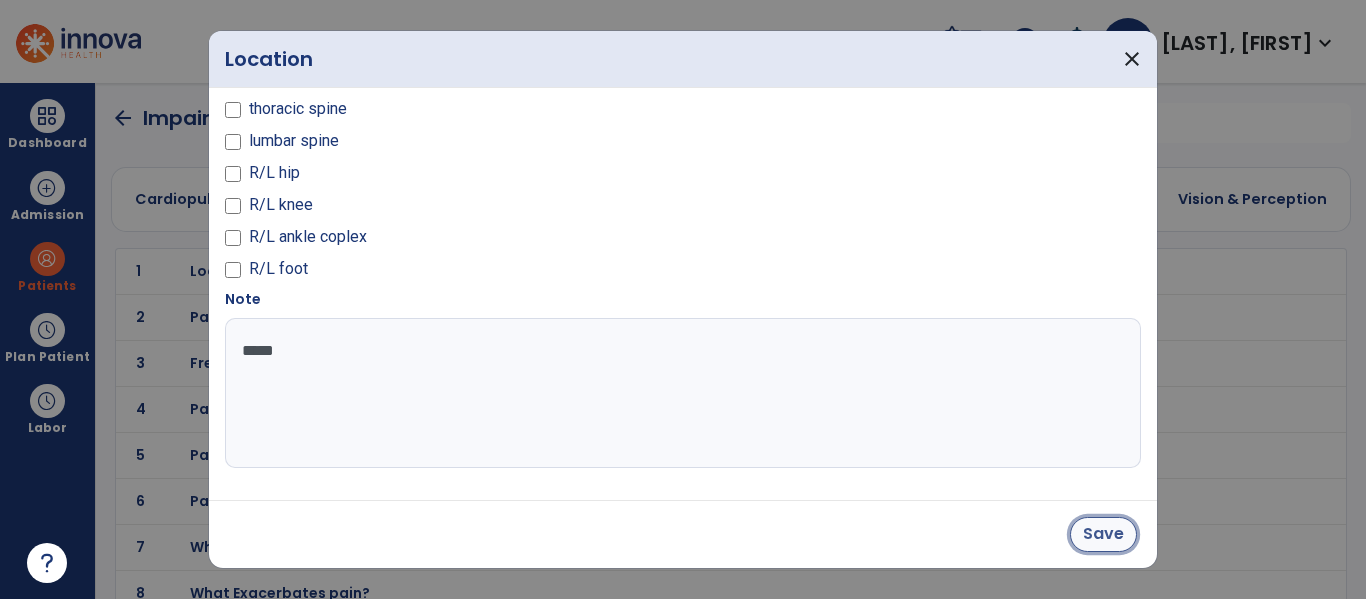 click on "Save" at bounding box center (1103, 534) 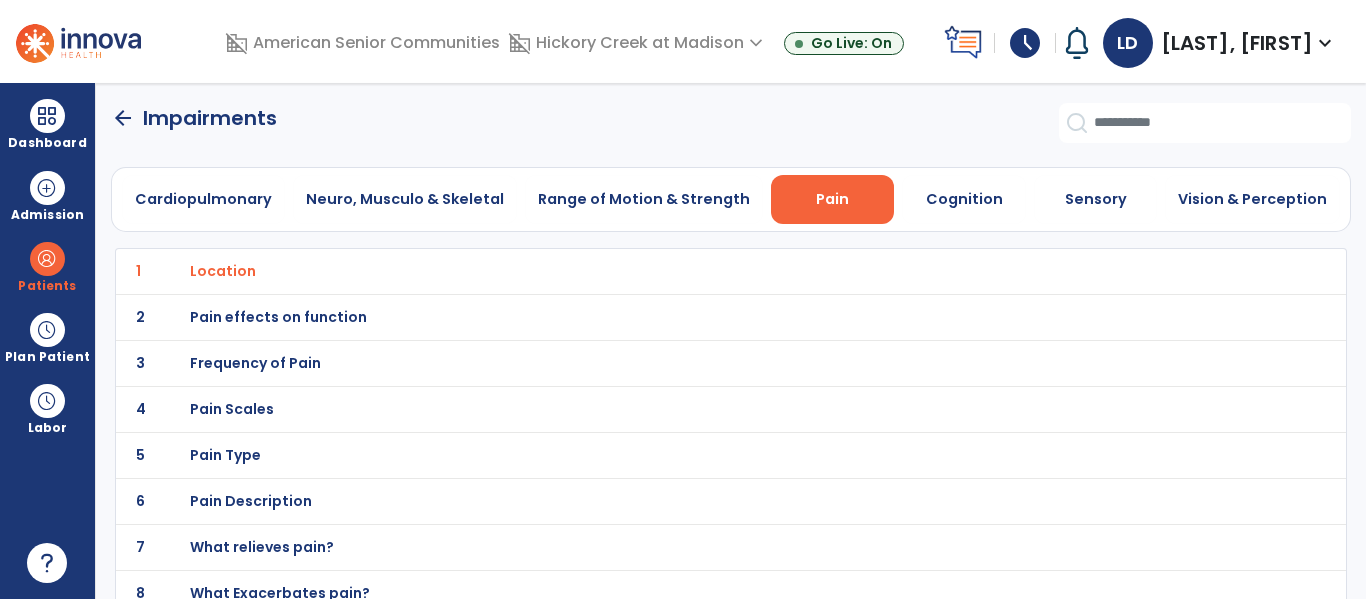 click on "Pain Scales" at bounding box center (687, 271) 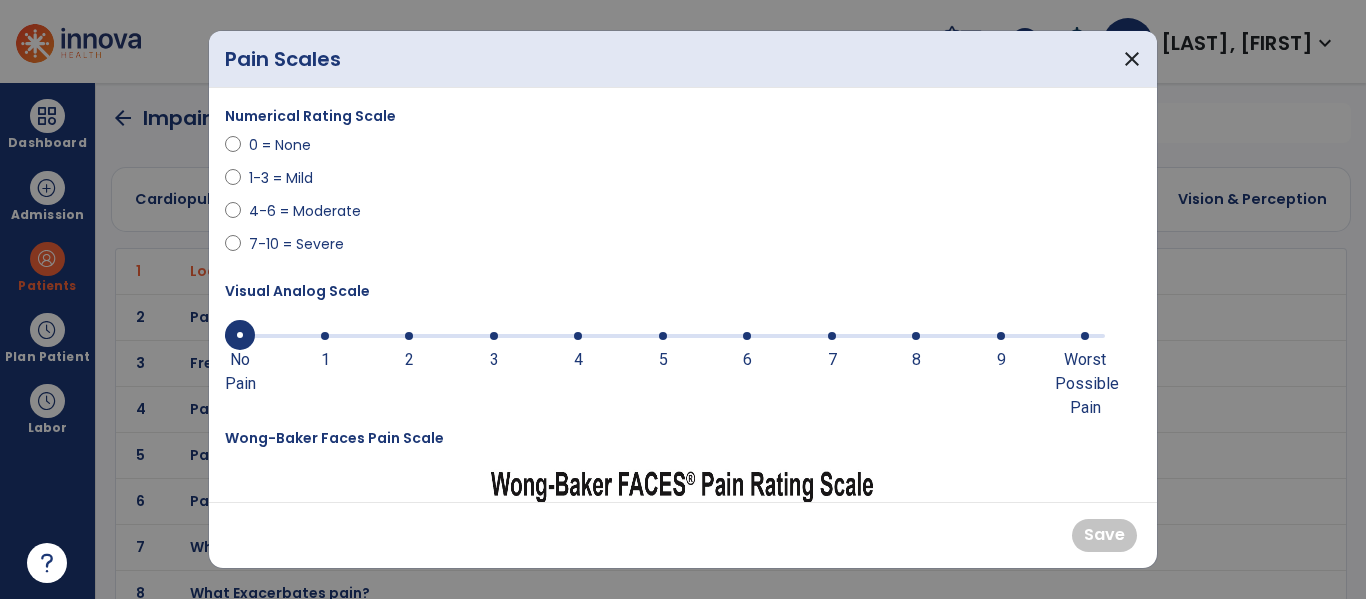 click at bounding box center (665, 334) 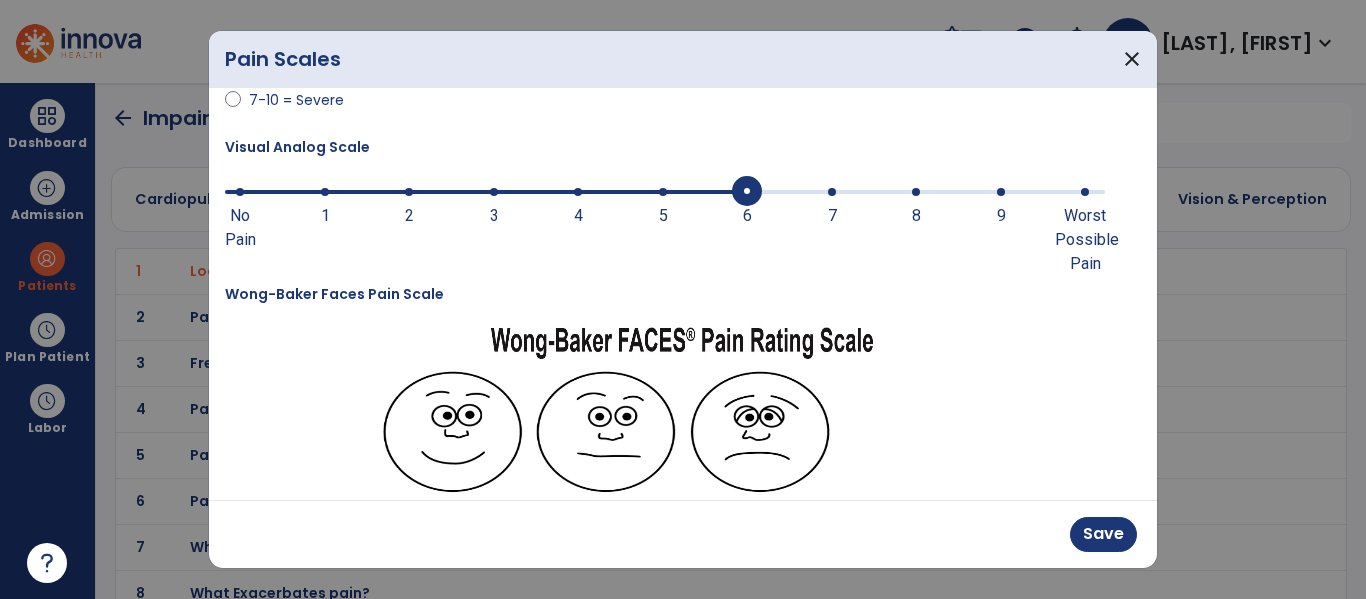 scroll, scrollTop: 146, scrollLeft: 0, axis: vertical 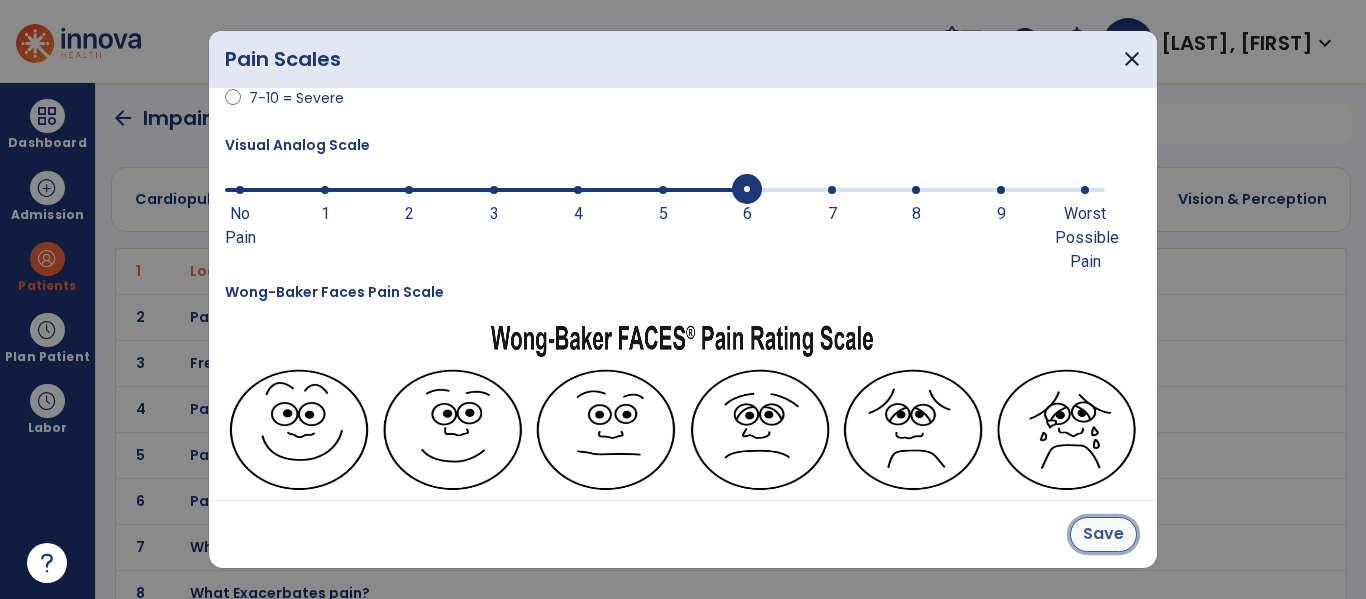 click on "Save" at bounding box center (1103, 534) 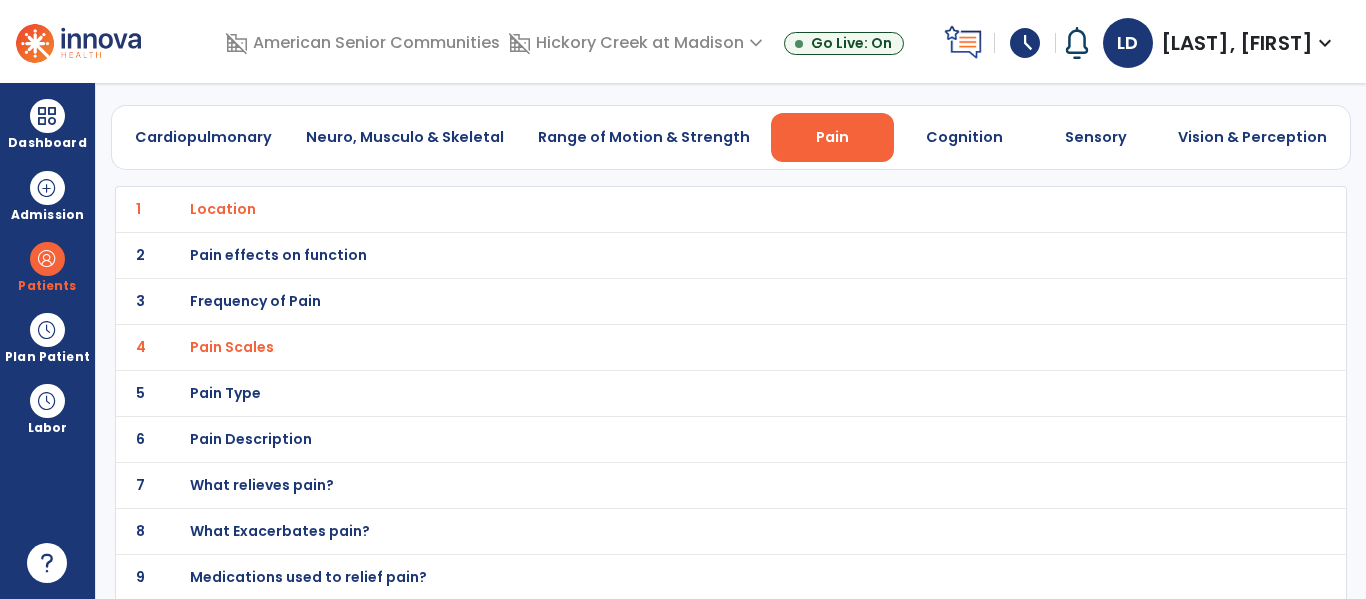 scroll, scrollTop: 110, scrollLeft: 0, axis: vertical 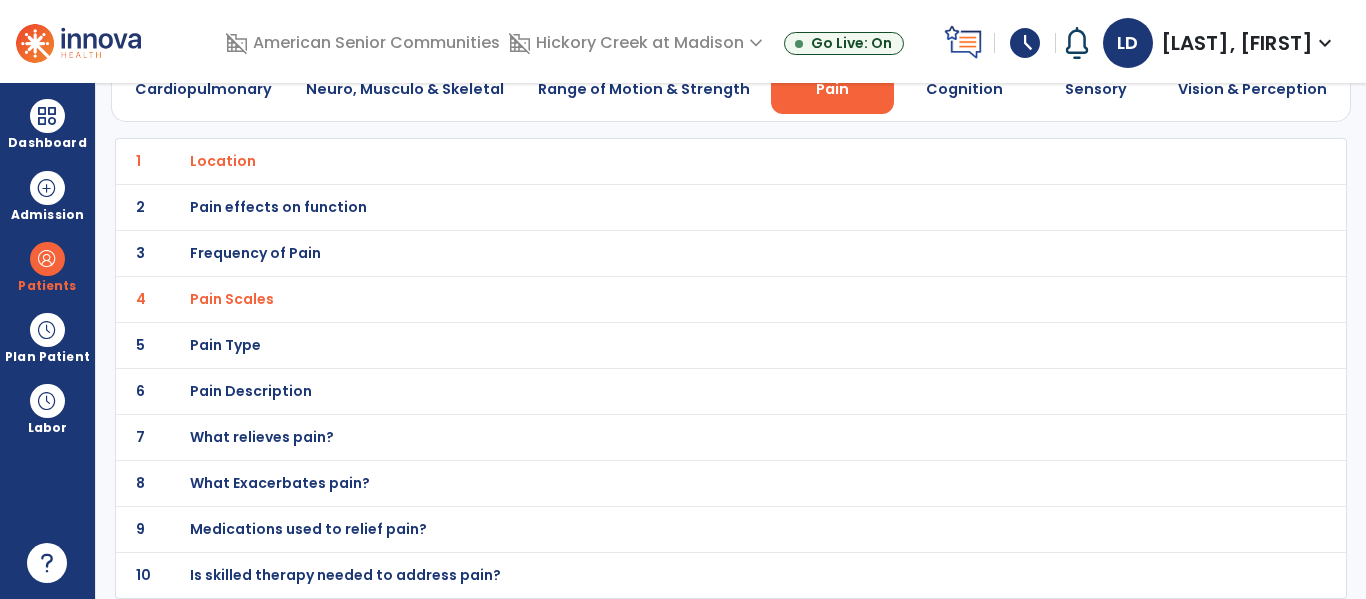 click on "Is skilled therapy needed to address pain?" at bounding box center [687, 161] 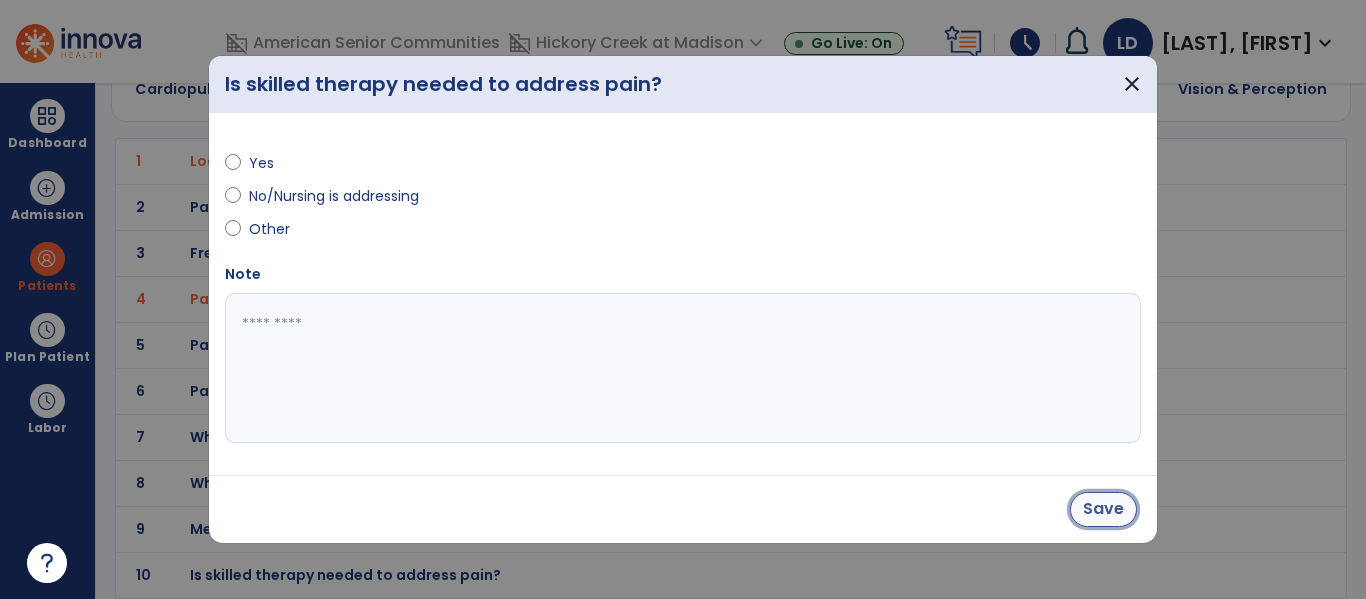 click on "Save" at bounding box center (1103, 509) 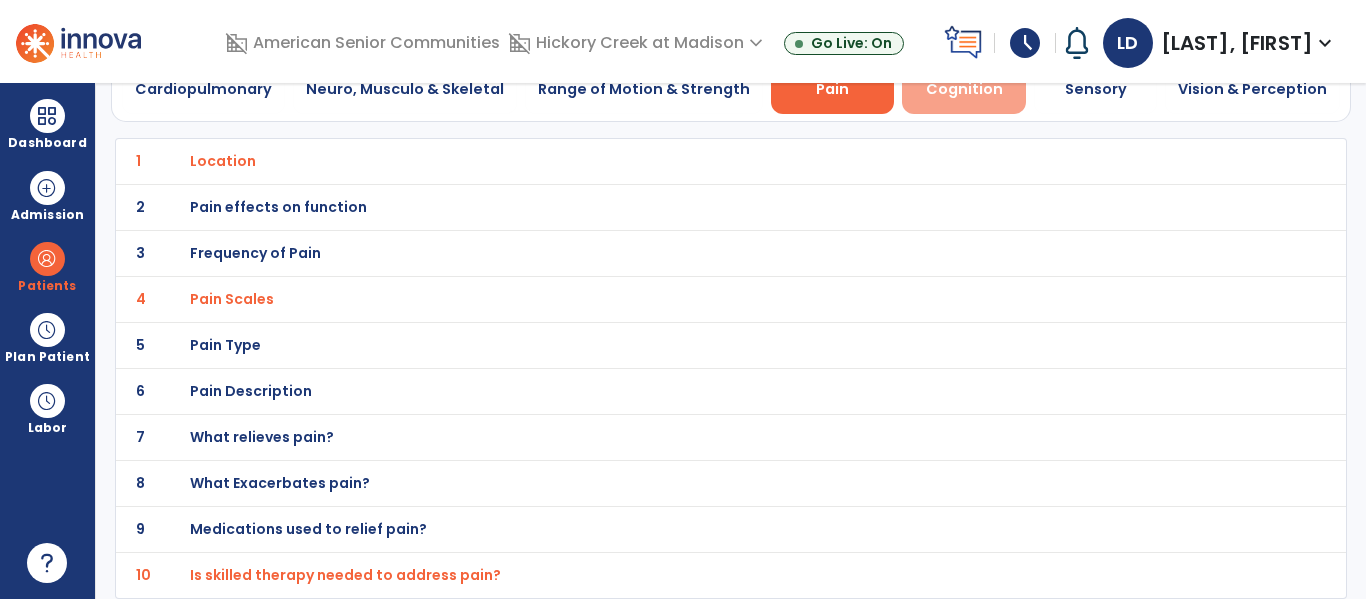click on "Cognition" at bounding box center (964, 89) 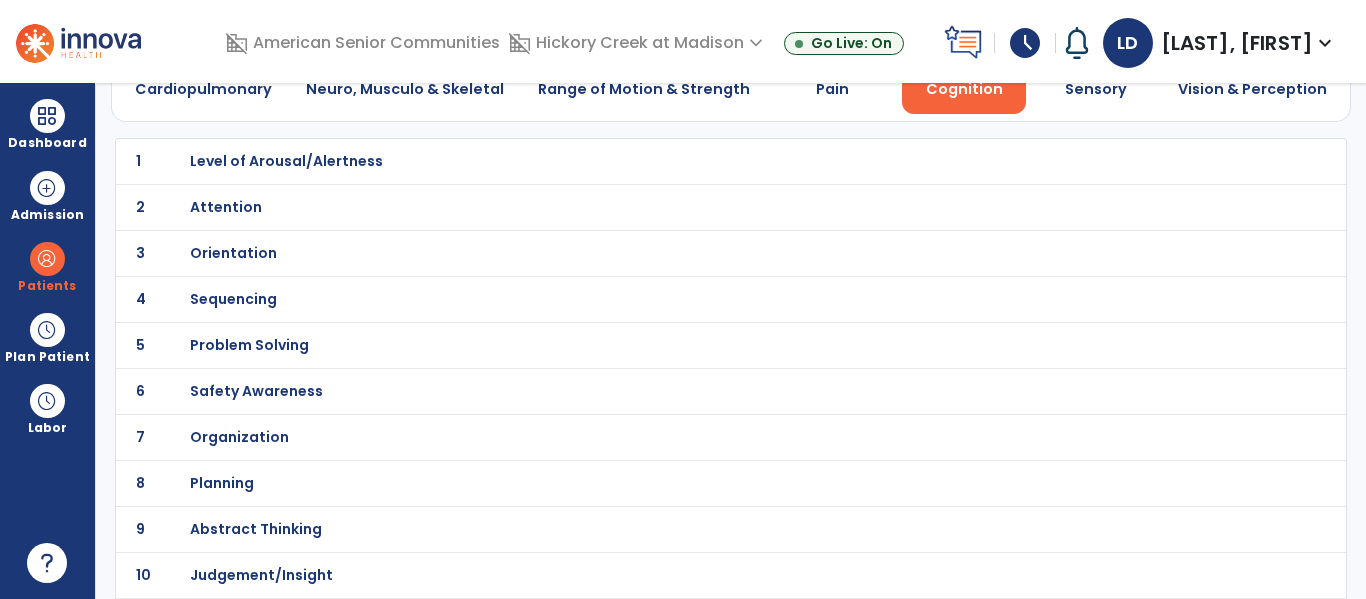 click on "Level of Arousal/Alertness" at bounding box center [286, 161] 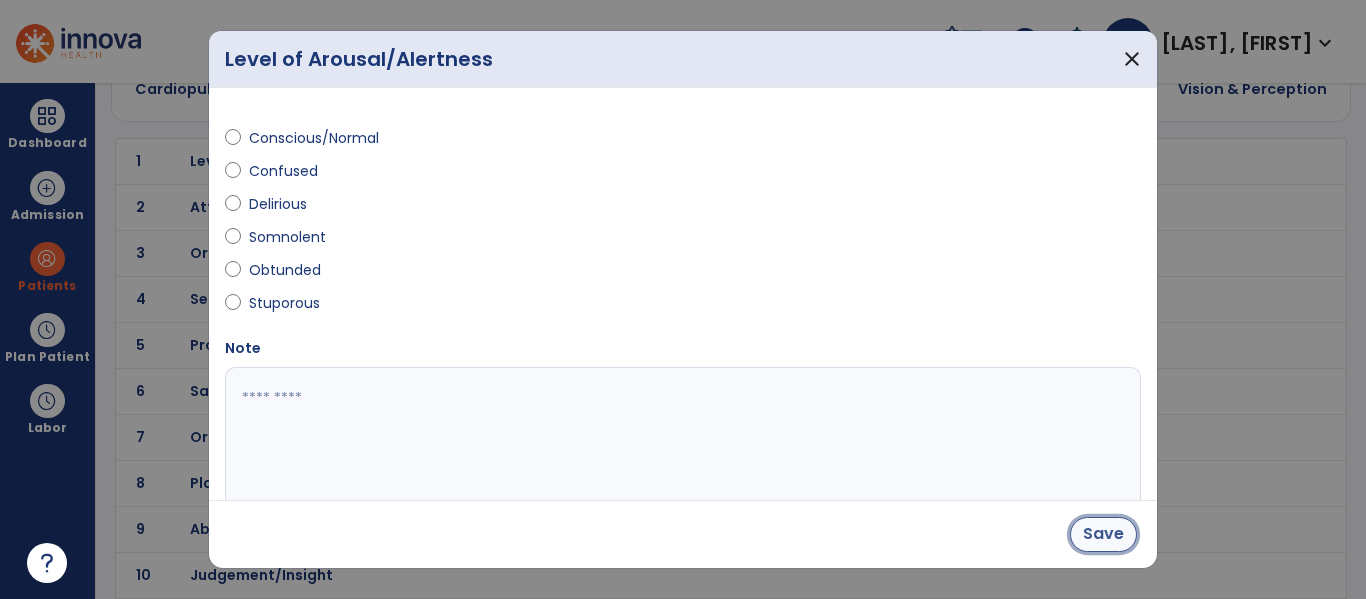 click on "Save" at bounding box center [1103, 534] 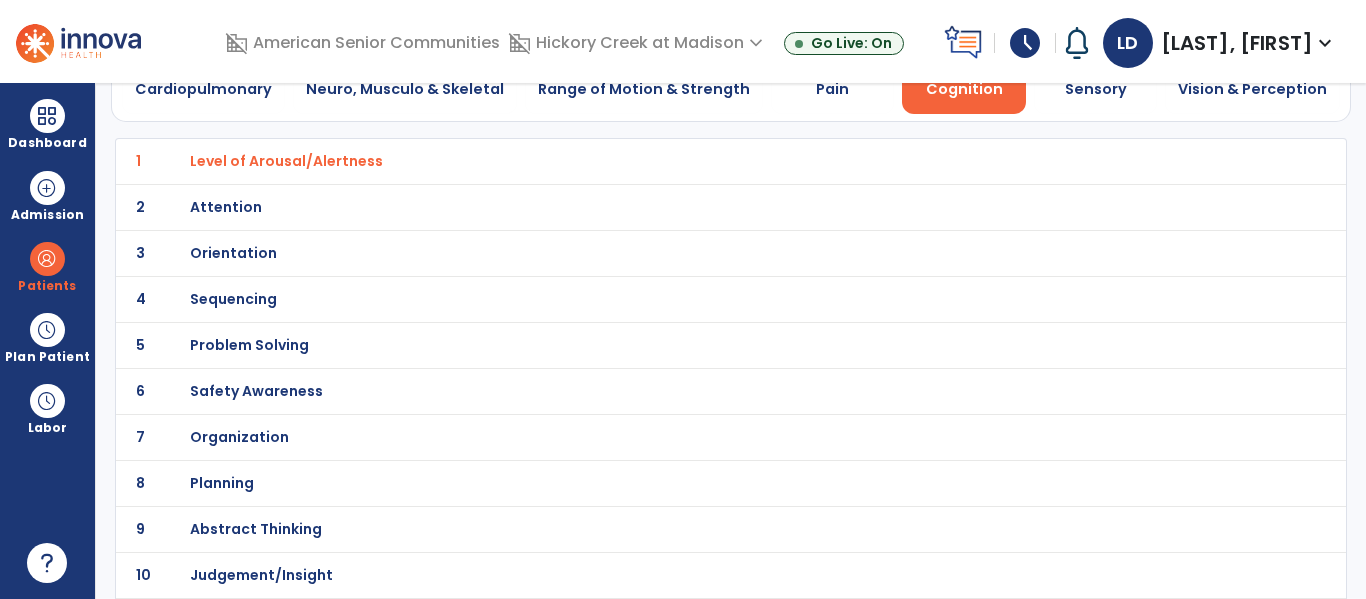 click on "Attention" at bounding box center [286, 161] 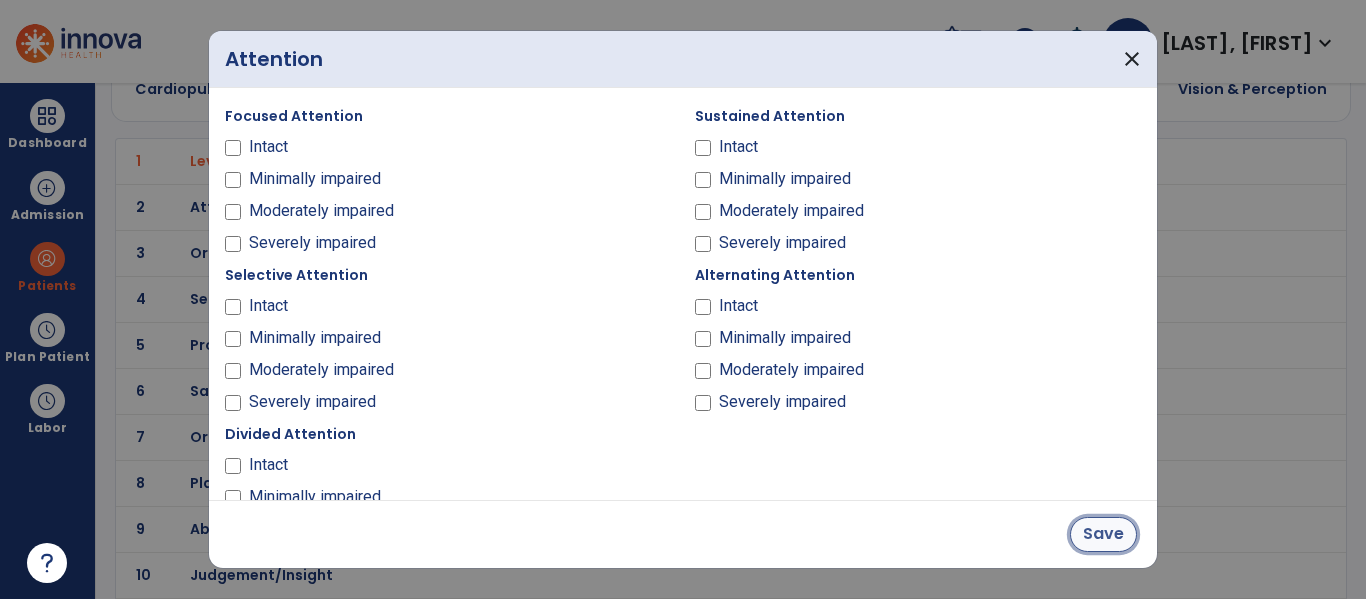 click on "Save" at bounding box center (1103, 534) 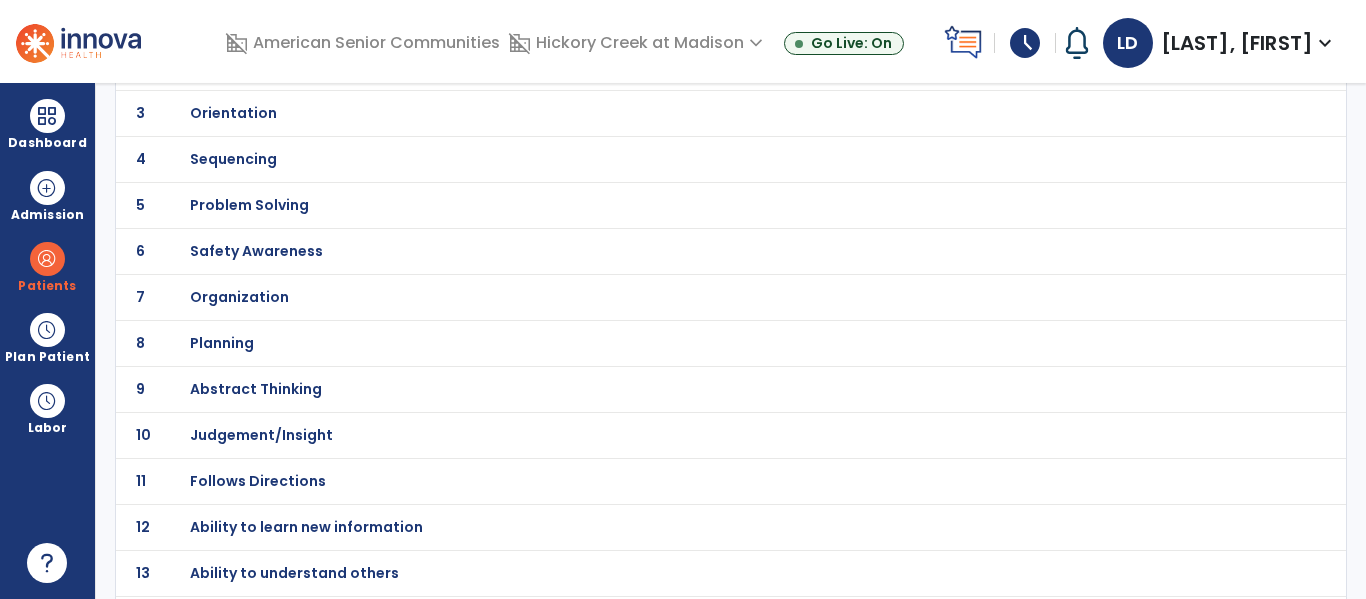 scroll, scrollTop: 340, scrollLeft: 0, axis: vertical 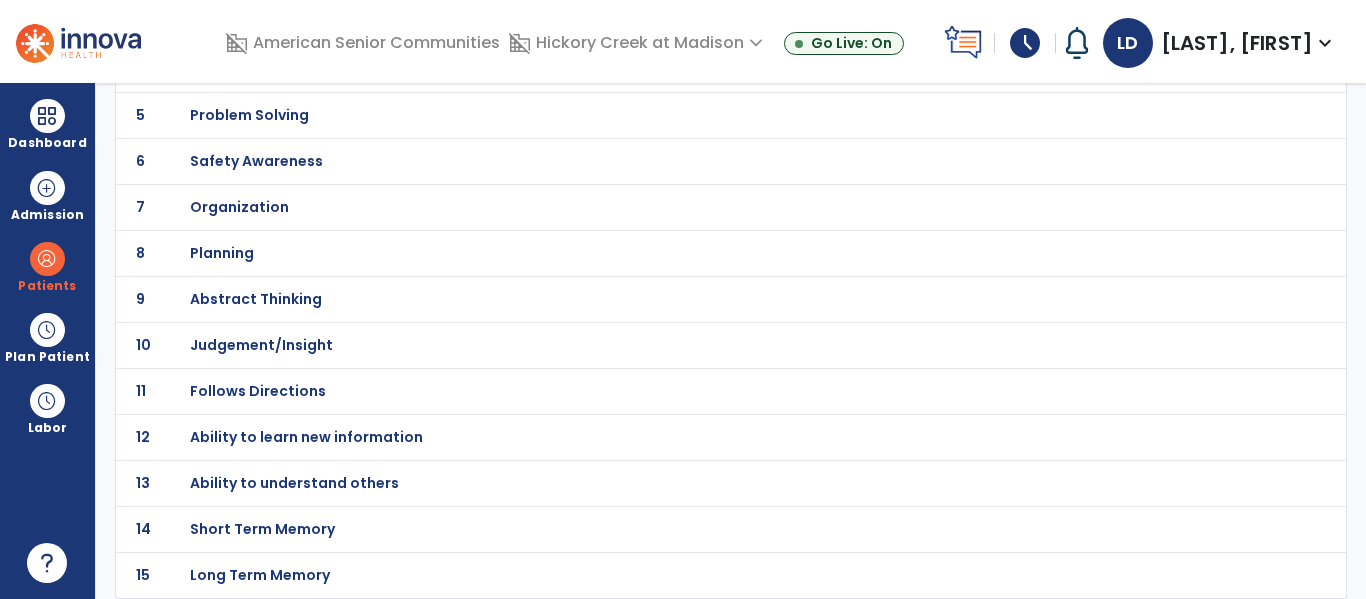 click on "Follows Directions" at bounding box center [286, -69] 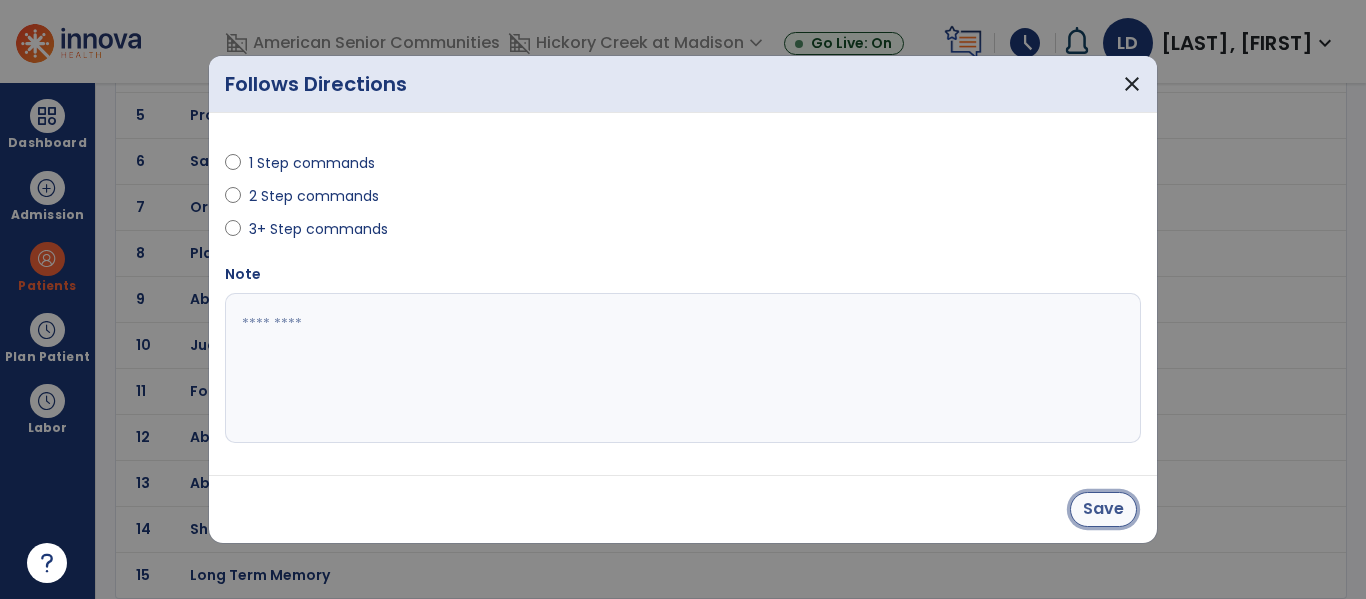 click on "Save" at bounding box center (1103, 509) 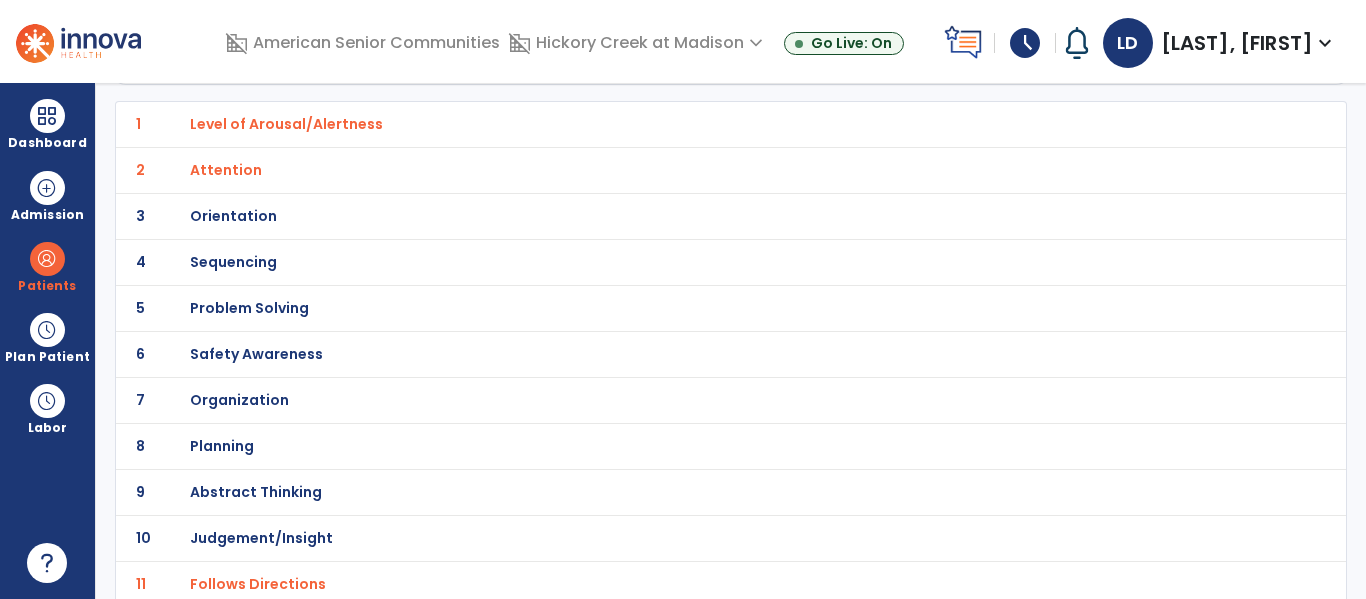 scroll, scrollTop: 78, scrollLeft: 0, axis: vertical 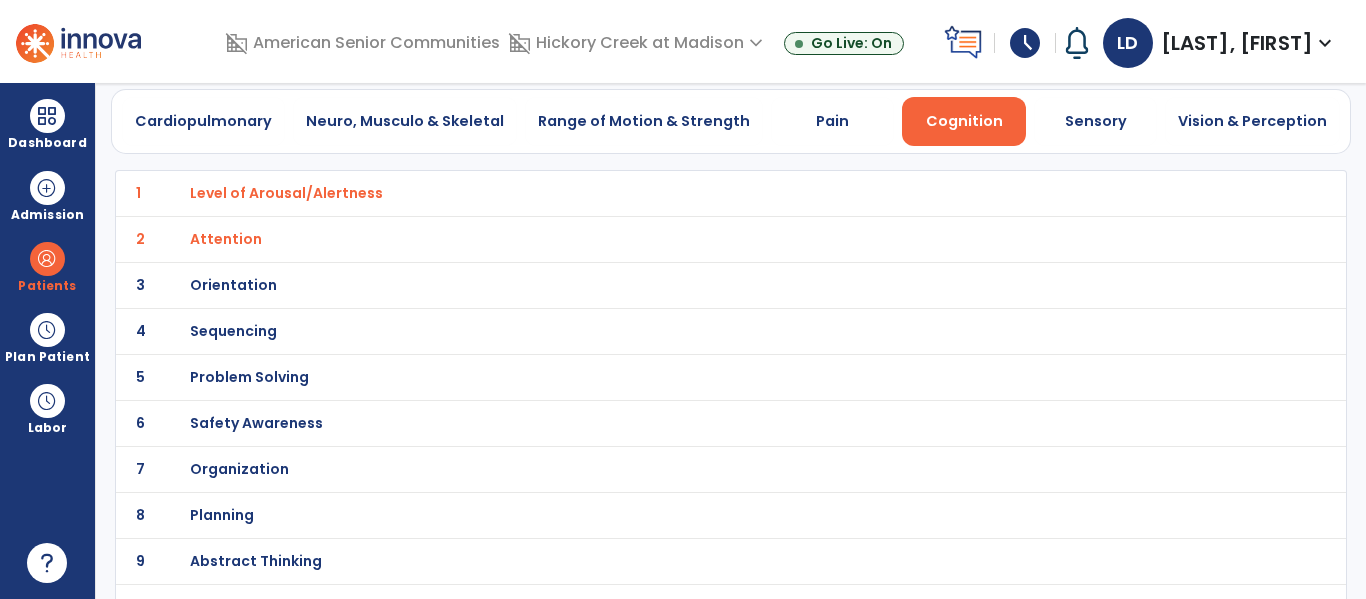 click on "Orientation" at bounding box center [286, 193] 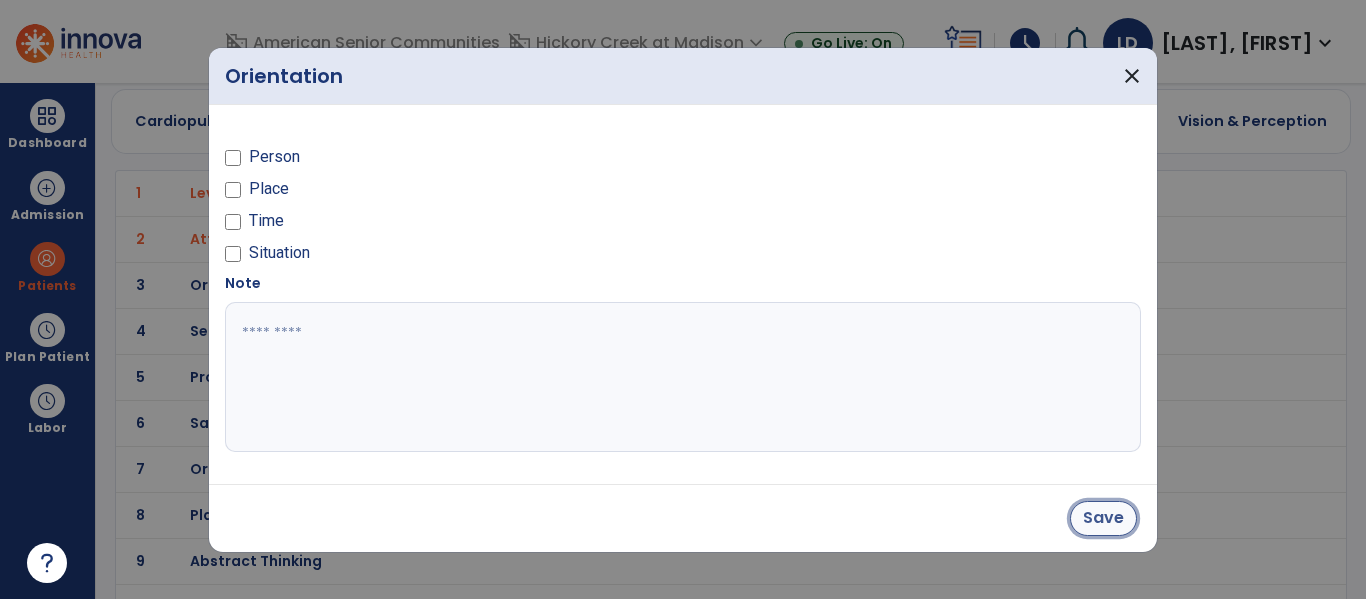 click on "Save" at bounding box center (1103, 518) 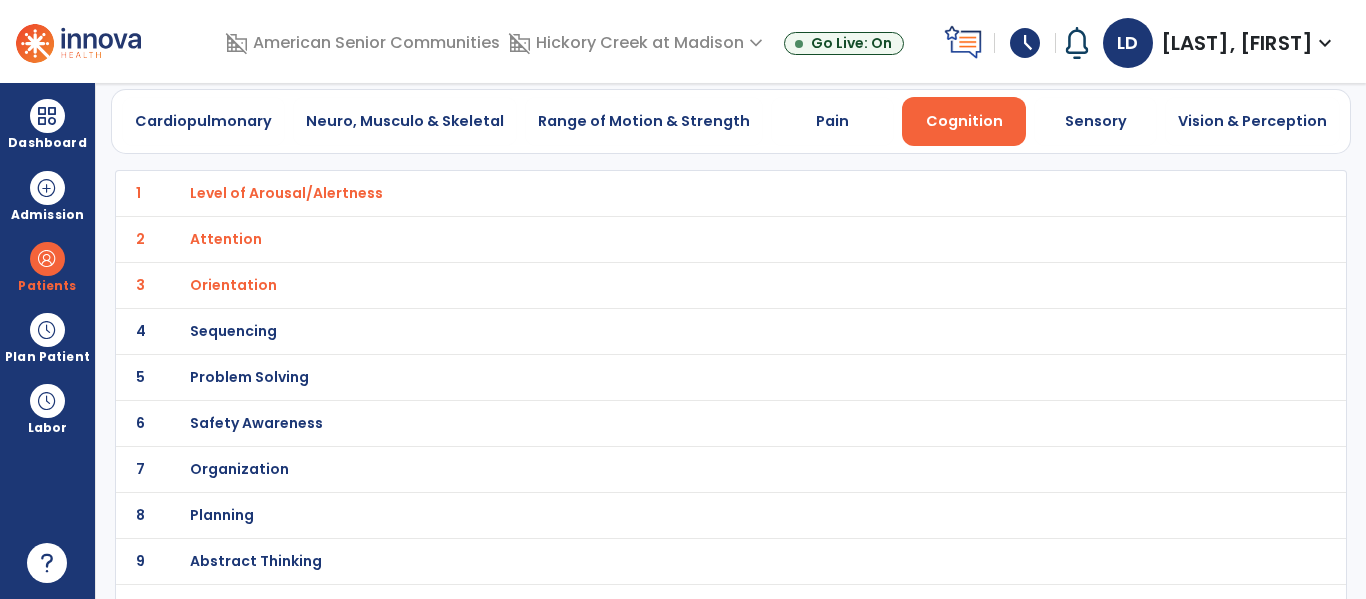 click on "Problem Solving" at bounding box center [687, 193] 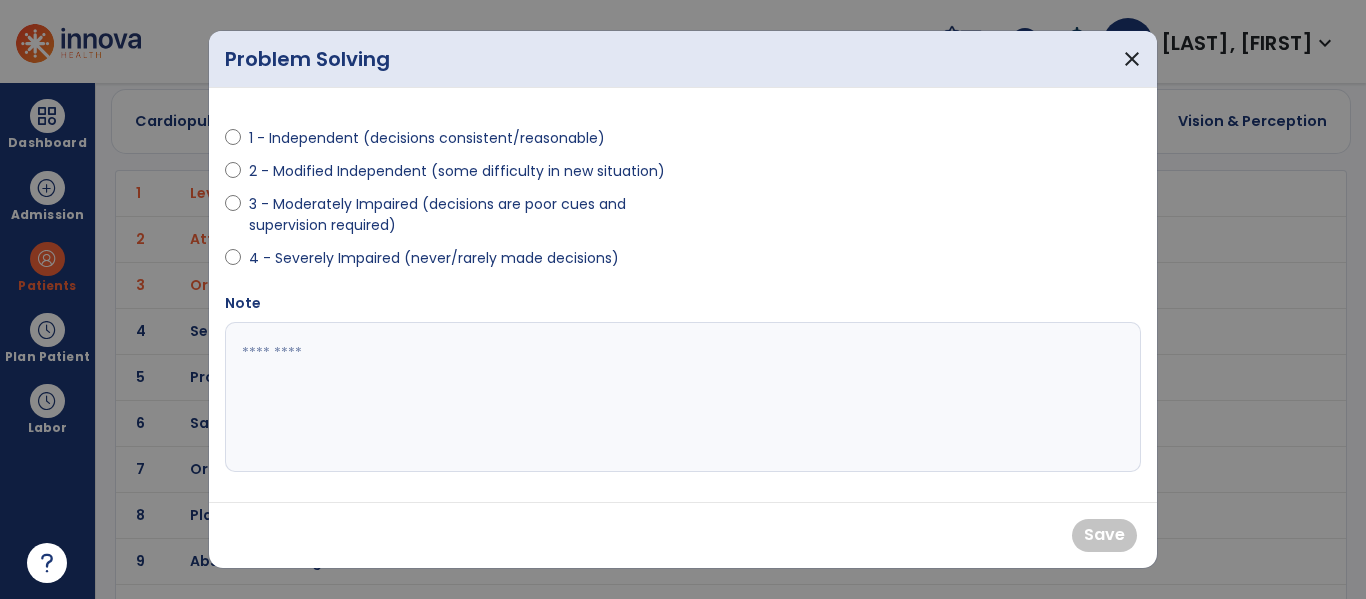 click on "Problem Solving   close" at bounding box center [683, 59] 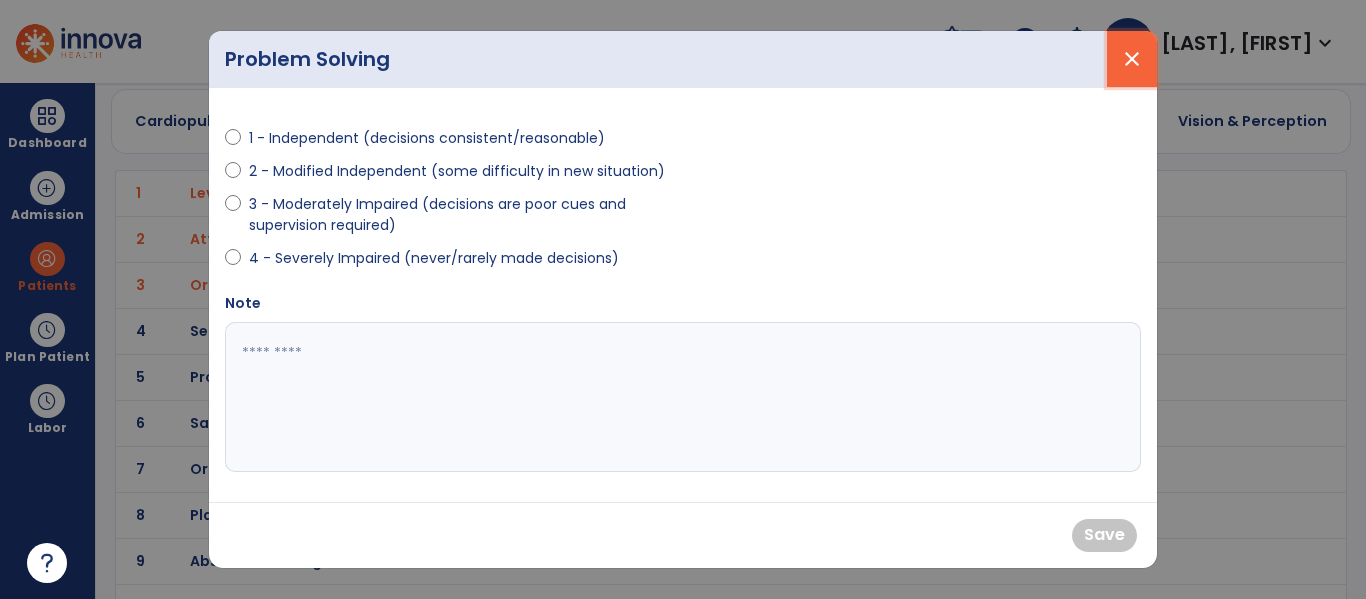click on "close" at bounding box center (1132, 59) 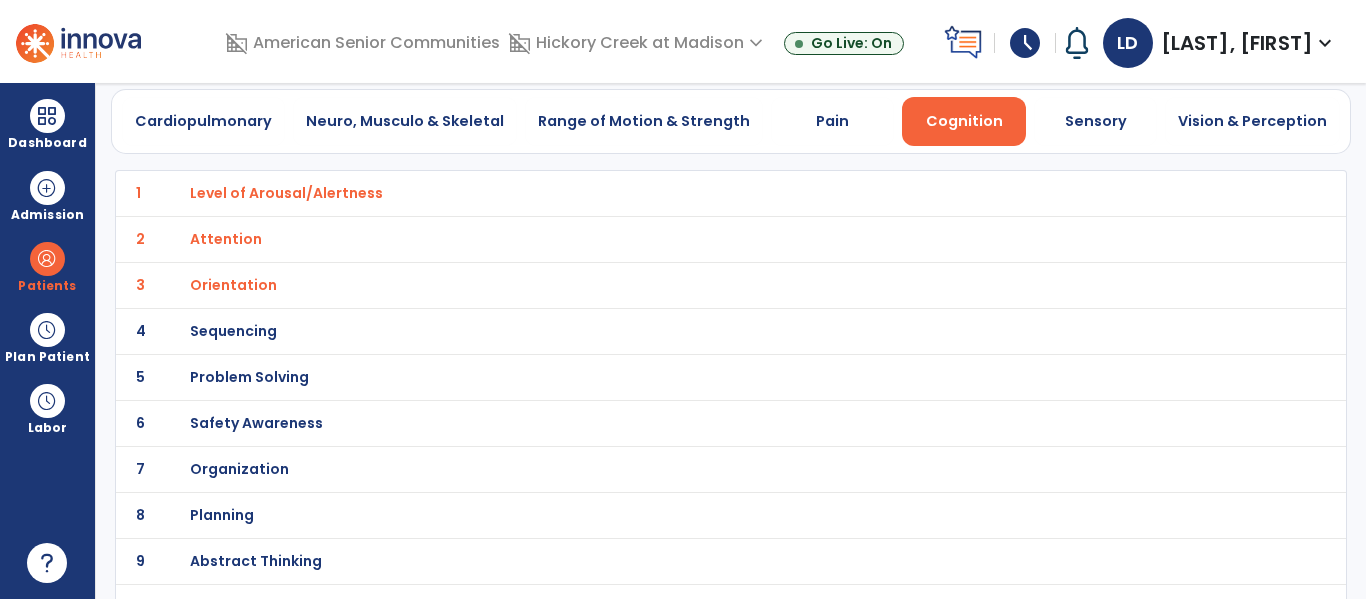 scroll, scrollTop: 110, scrollLeft: 0, axis: vertical 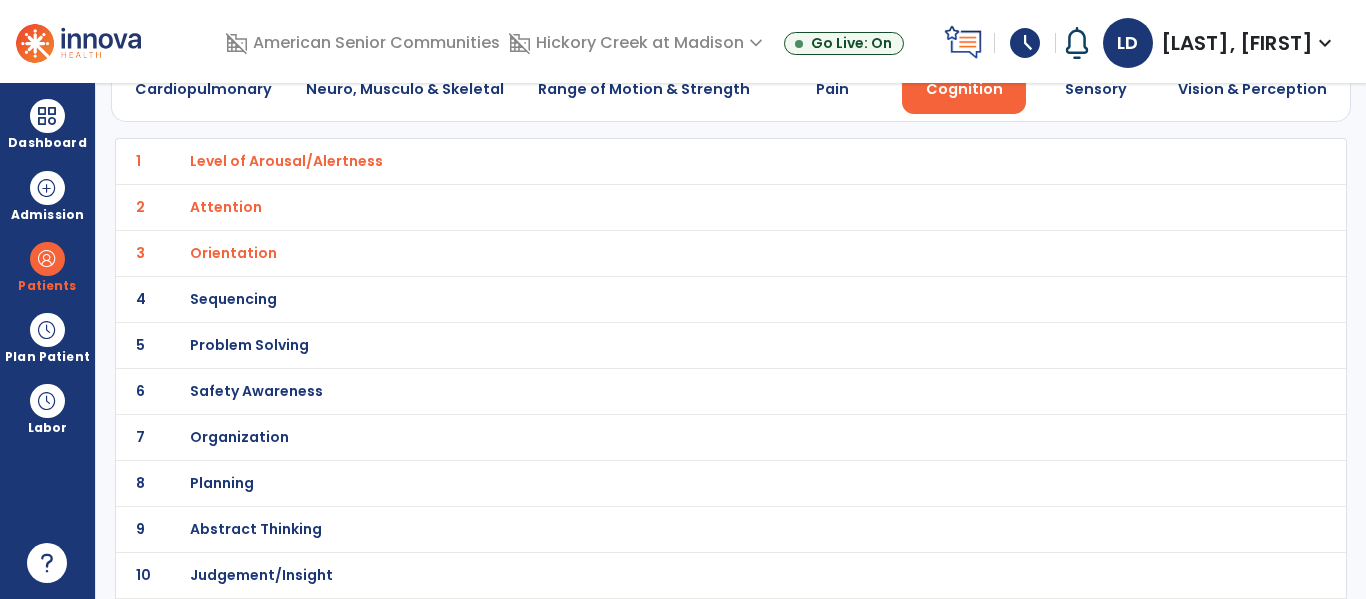 click on "Safety Awareness" at bounding box center (286, 161) 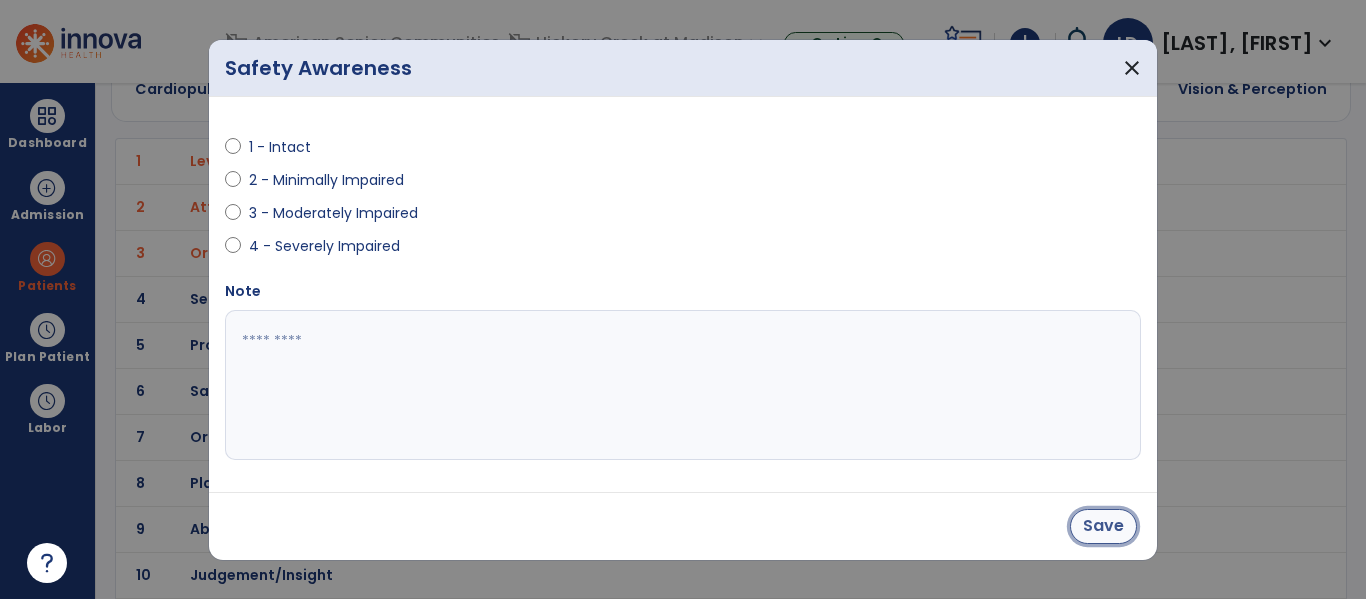 click on "Save" at bounding box center [1103, 526] 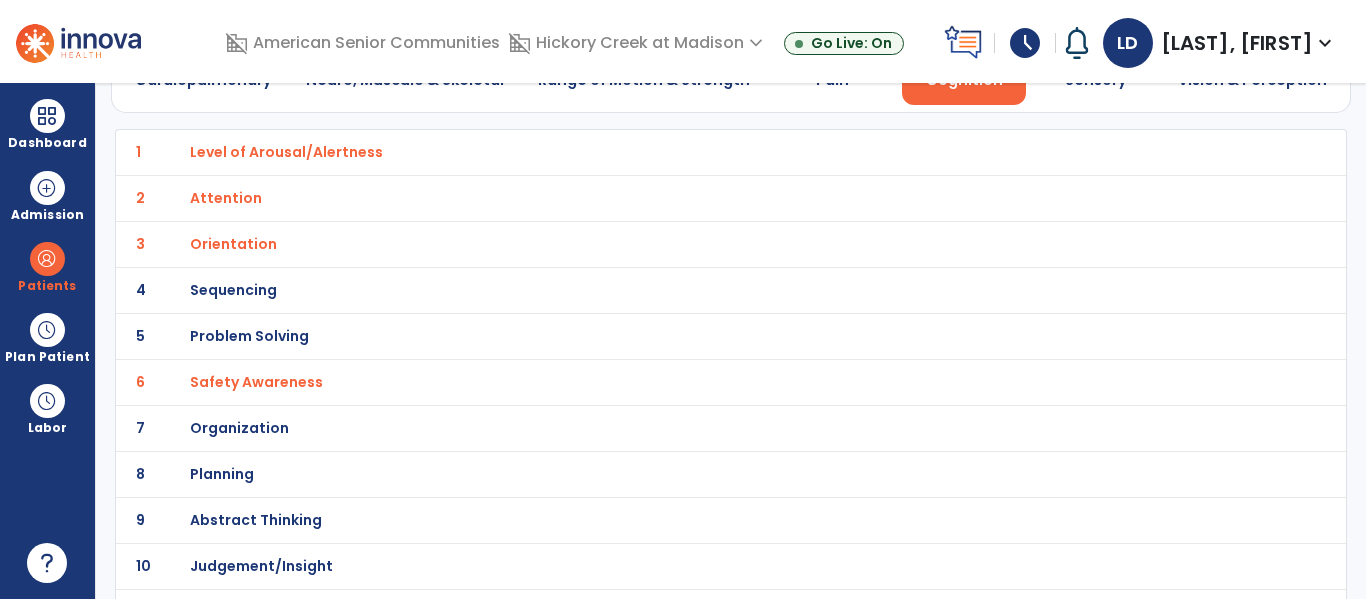 scroll, scrollTop: 0, scrollLeft: 0, axis: both 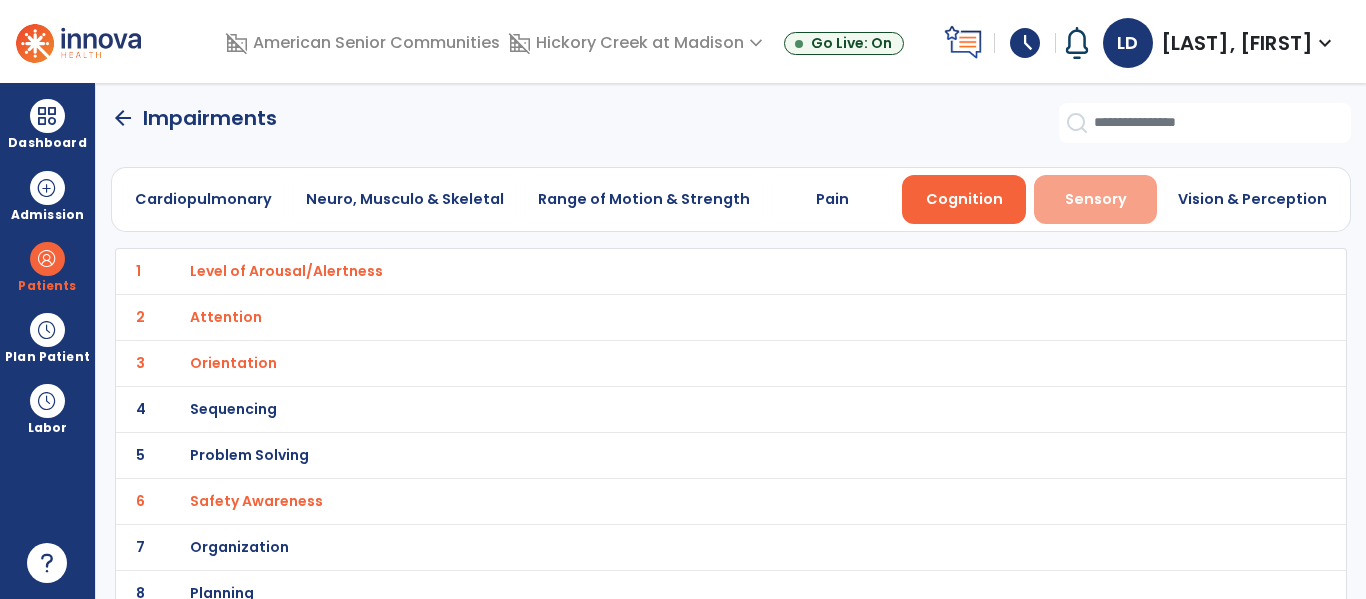 click on "Sensory" at bounding box center [1096, 199] 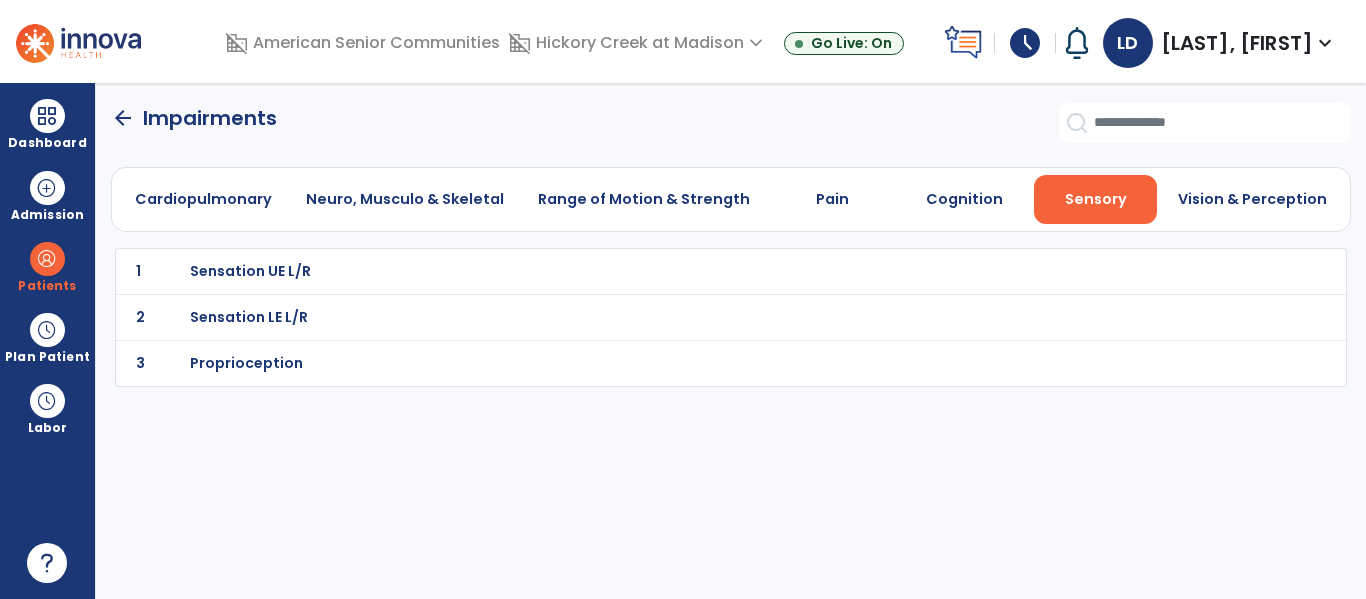 click on "2 Sensation LE L/R" 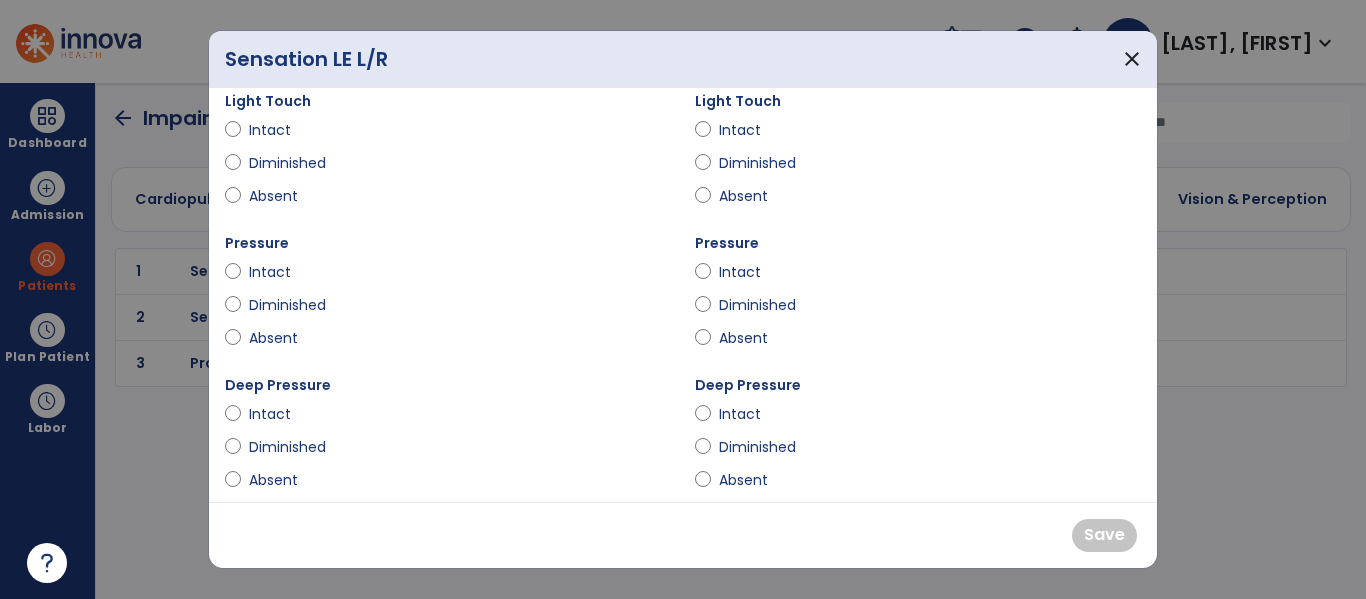 scroll, scrollTop: 0, scrollLeft: 0, axis: both 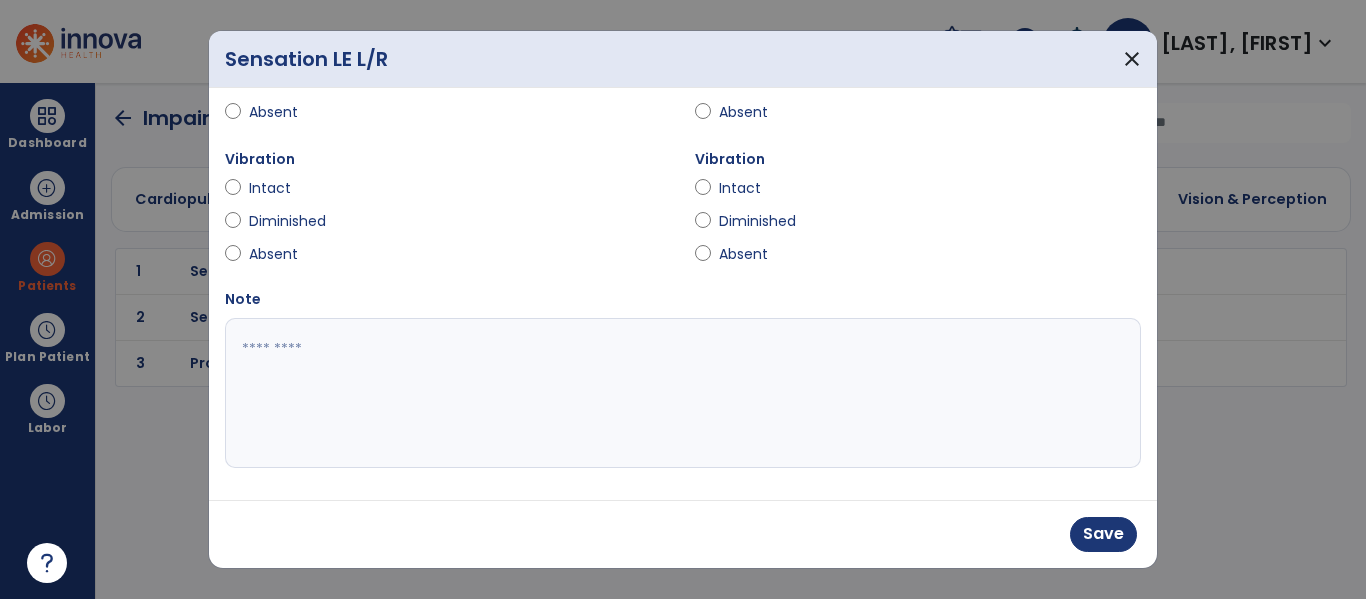 click at bounding box center (680, 393) 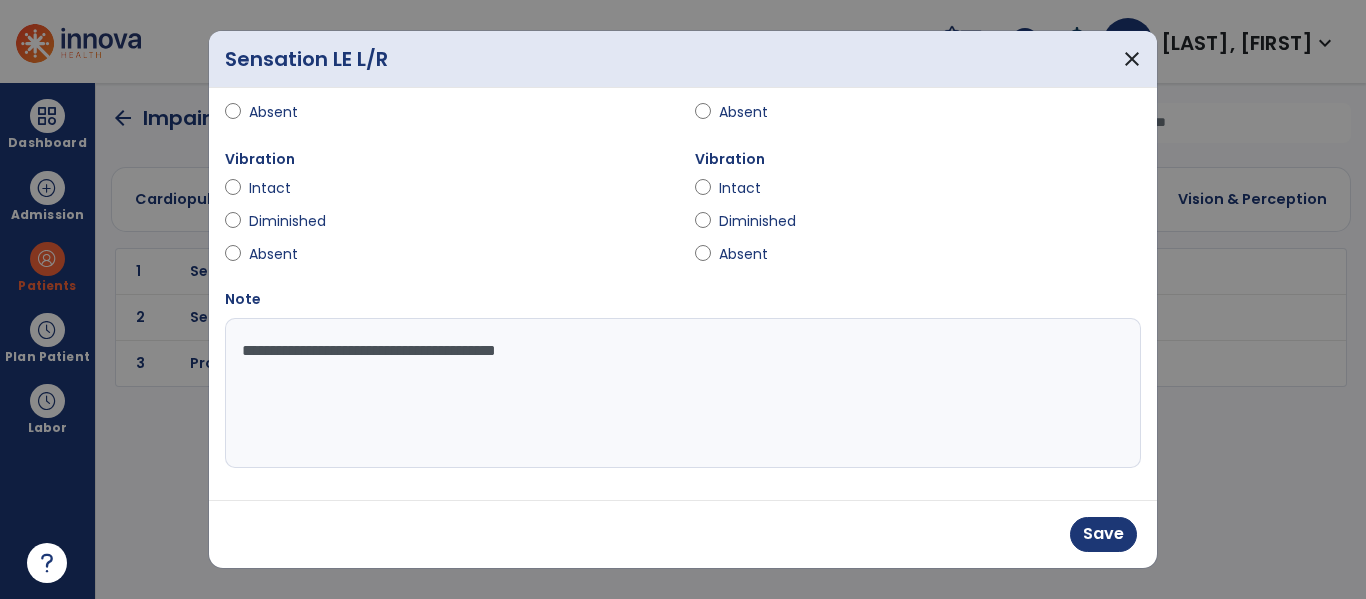 type on "**********" 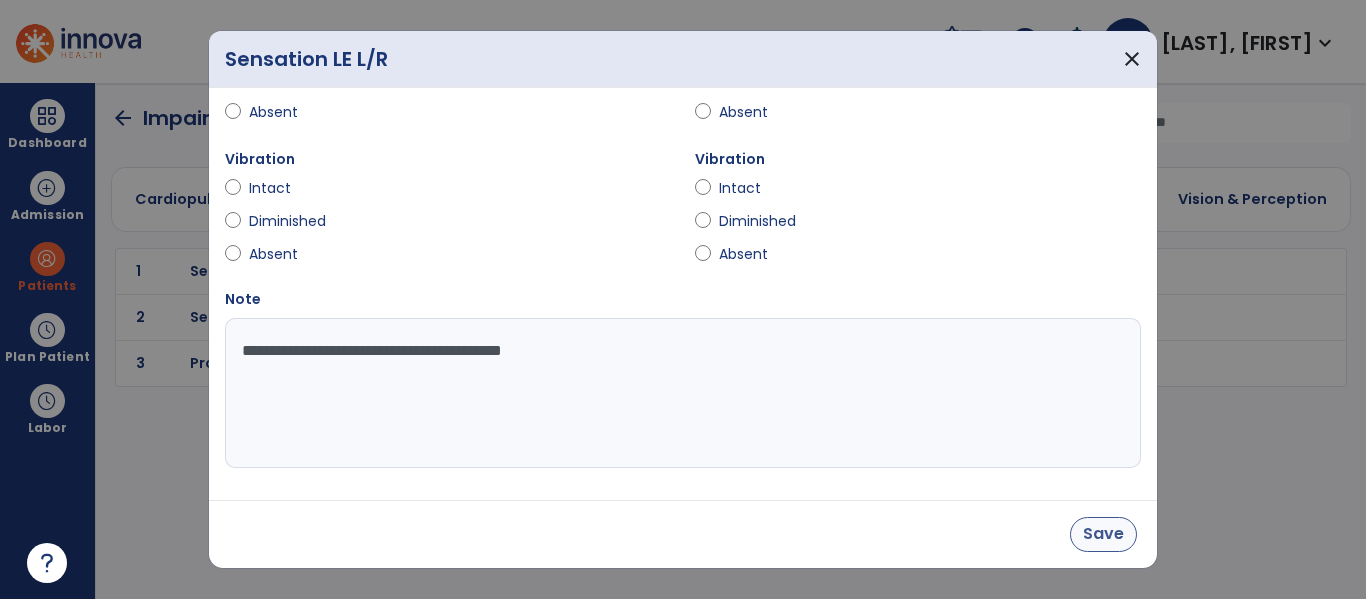 click on "Save" at bounding box center [1103, 534] 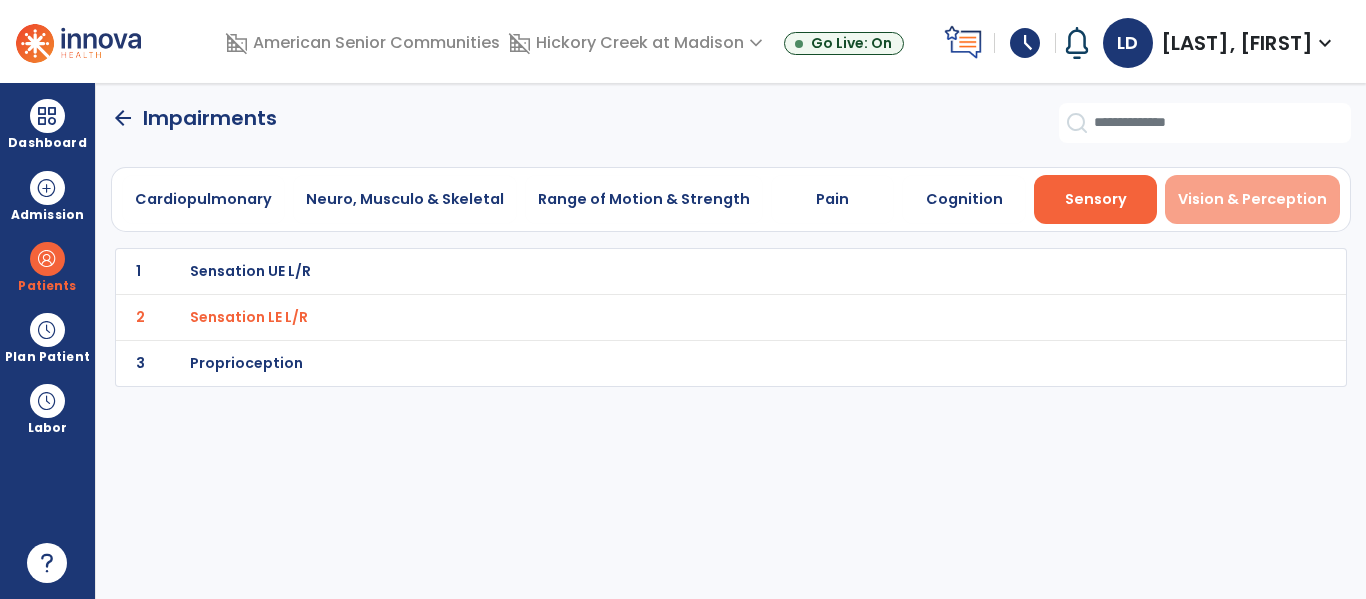 click on "Vision & Perception" at bounding box center (1252, 199) 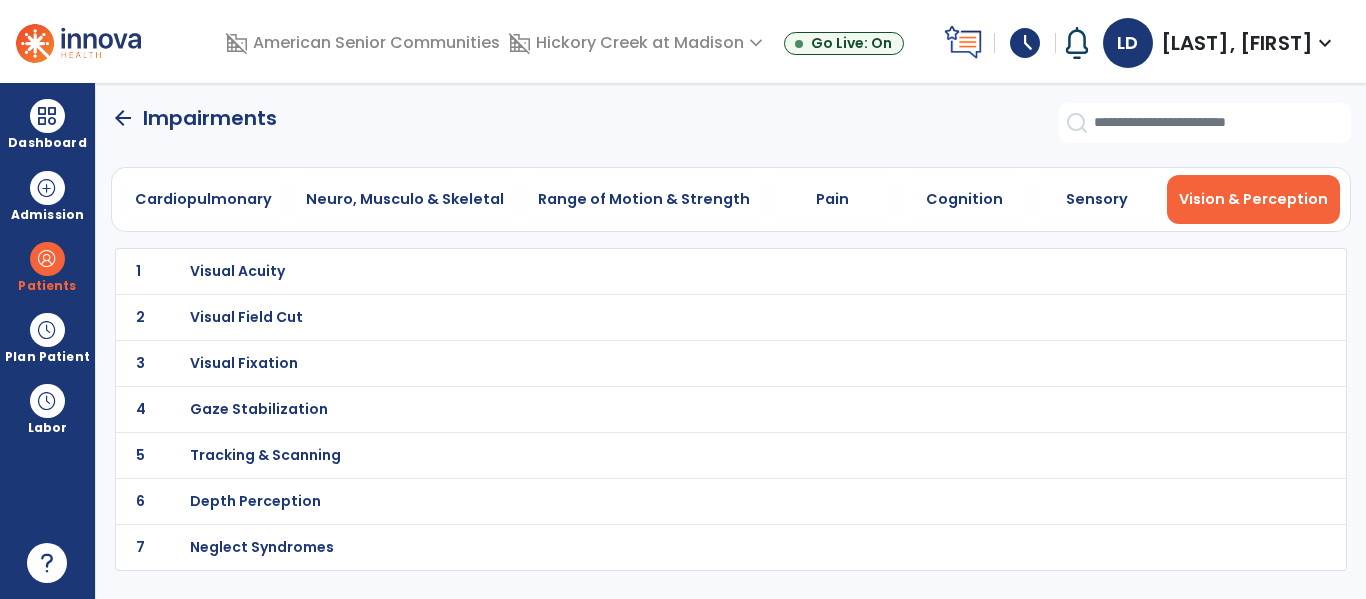 click on "Visual Acuity" at bounding box center [237, 271] 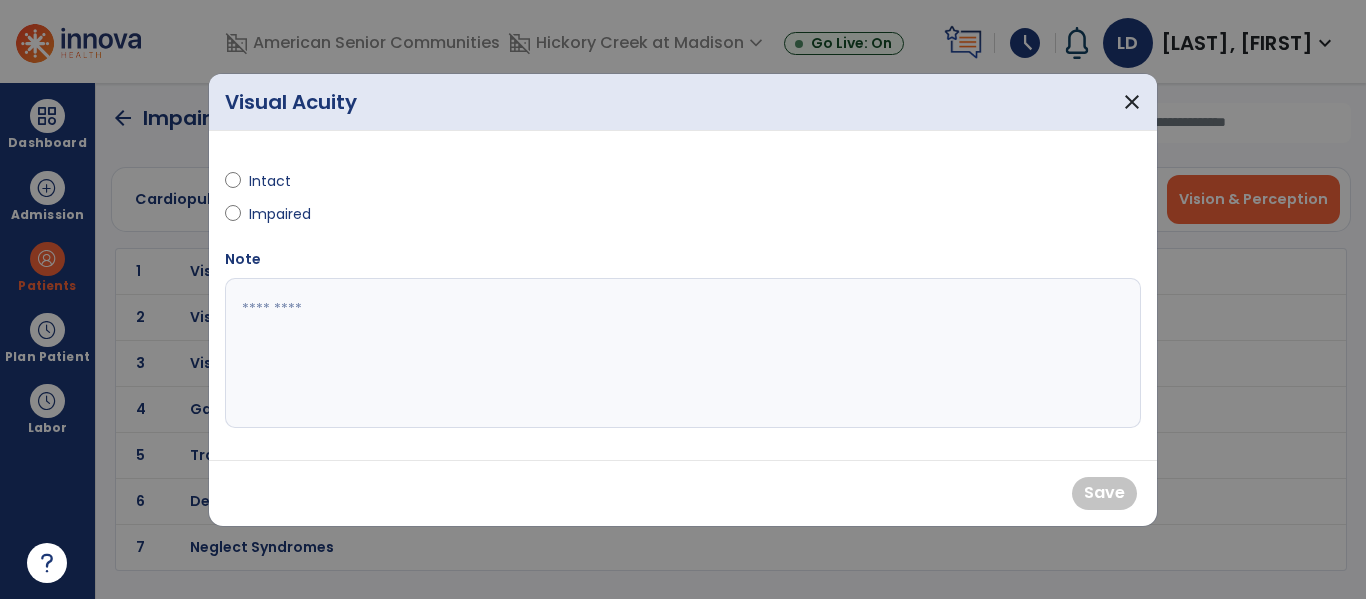 click on "Impaired" at bounding box center [448, 218] 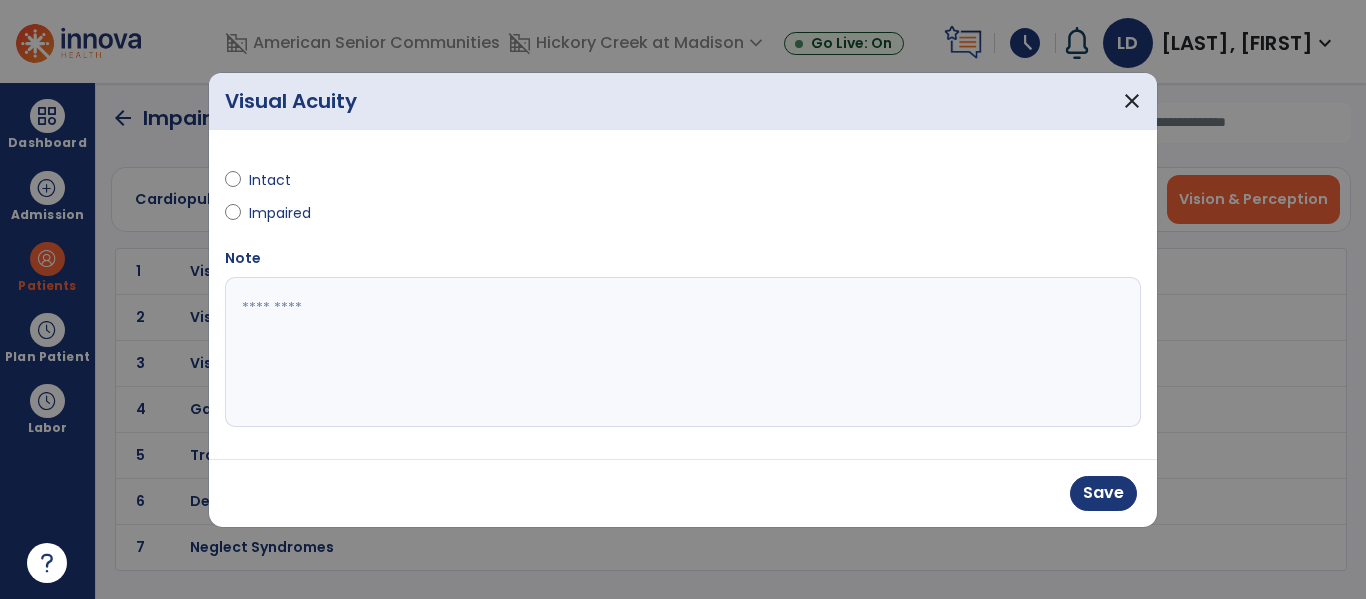click at bounding box center [683, 352] 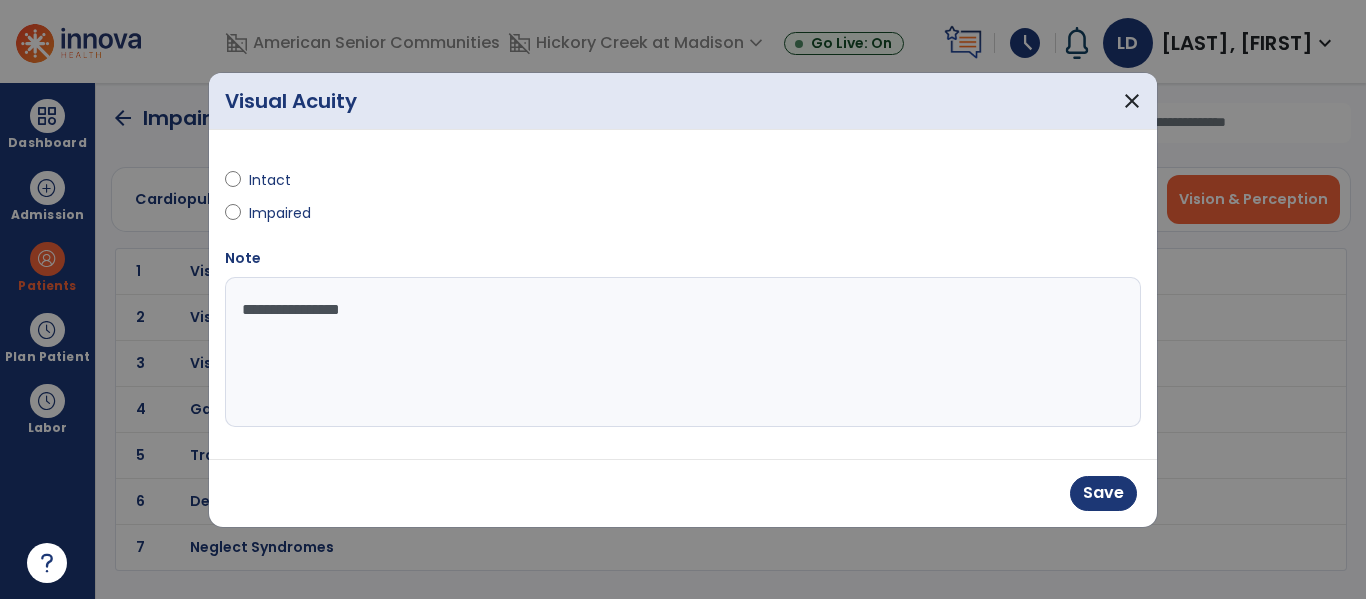 type on "**********" 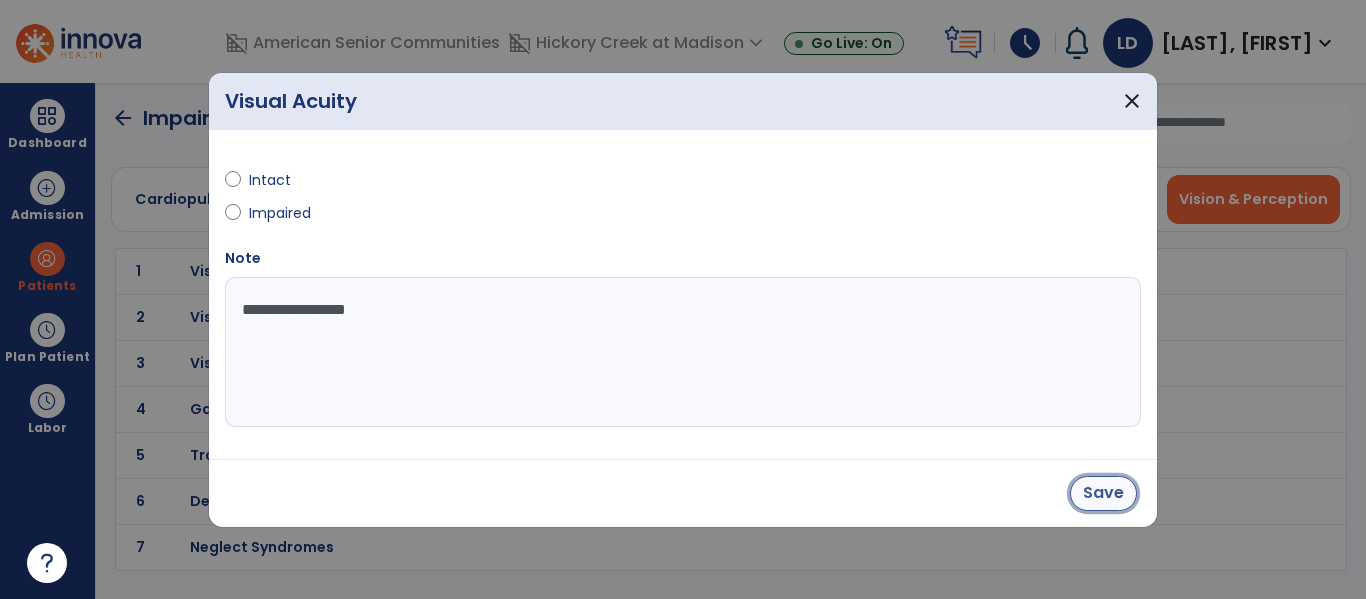 click on "Save" at bounding box center [1103, 493] 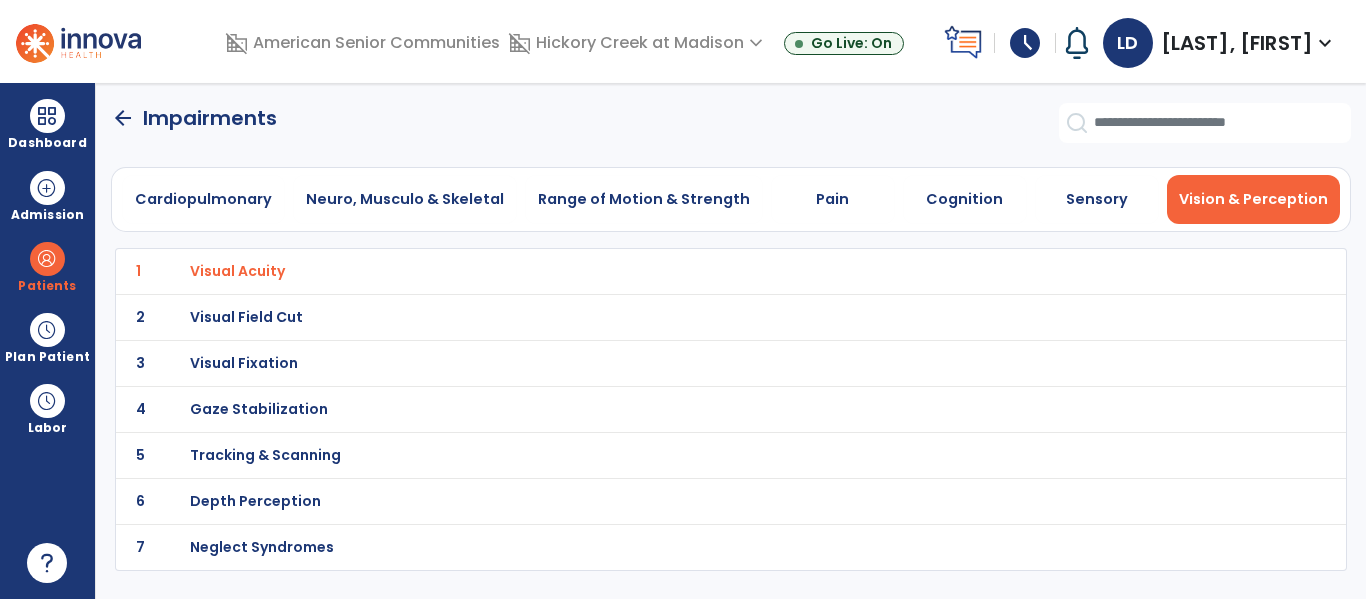 click on "arrow_back" 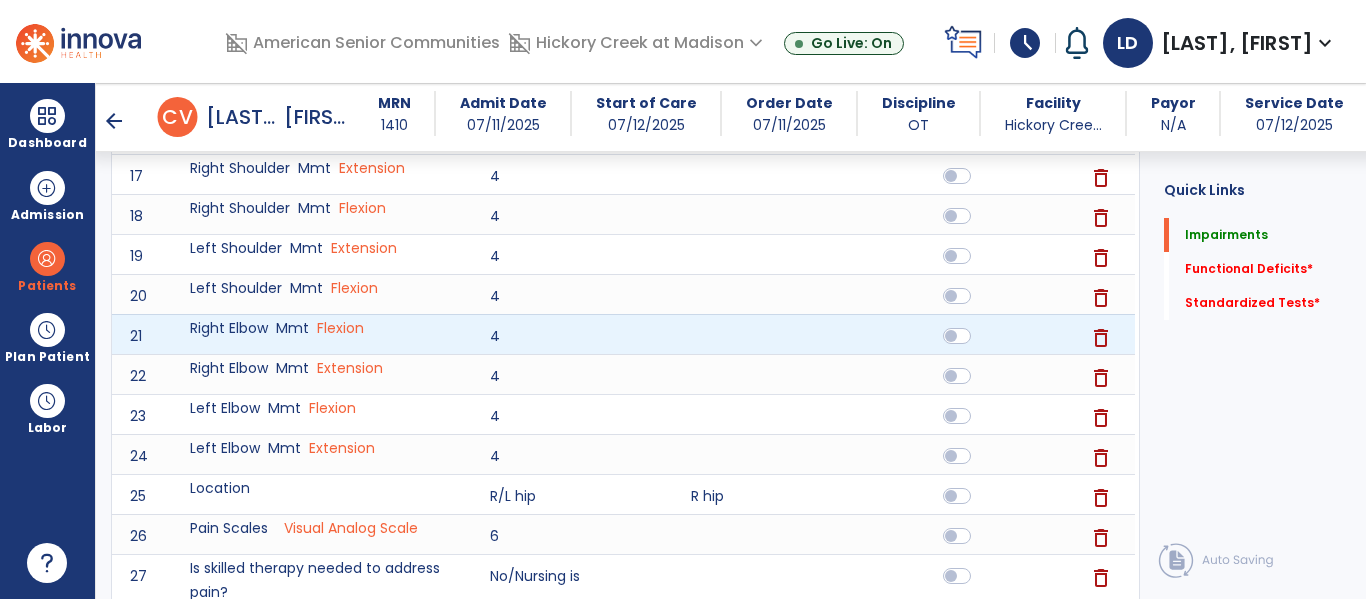 scroll, scrollTop: 0, scrollLeft: 0, axis: both 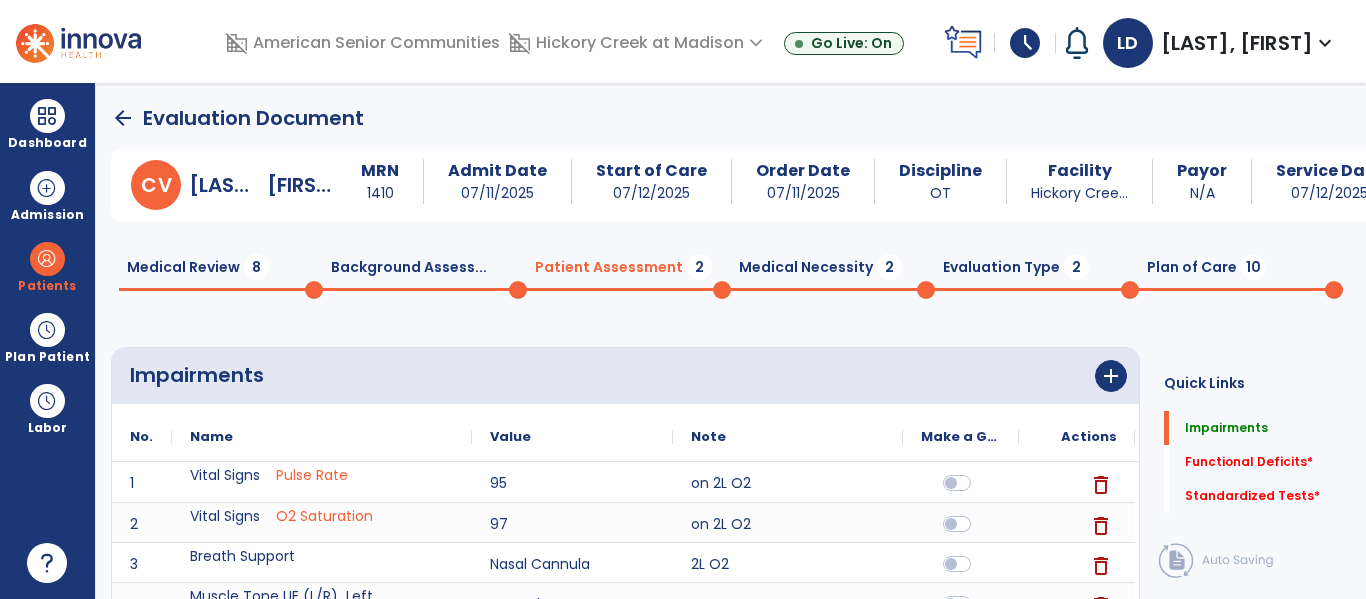 click on "Medical Necessity  2" 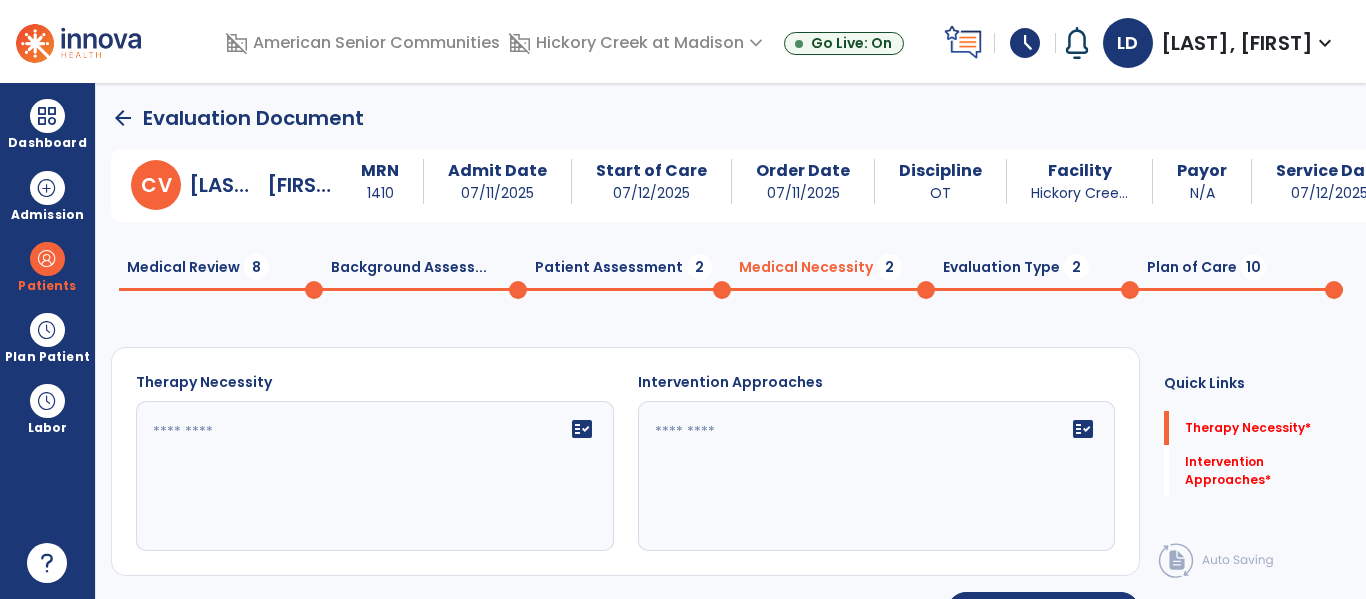 click on "arrow_back" 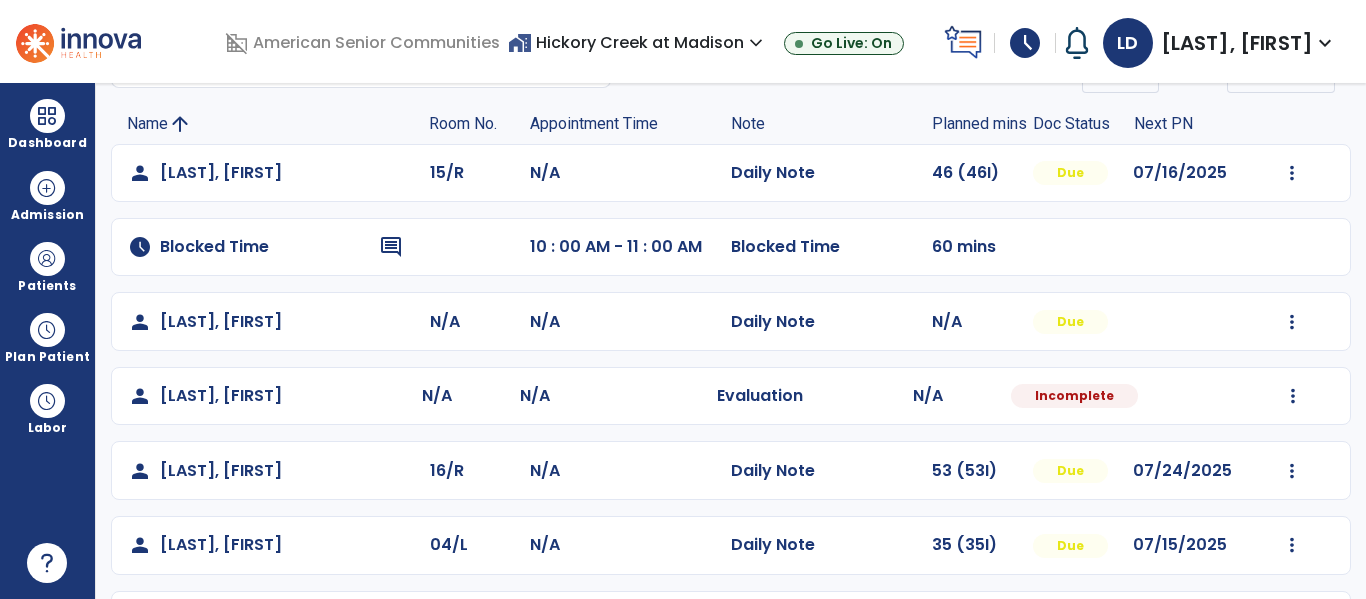 scroll, scrollTop: 0, scrollLeft: 0, axis: both 